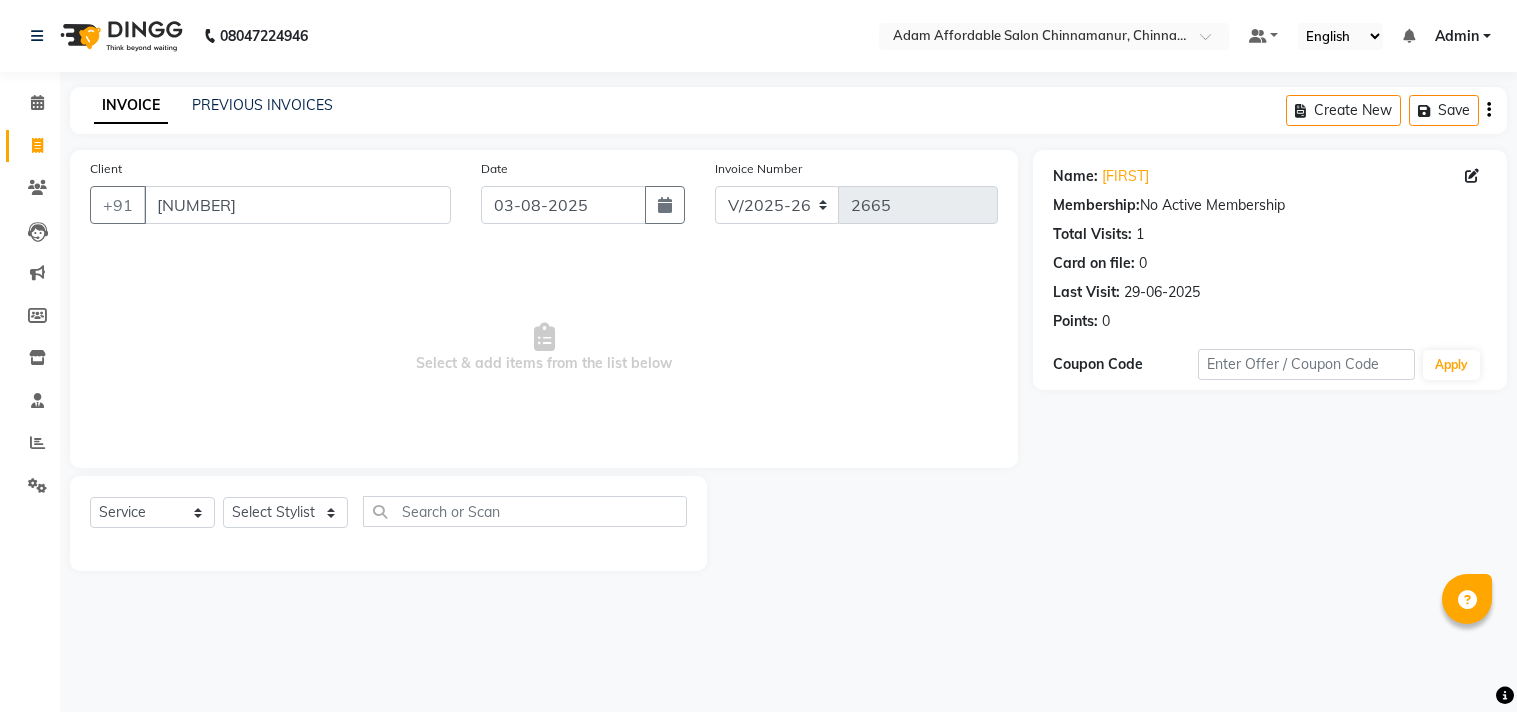 select on "service" 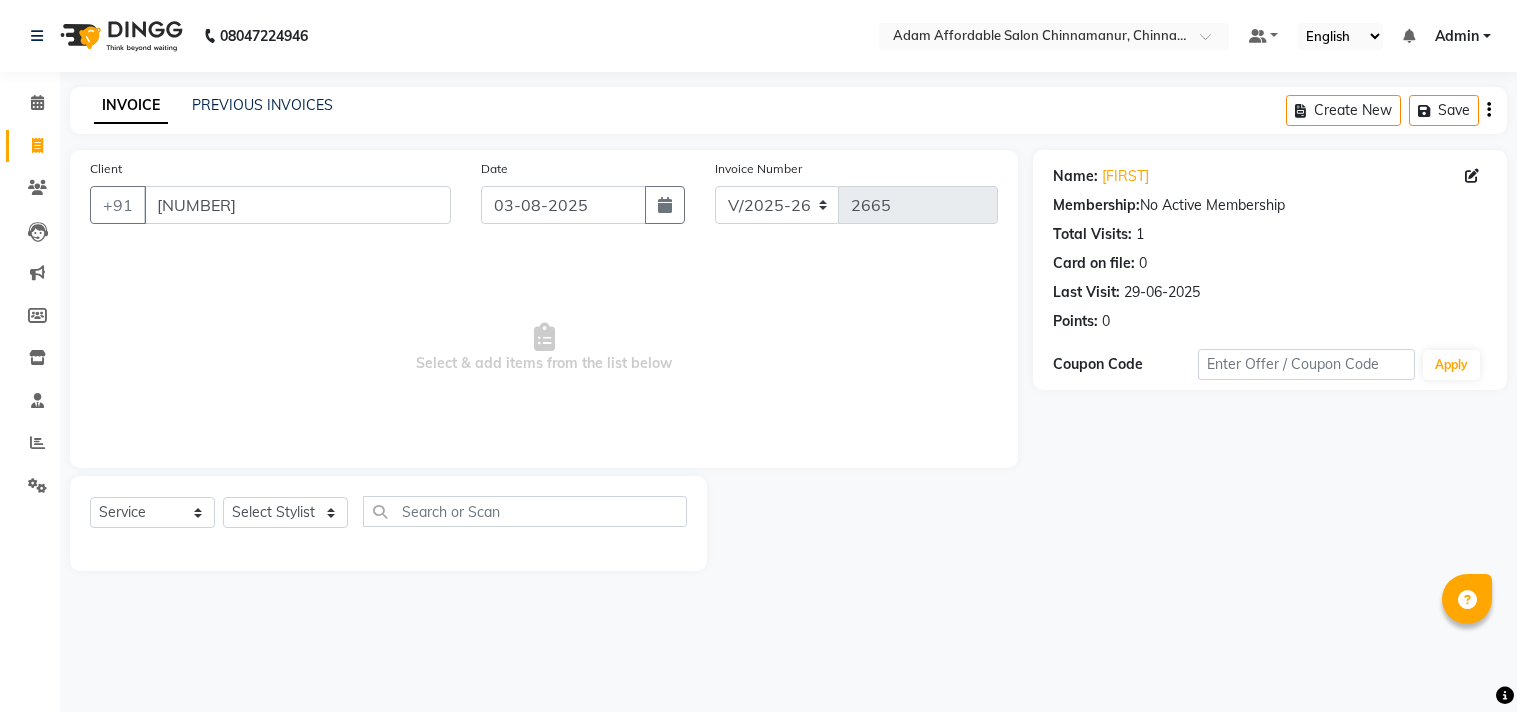 scroll, scrollTop: 0, scrollLeft: 0, axis: both 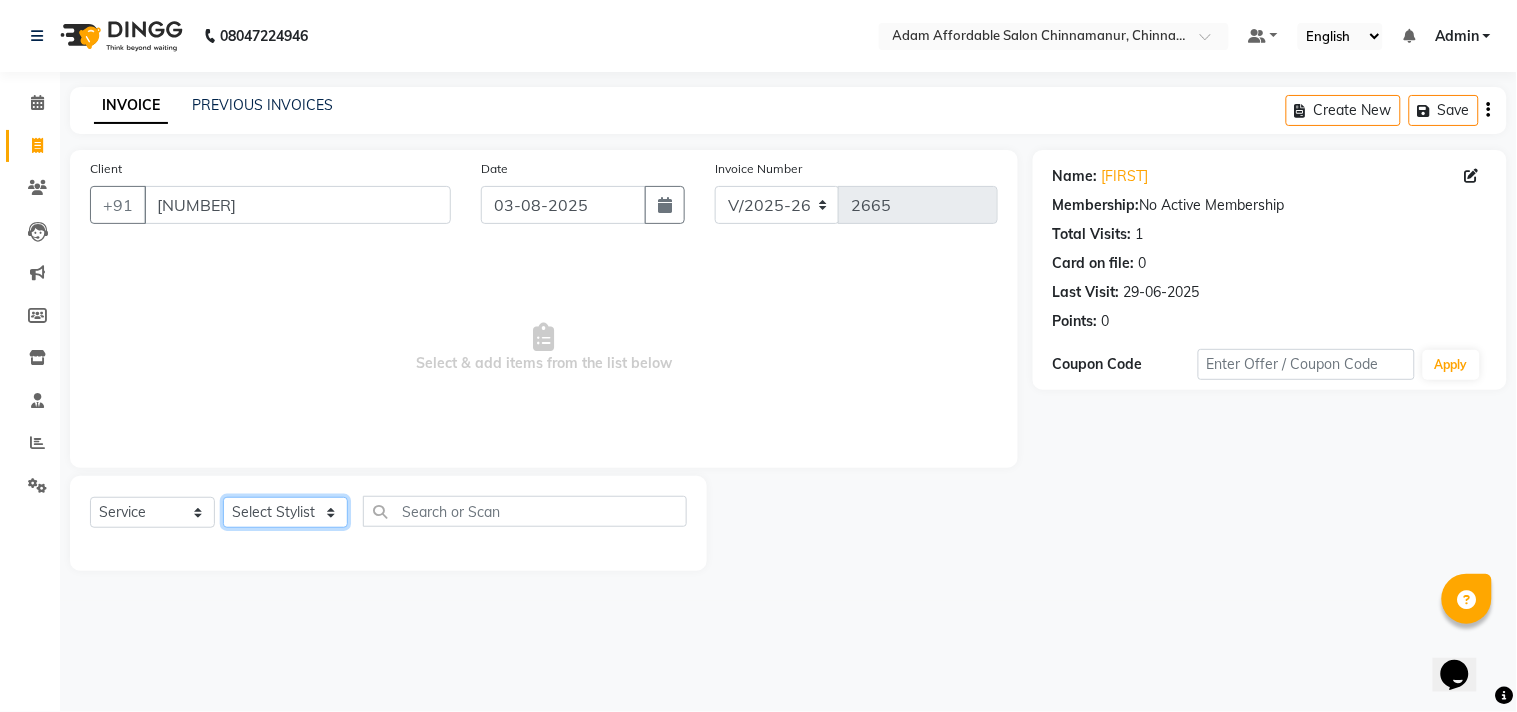 click on "Select Stylist Admin Atif Ali Kaleem Kiran Salim Sameer Shahil Shoaib Sunny Yogesh" 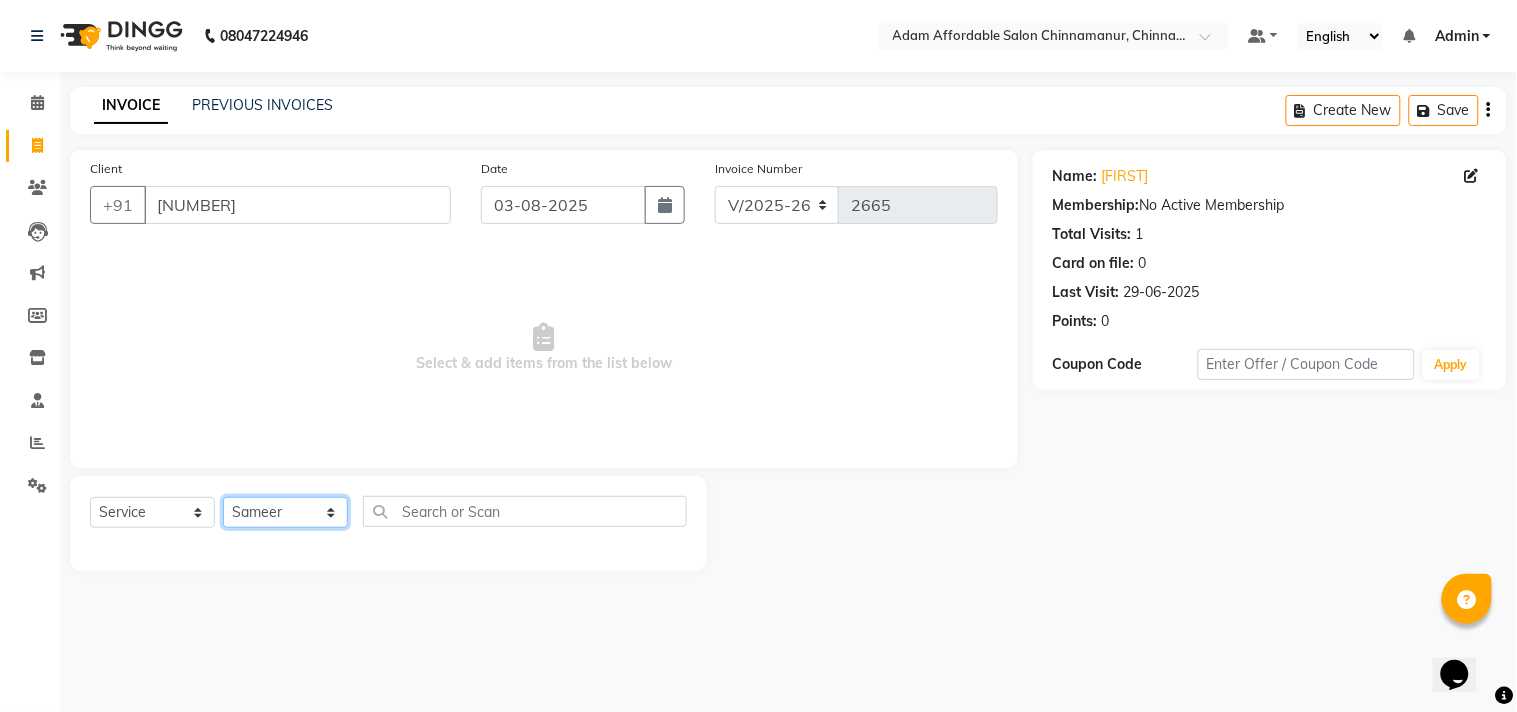 click on "Select Stylist Admin Atif Ali Kaleem Kiran Salim Sameer Shahil Shoaib Sunny Yogesh" 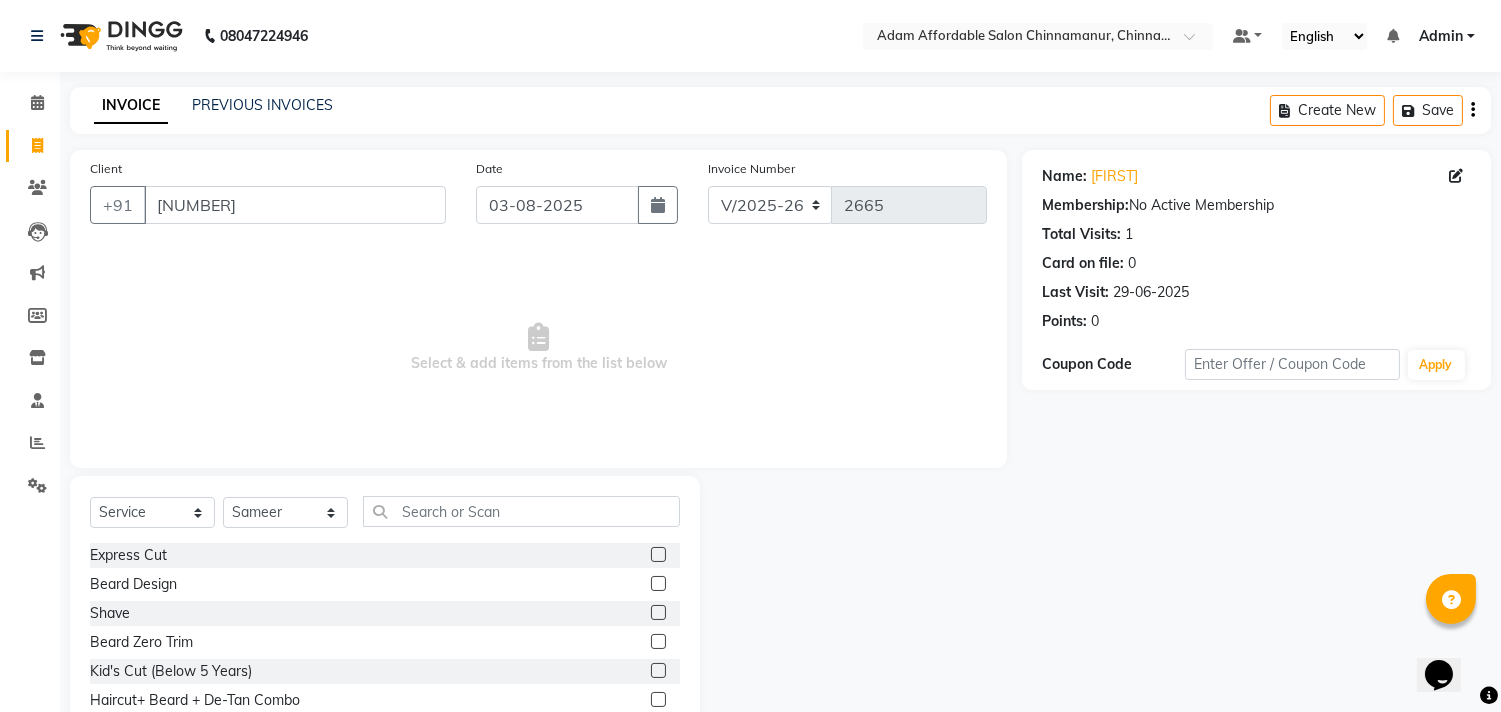 drag, startPoint x: 264, startPoint y: 384, endPoint x: 806, endPoint y: 450, distance: 546.00366 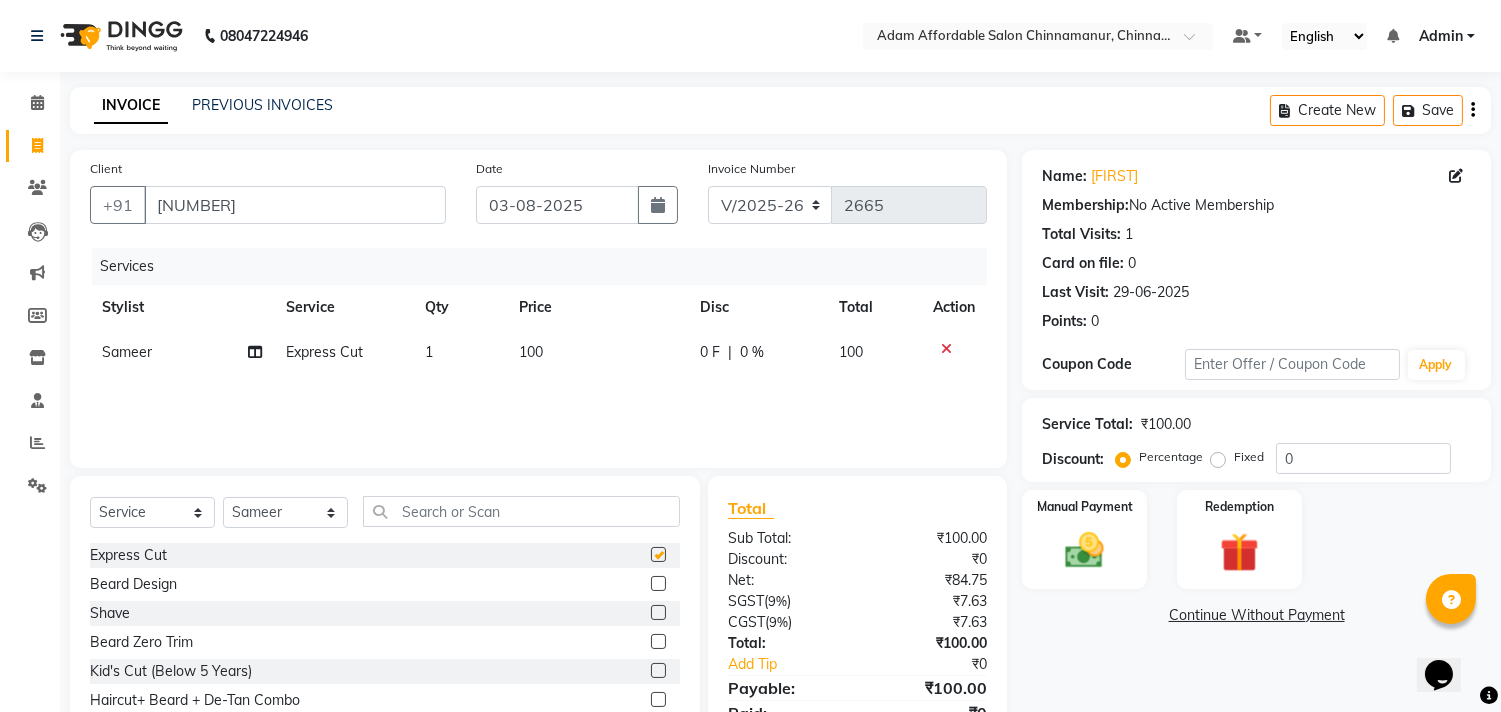 checkbox on "false" 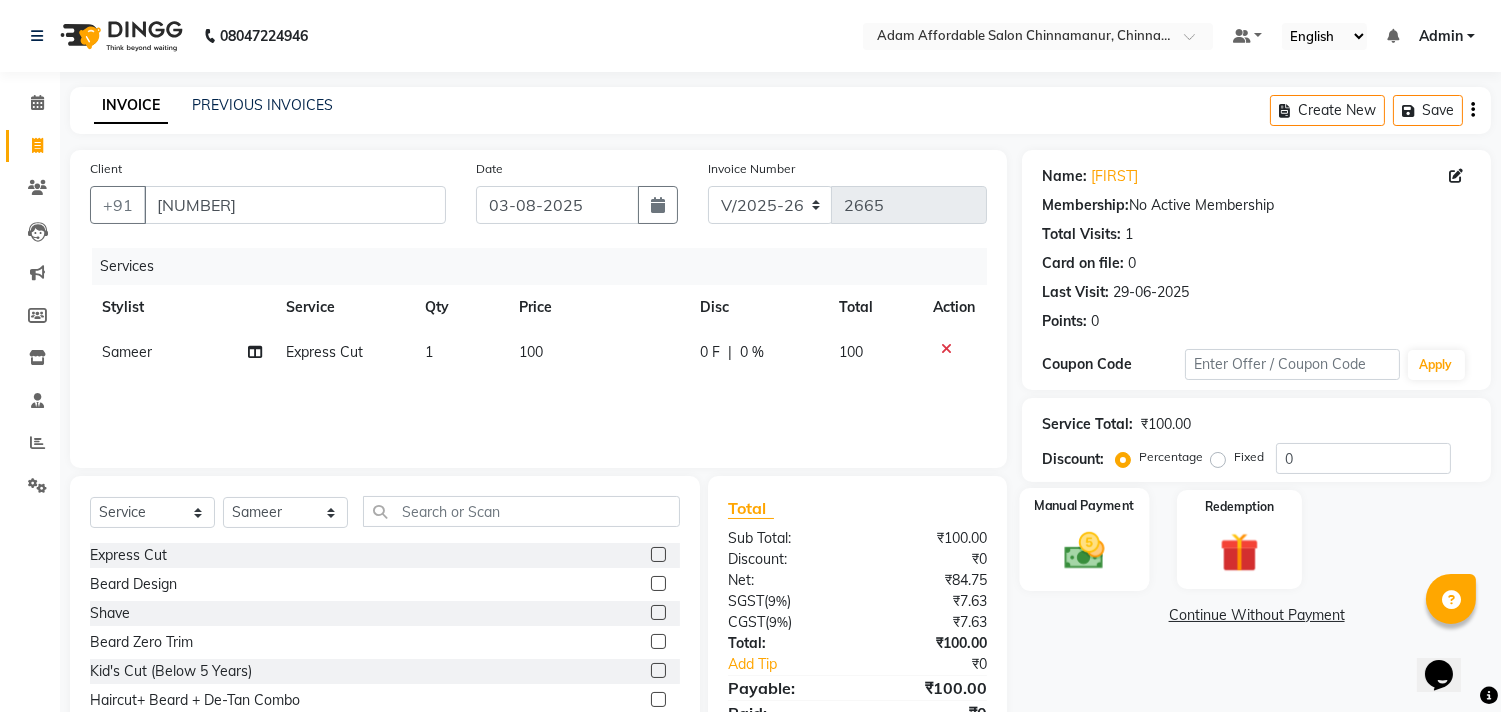 click 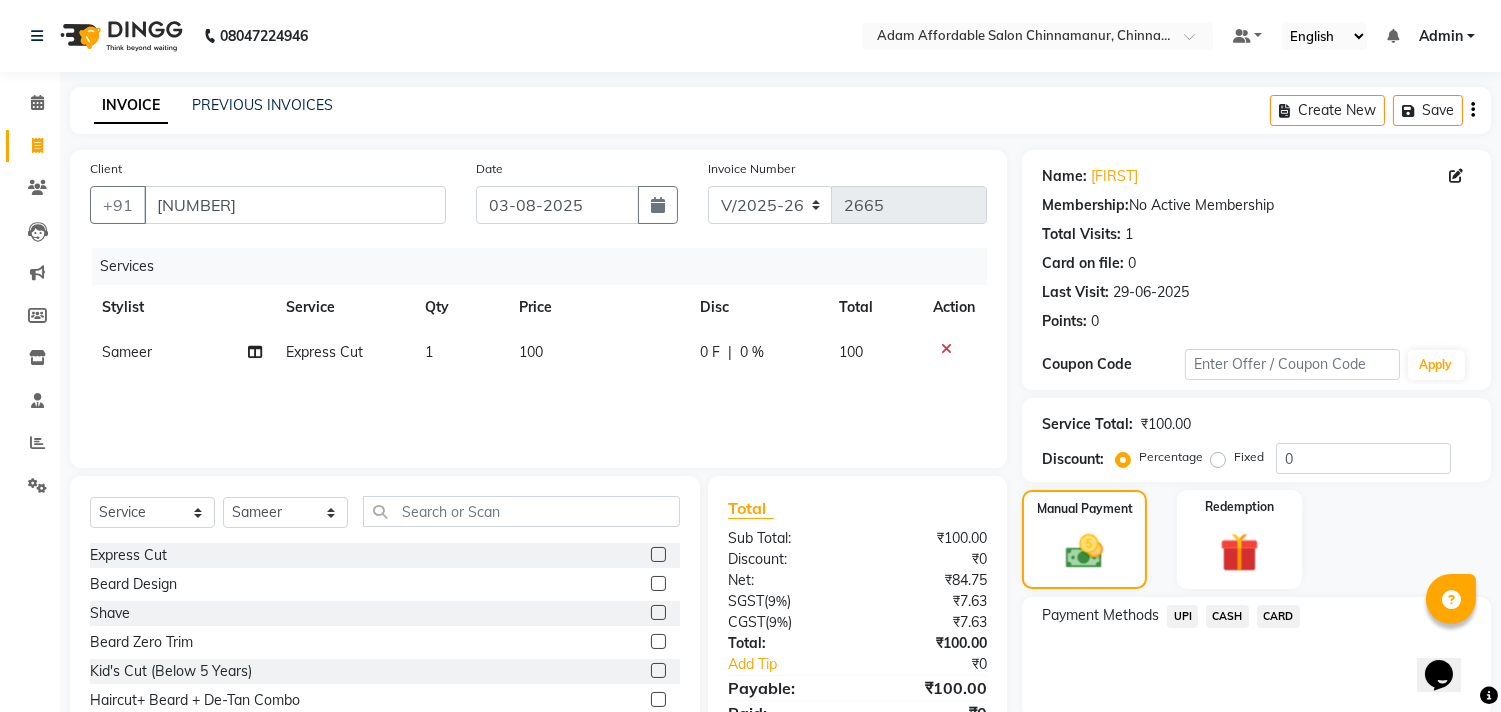 click on "CASH" 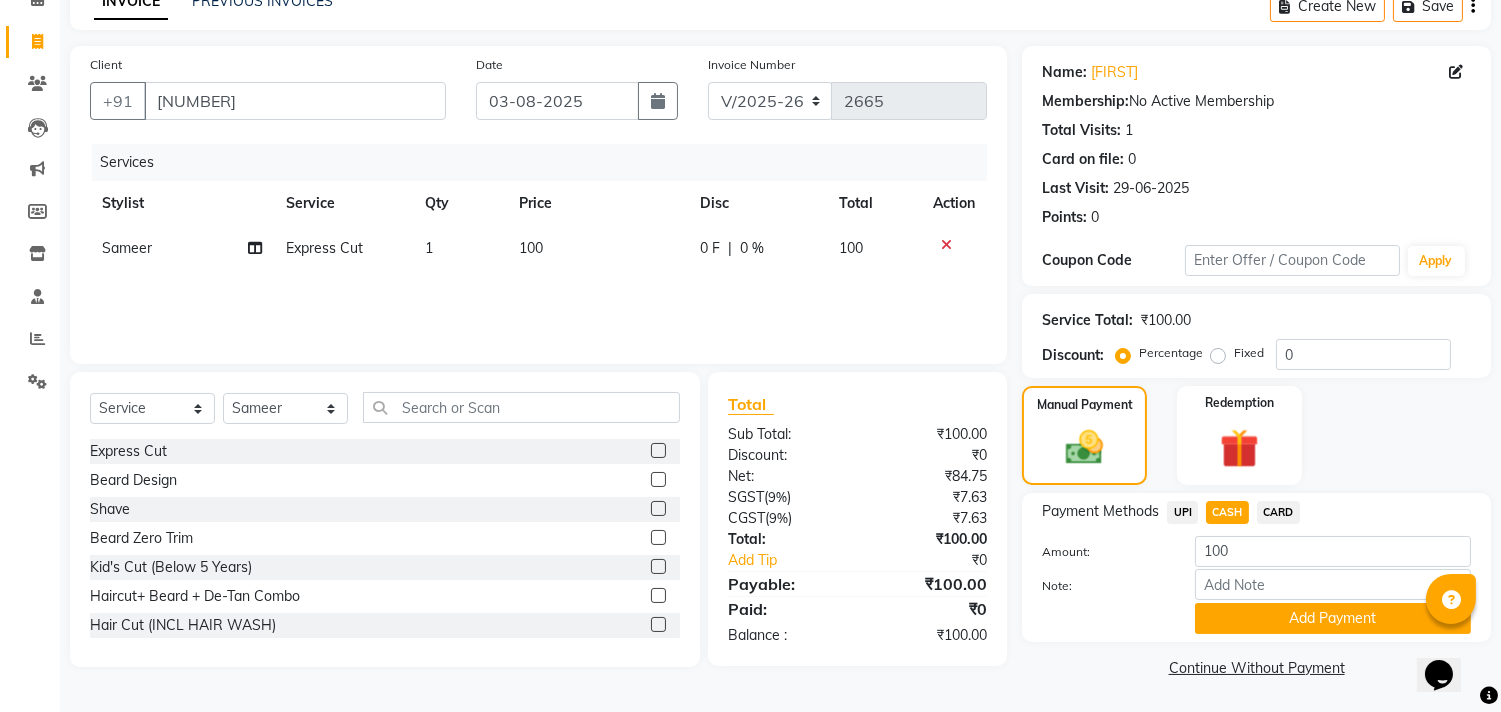 click on "Add Payment" 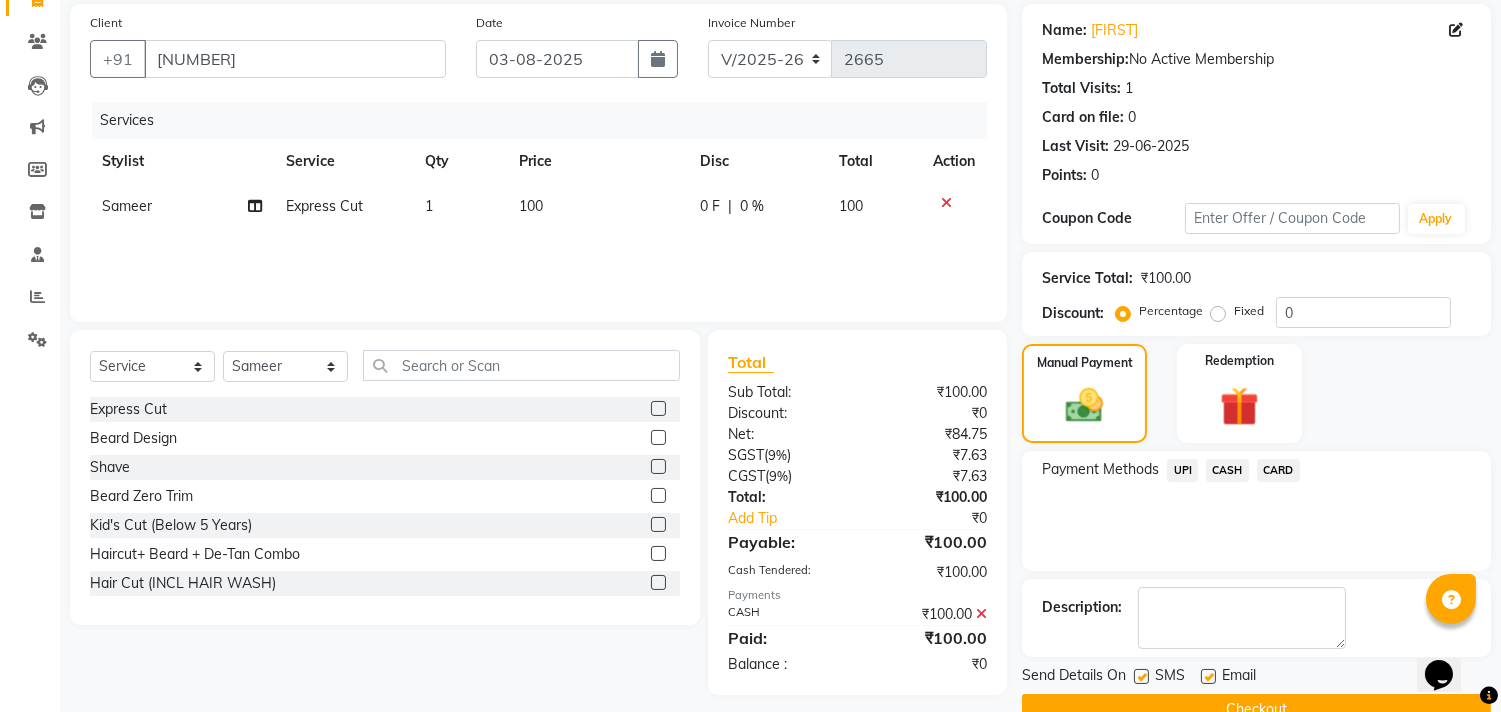 scroll, scrollTop: 187, scrollLeft: 0, axis: vertical 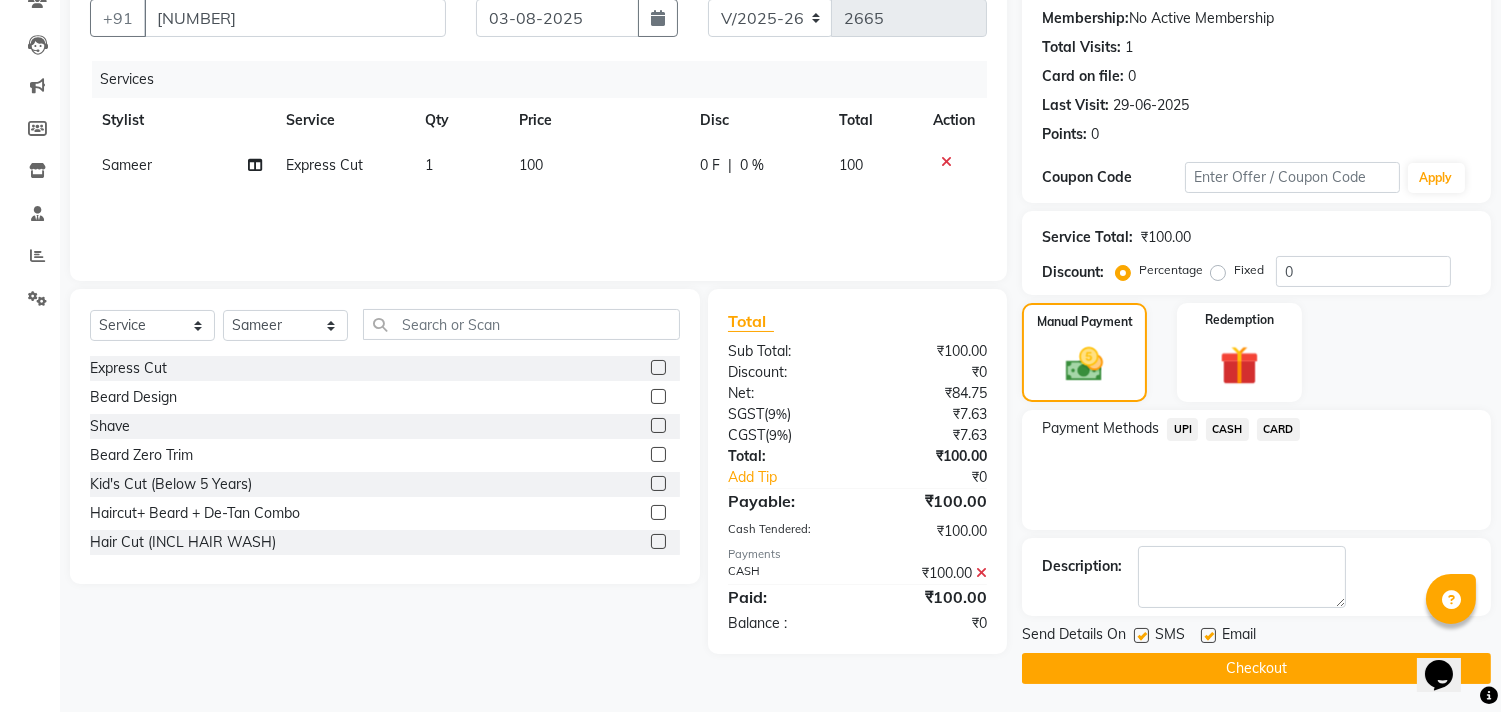 click on "Checkout" 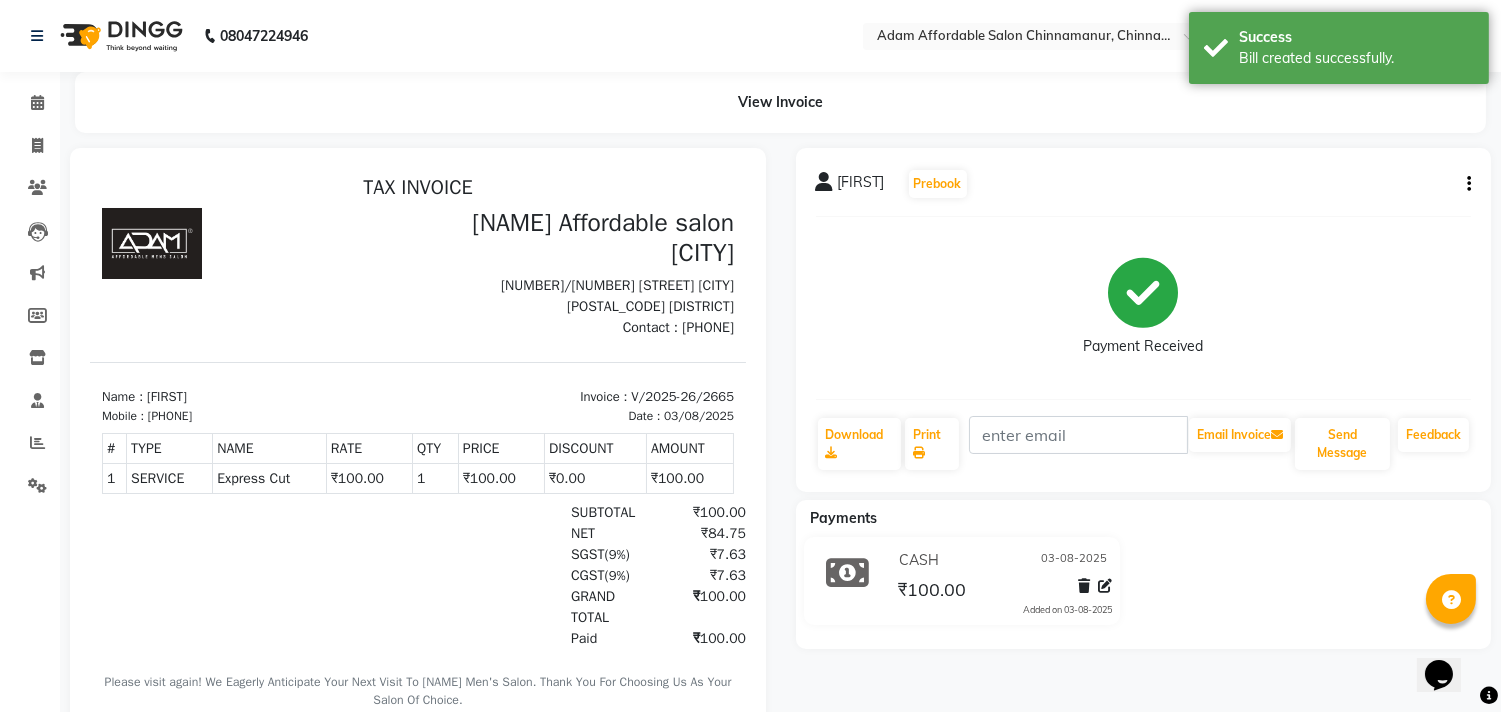 scroll, scrollTop: 0, scrollLeft: 0, axis: both 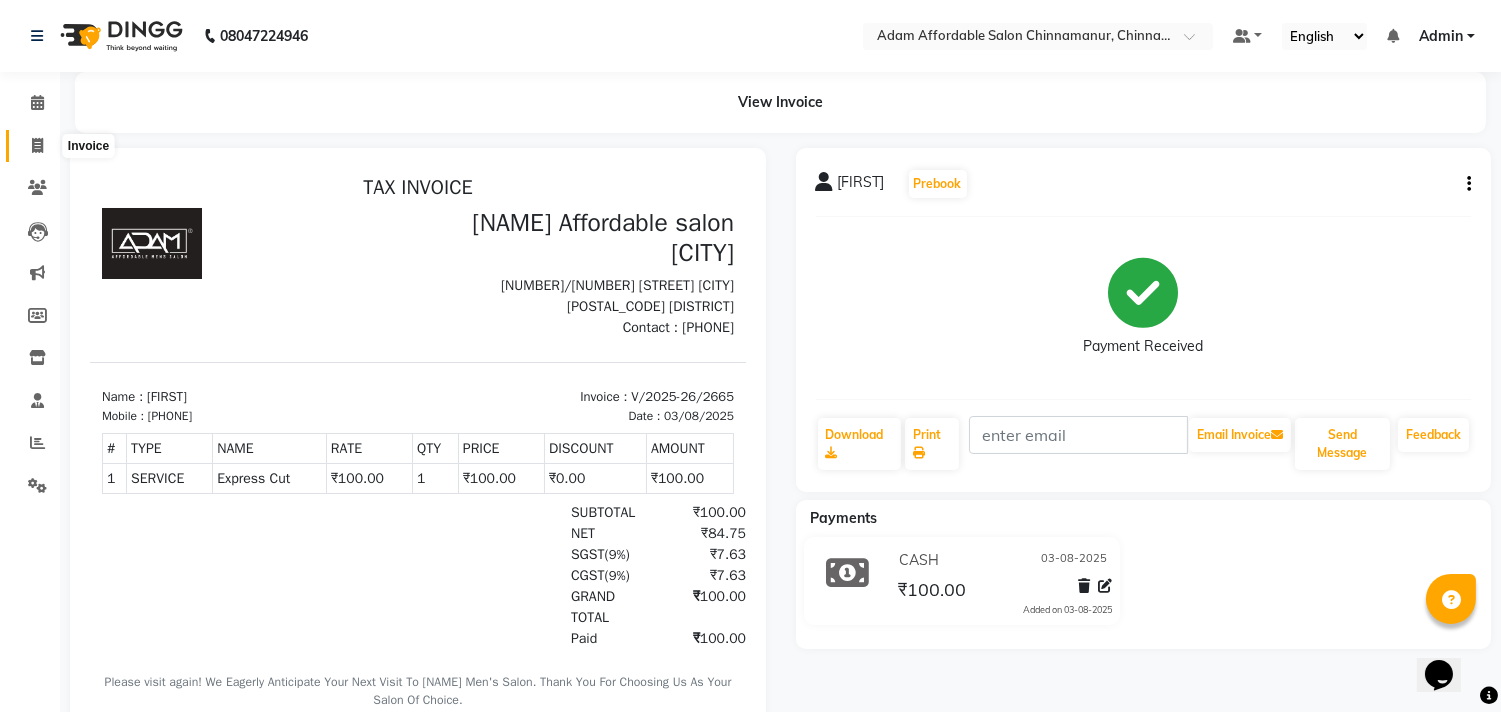 click 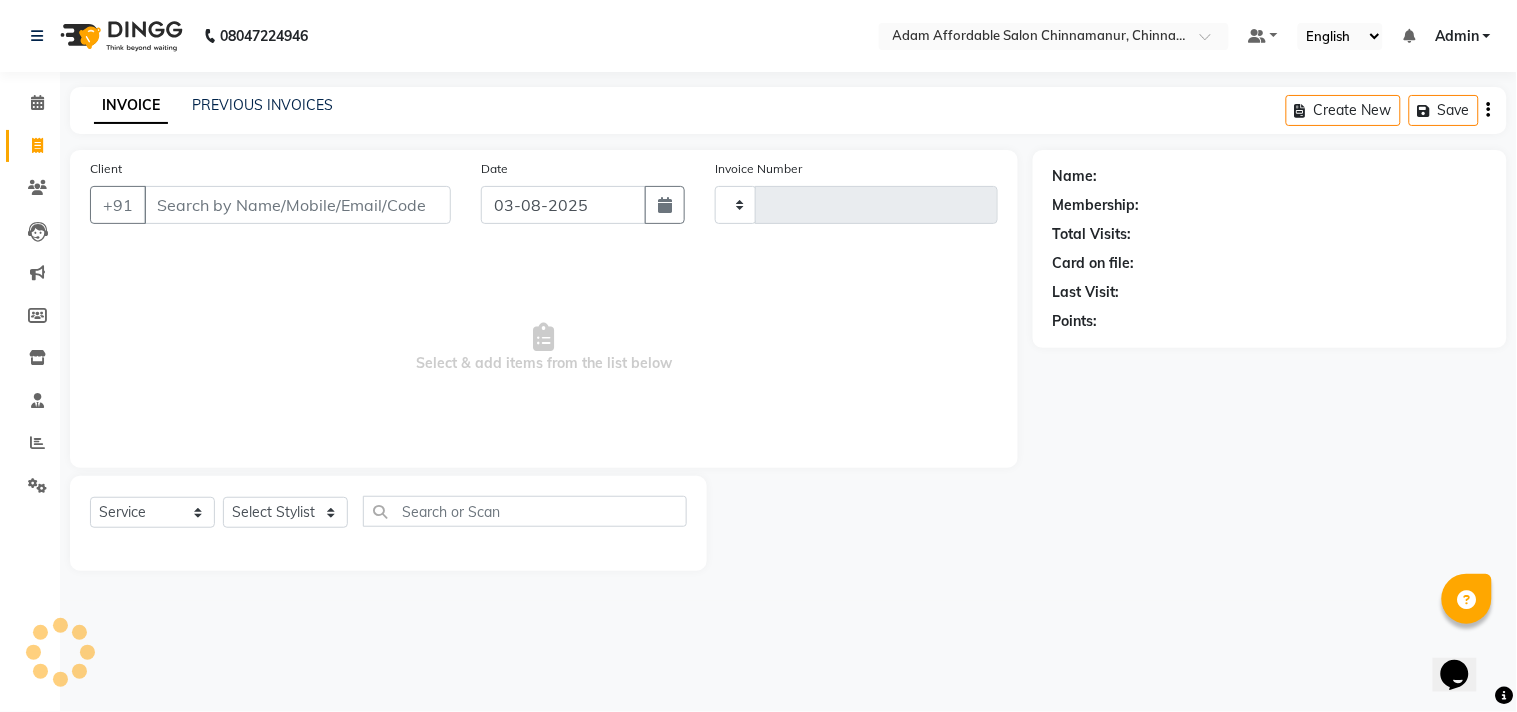 type on "2666" 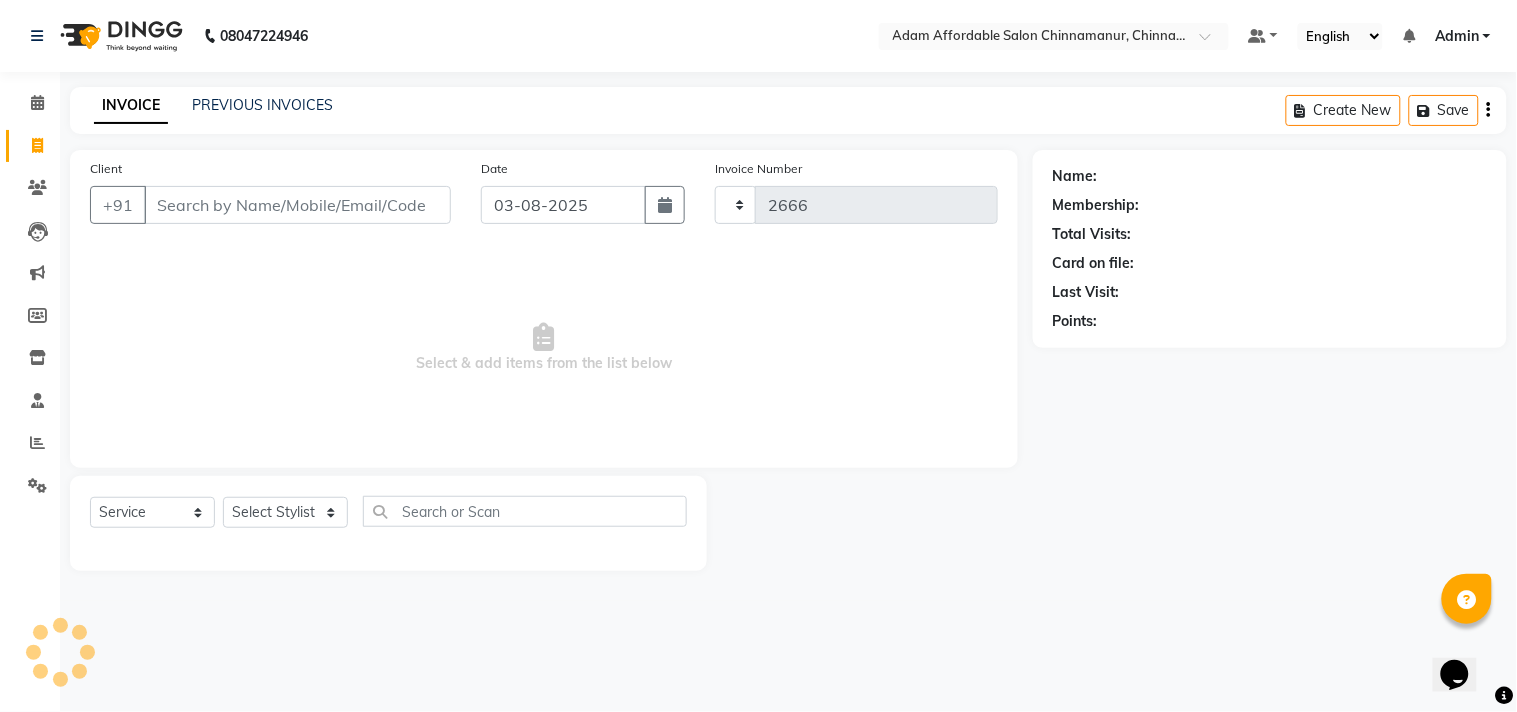 select on "8329" 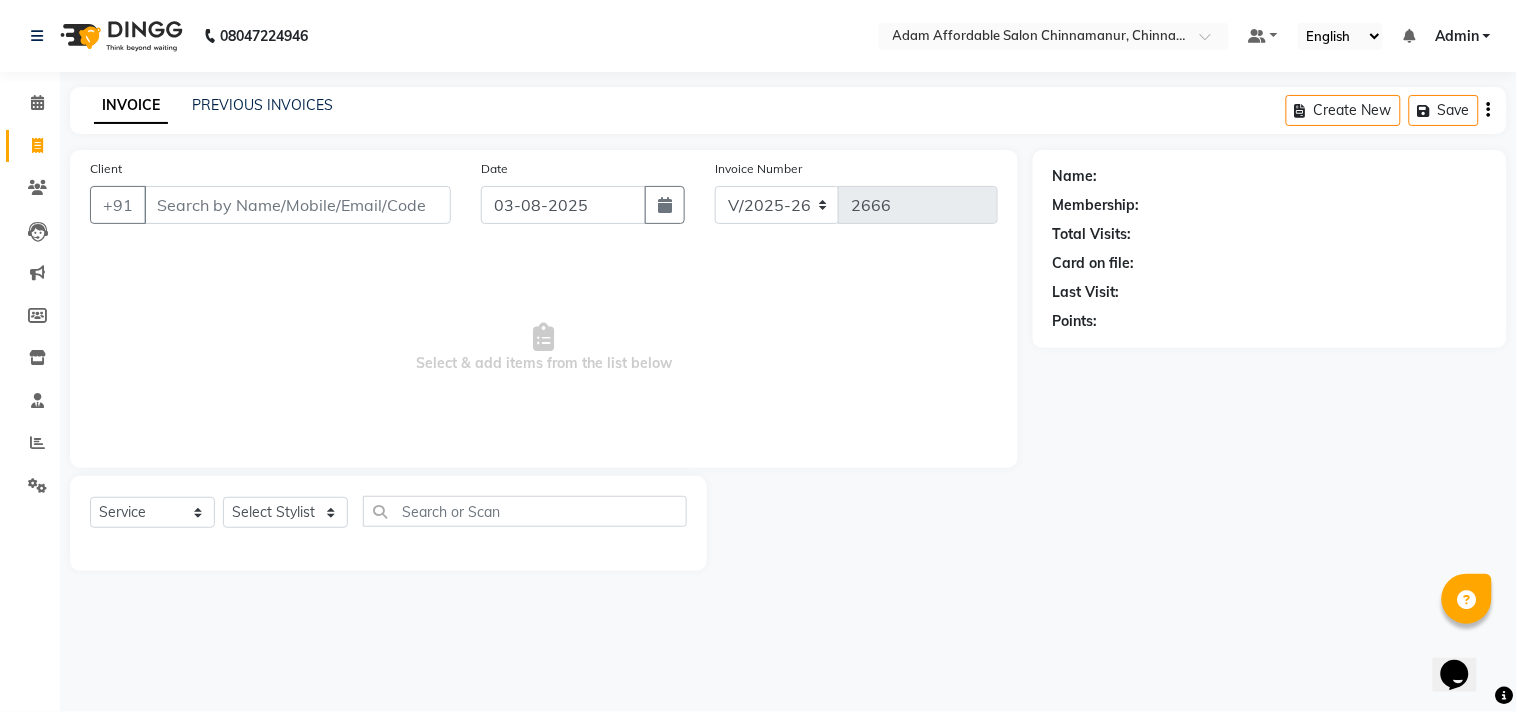 click on "Client" at bounding box center [297, 205] 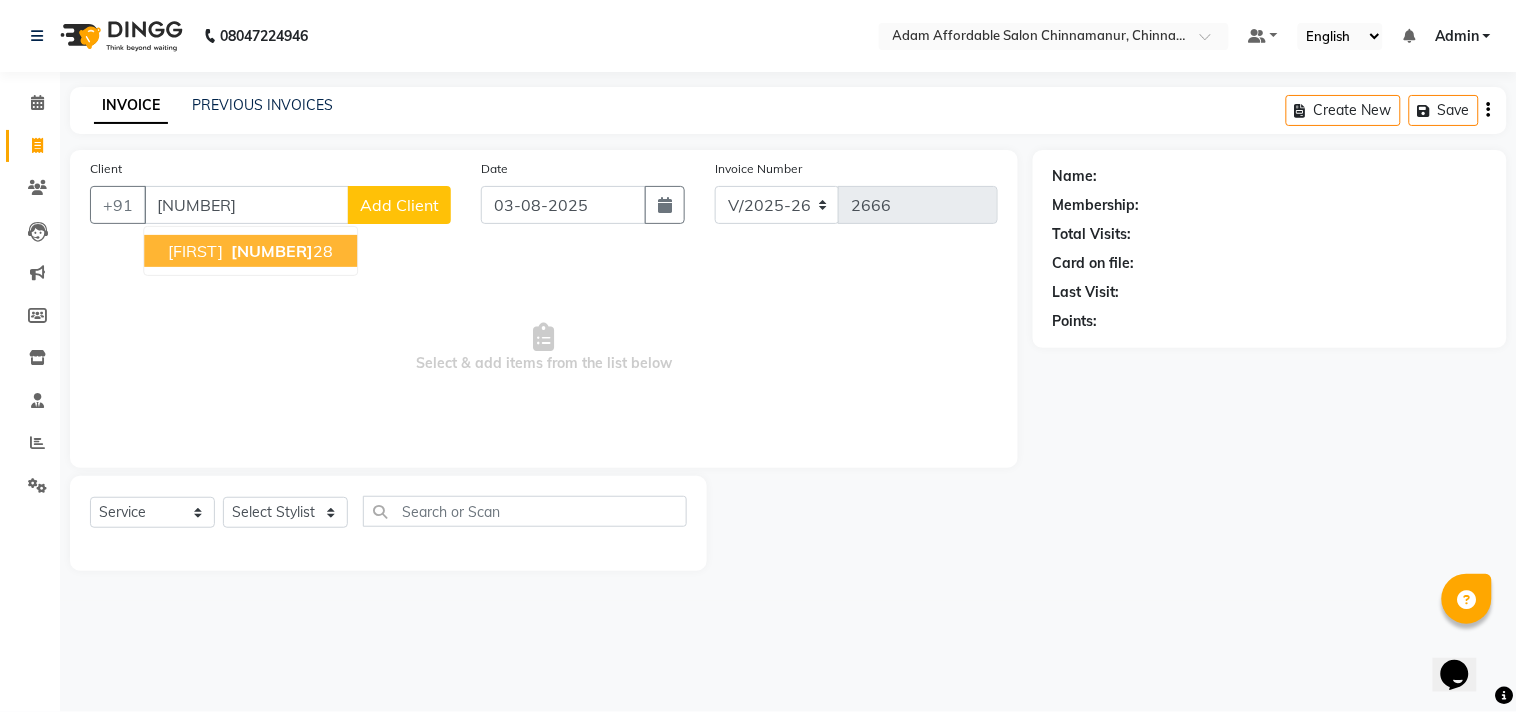 click on "[FIRST] [NUMBER]" at bounding box center [250, 251] 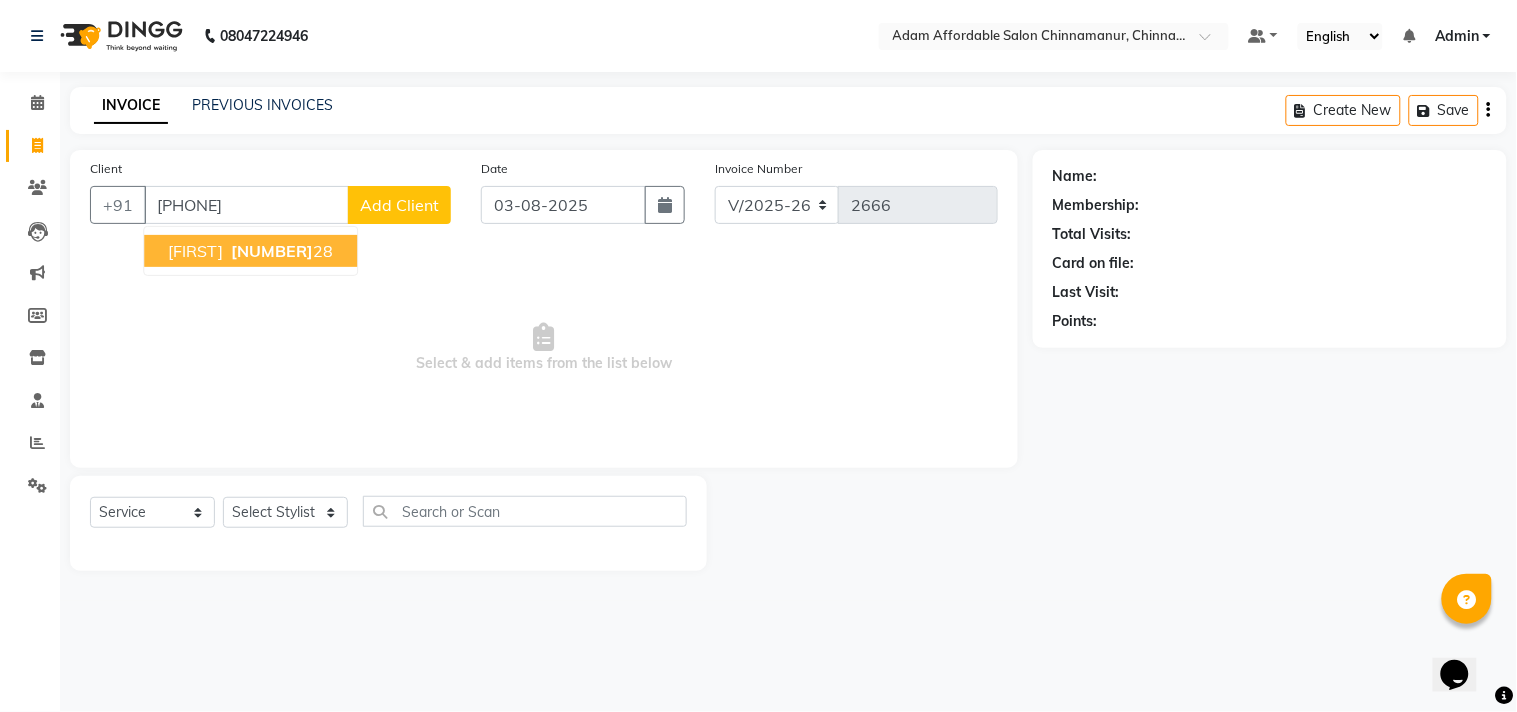 type on "[PHONE]" 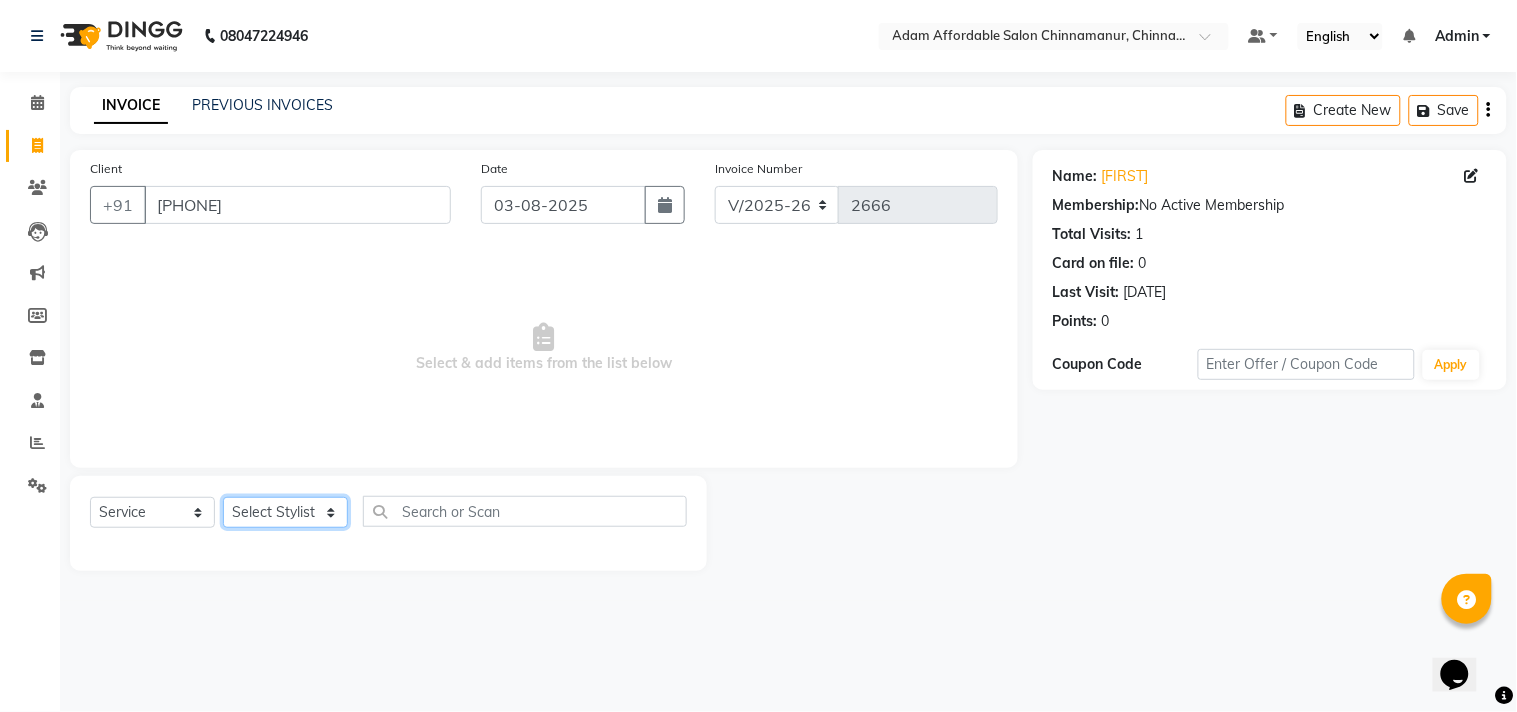 click on "Select Stylist Admin Atif Ali Kaleem Kiran Salim Sameer Shahil Shoaib Sunny Yogesh" 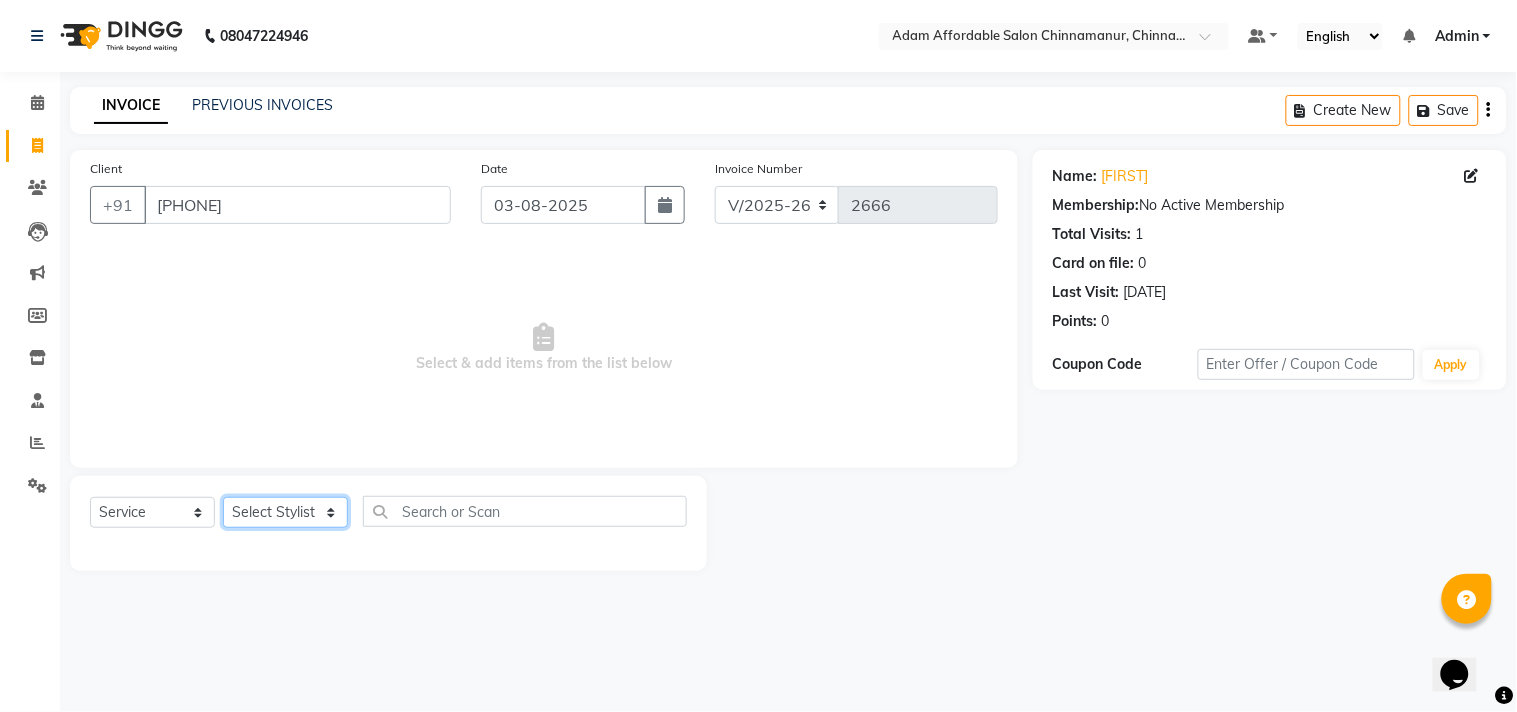 select on "86683" 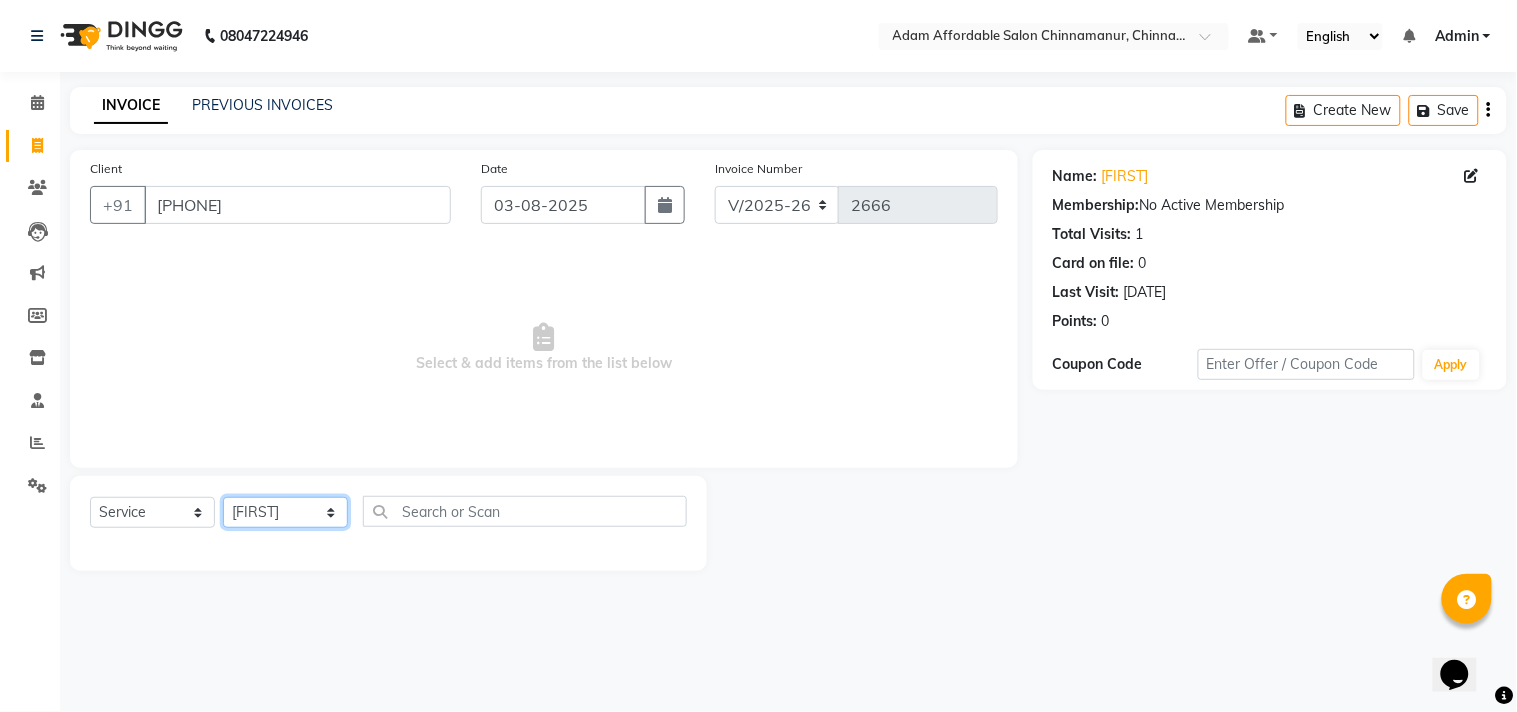 click on "Select Stylist Admin Atif Ali Kaleem Kiran Salim Sameer Shahil Shoaib Sunny Yogesh" 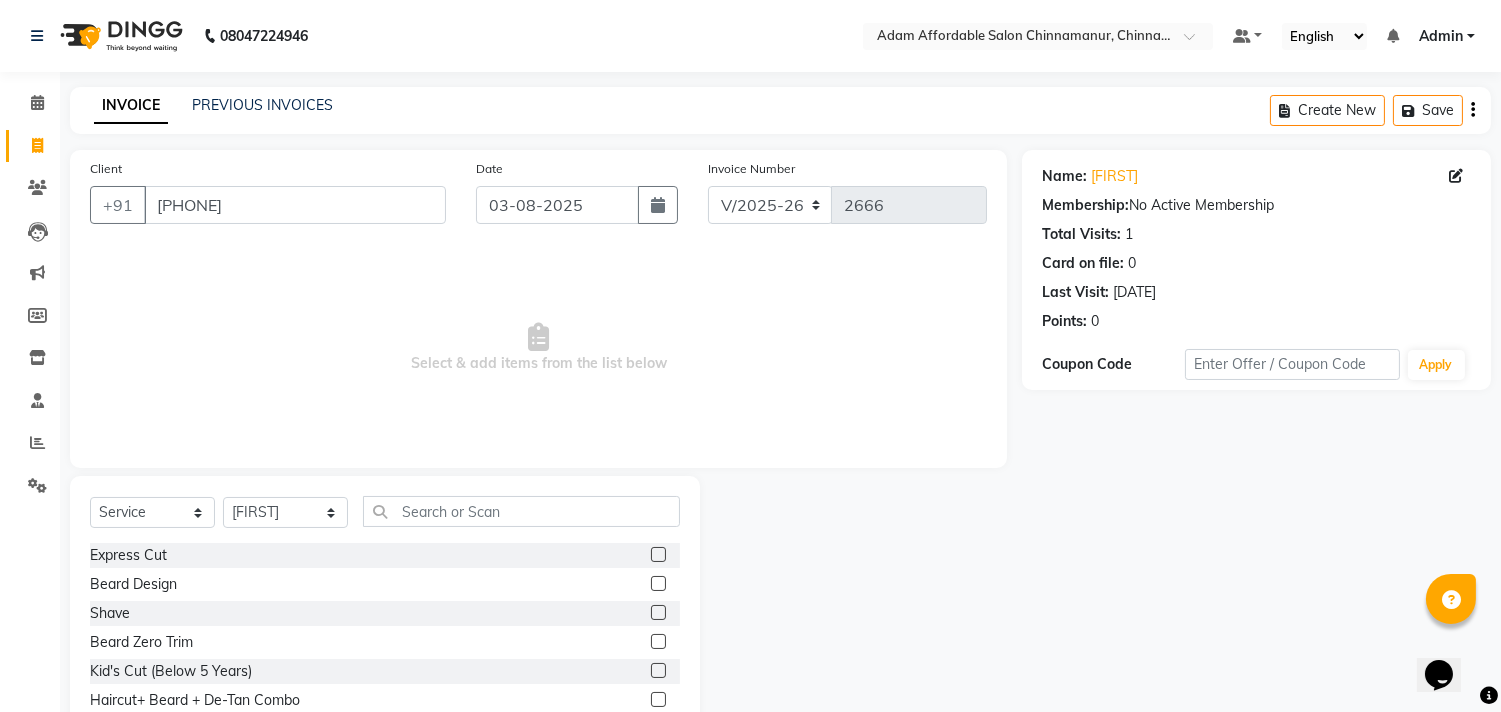 click 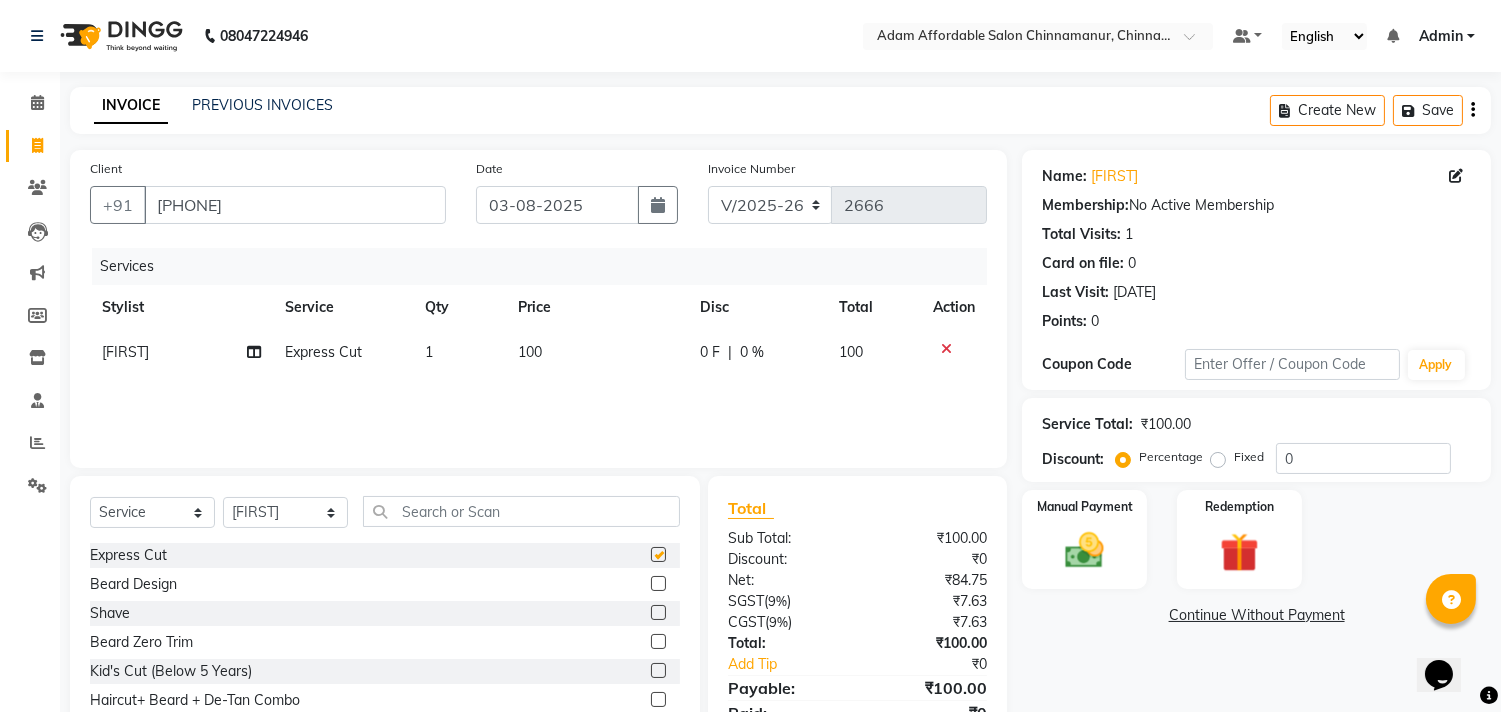 checkbox on "false" 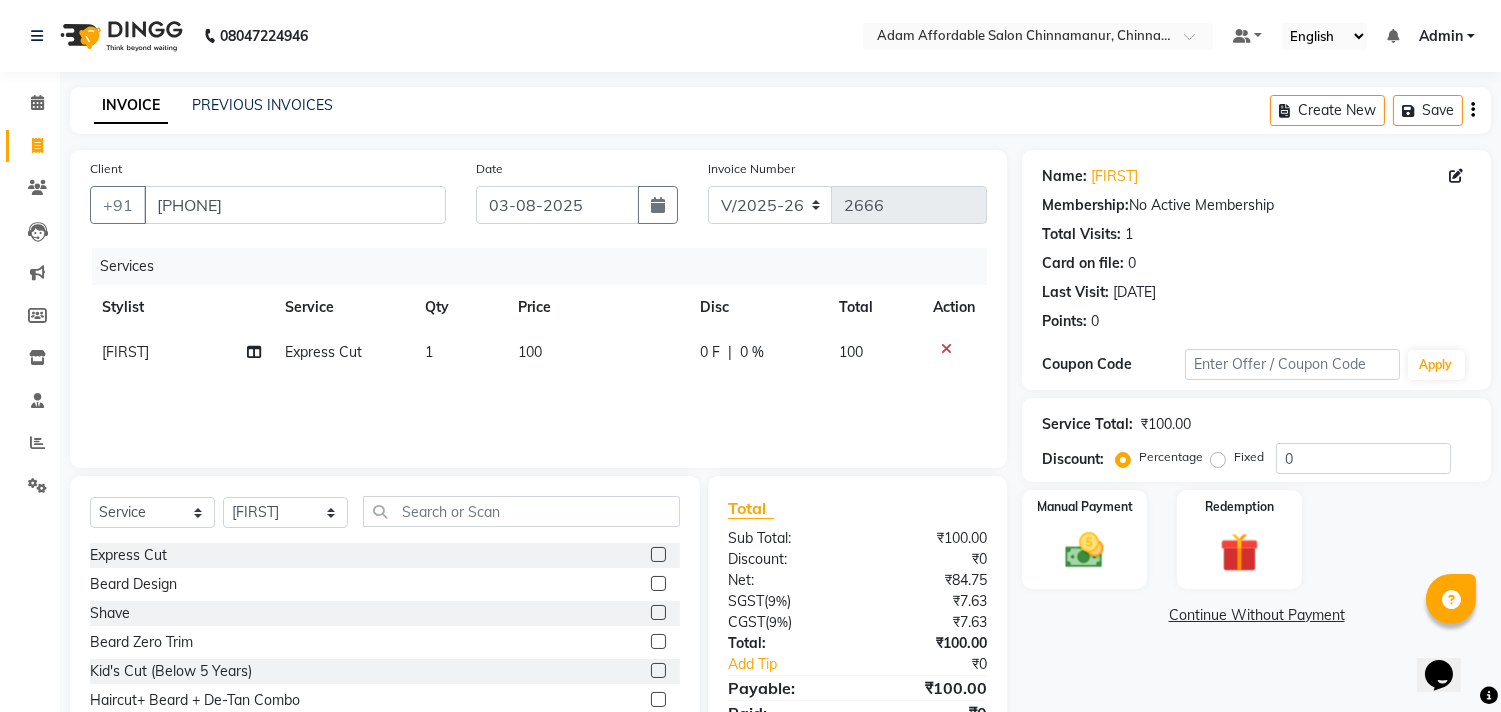 click 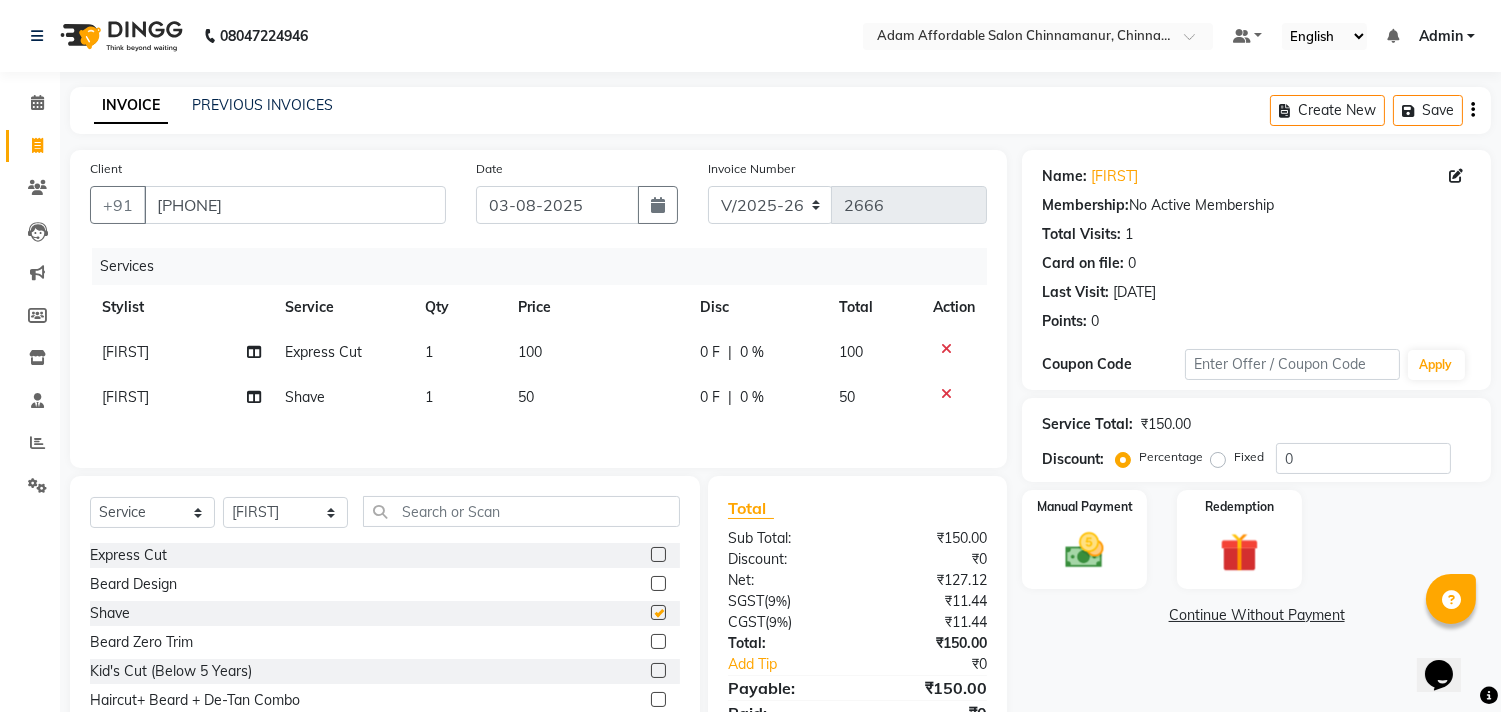 checkbox on "false" 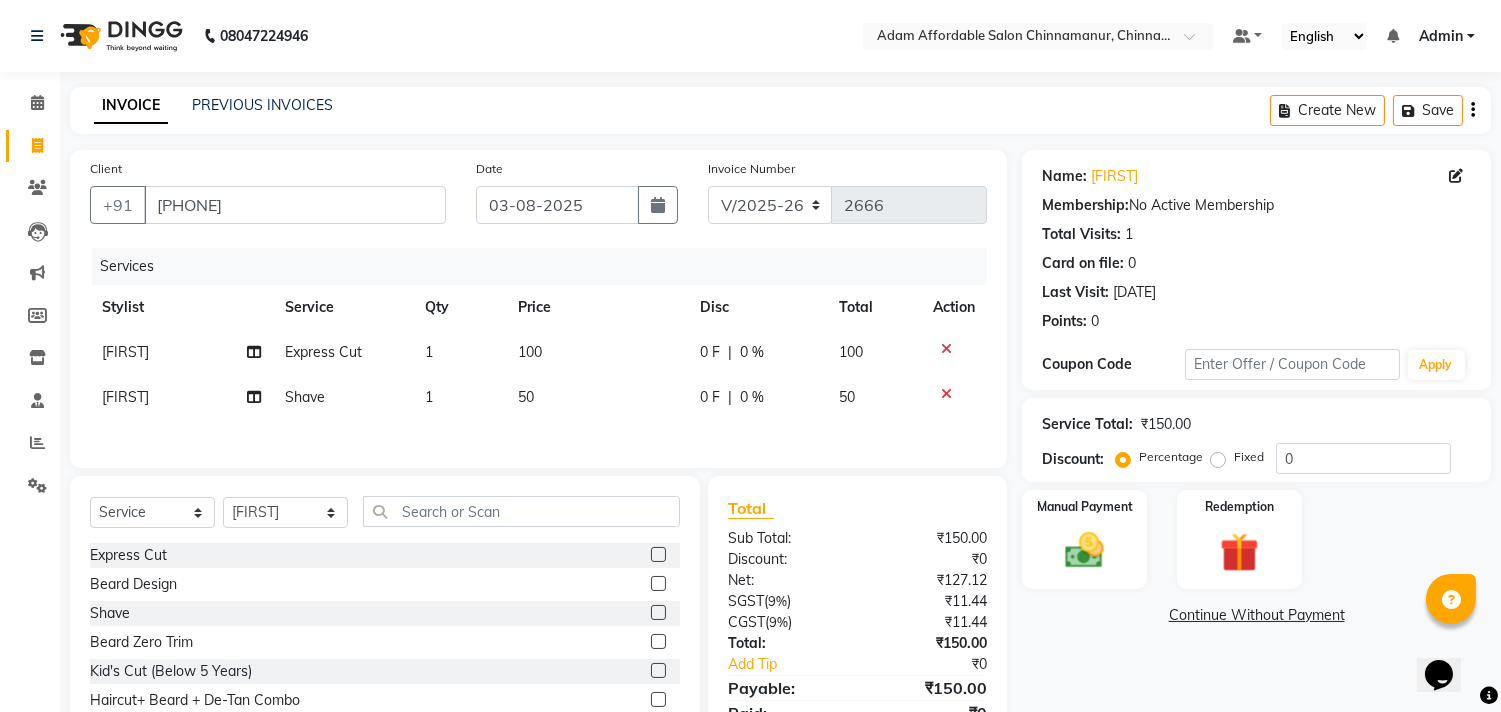 click on "Manual Payment Redemption" 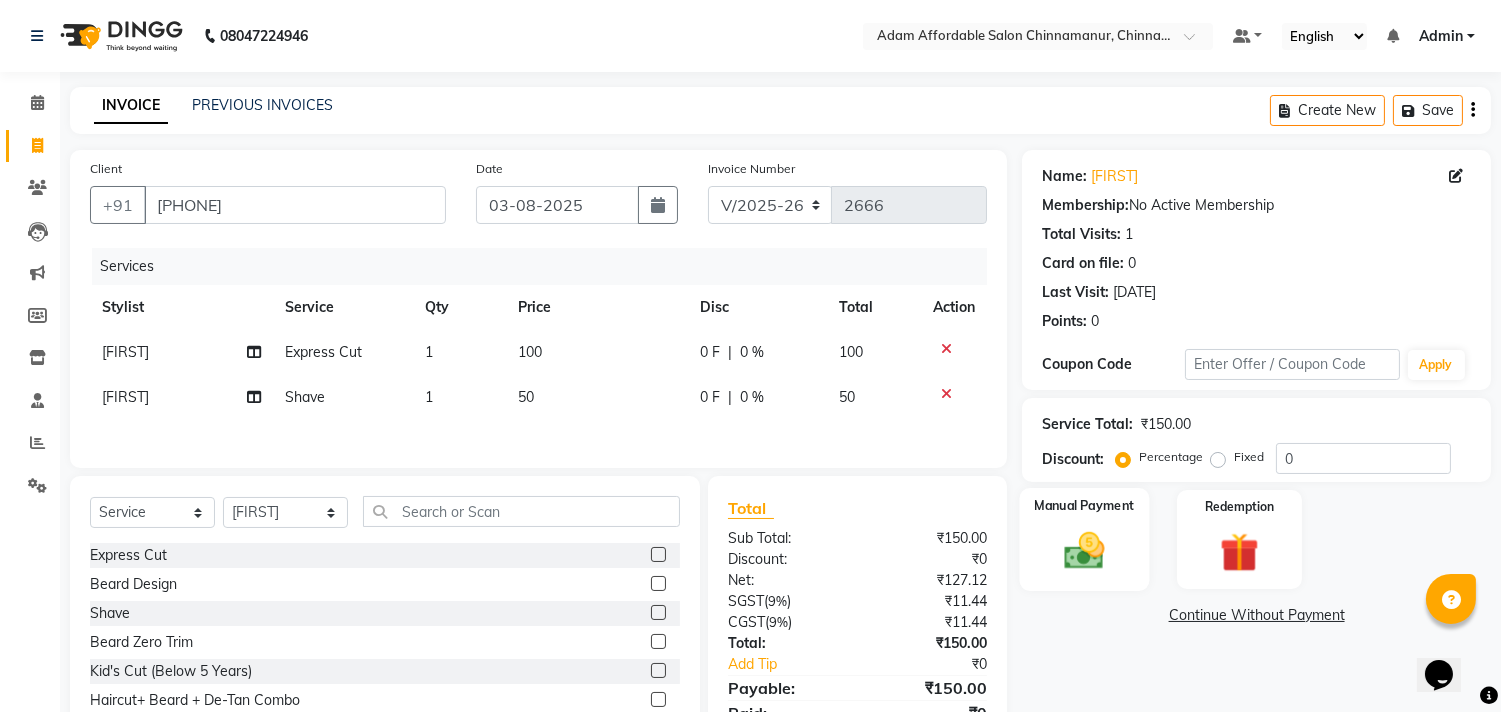 click 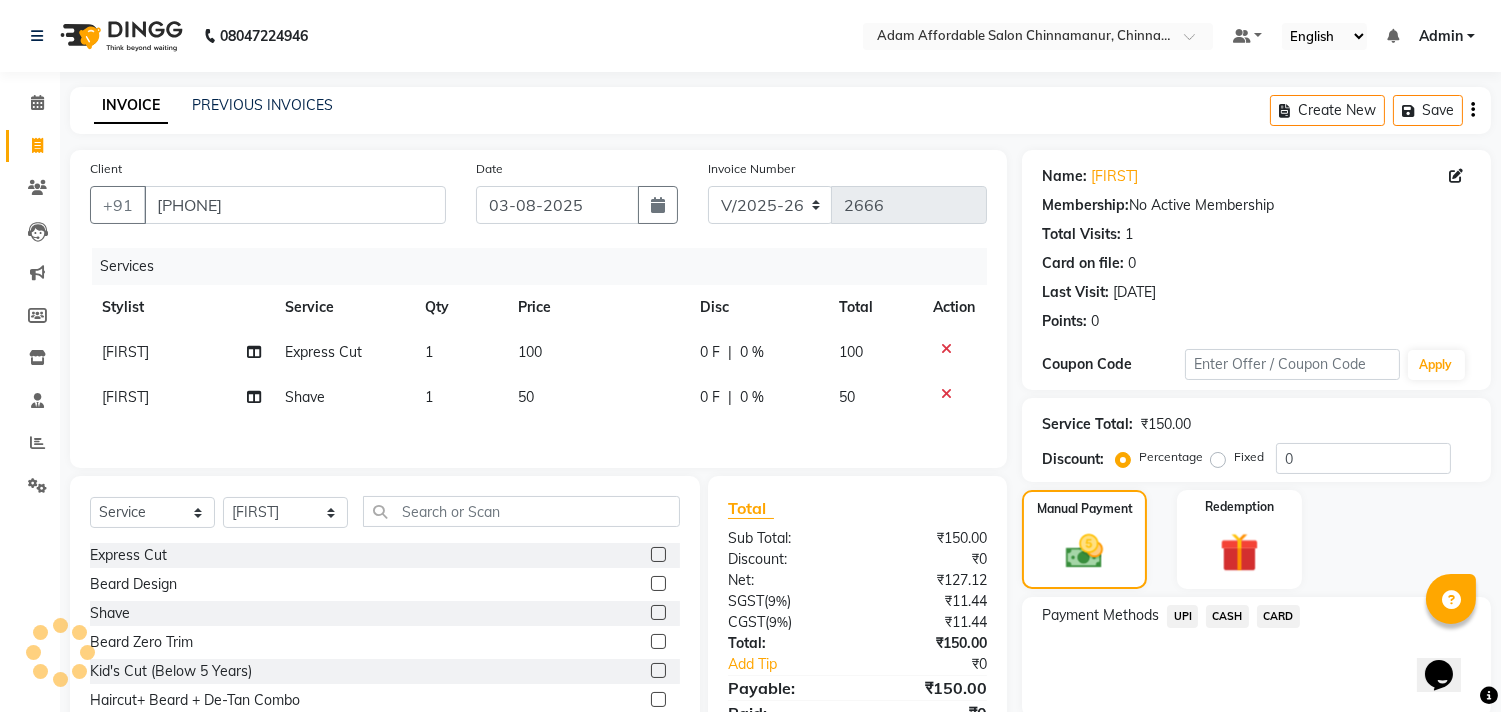 click on "UPI" 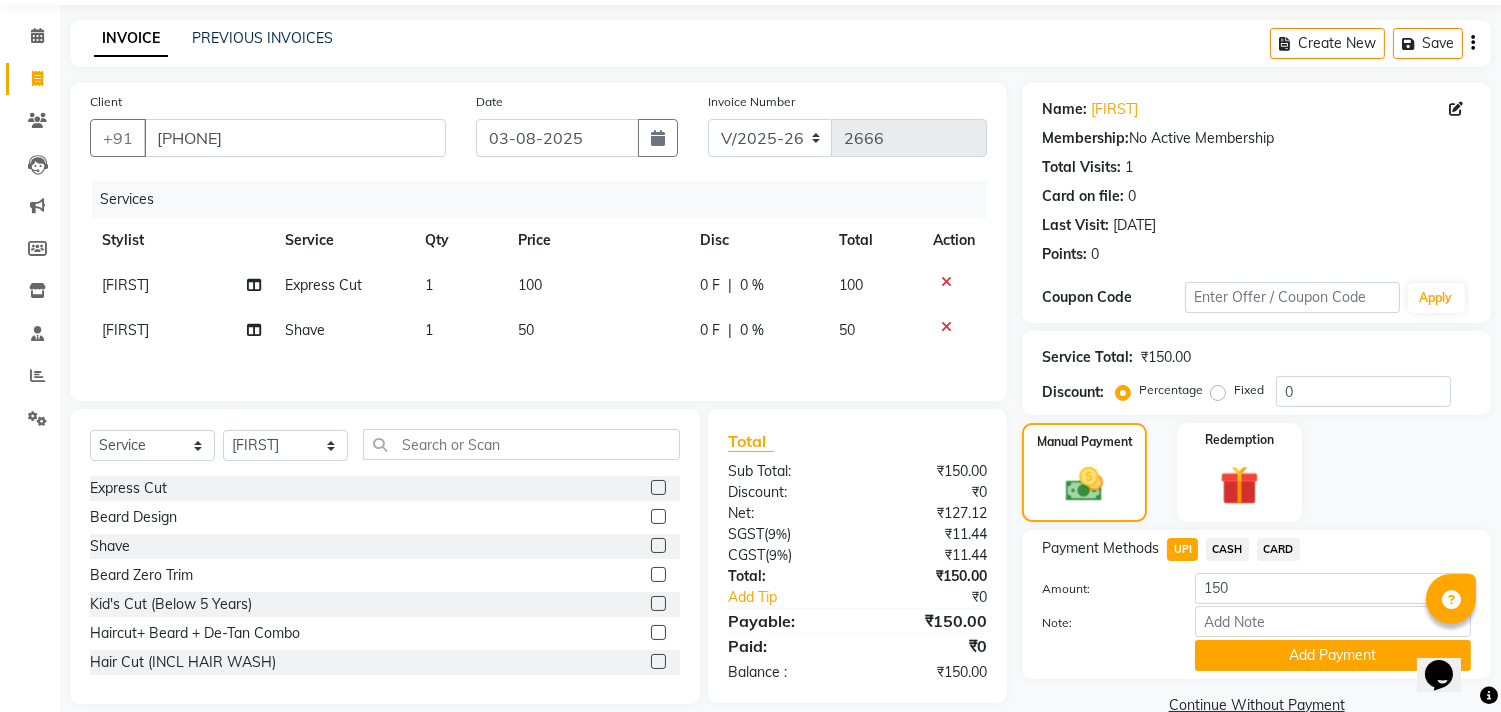 scroll, scrollTop: 104, scrollLeft: 0, axis: vertical 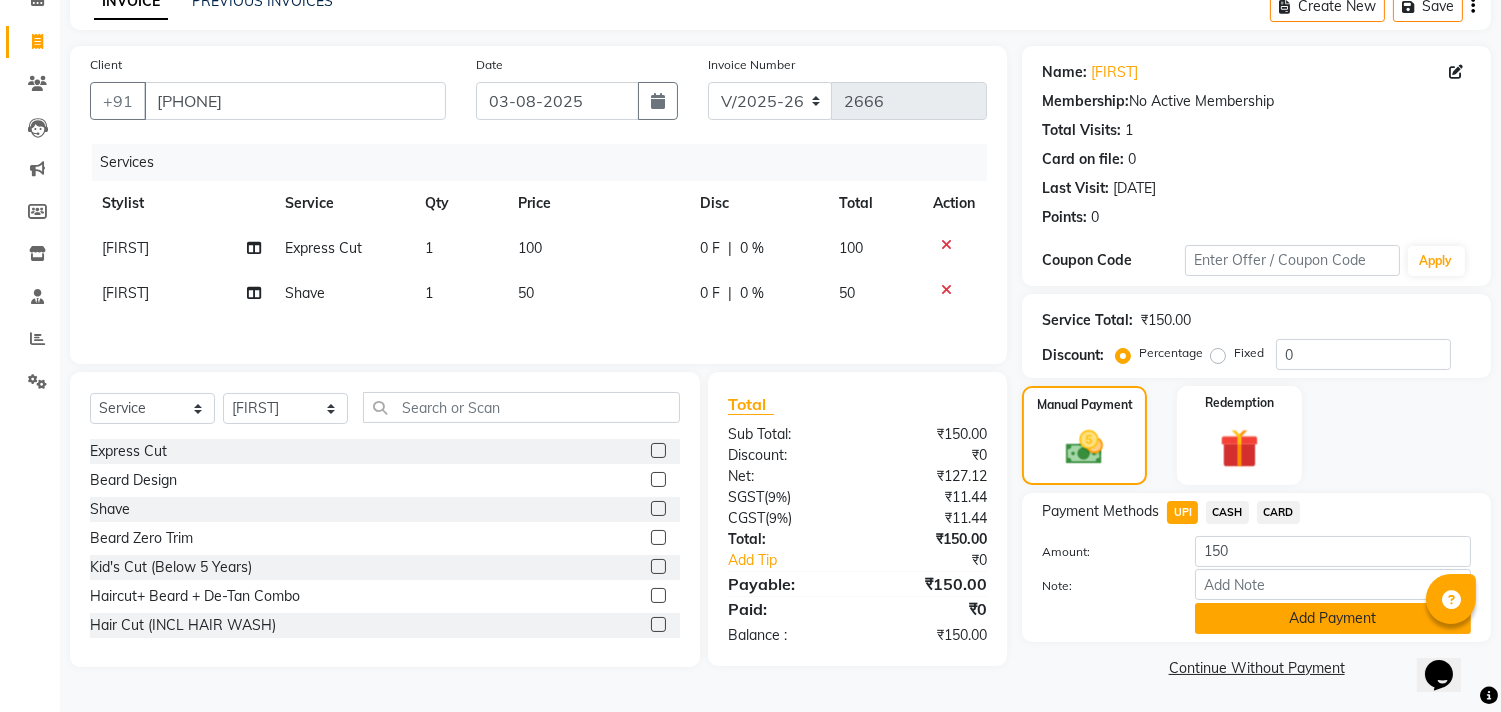 click on "Add Payment" 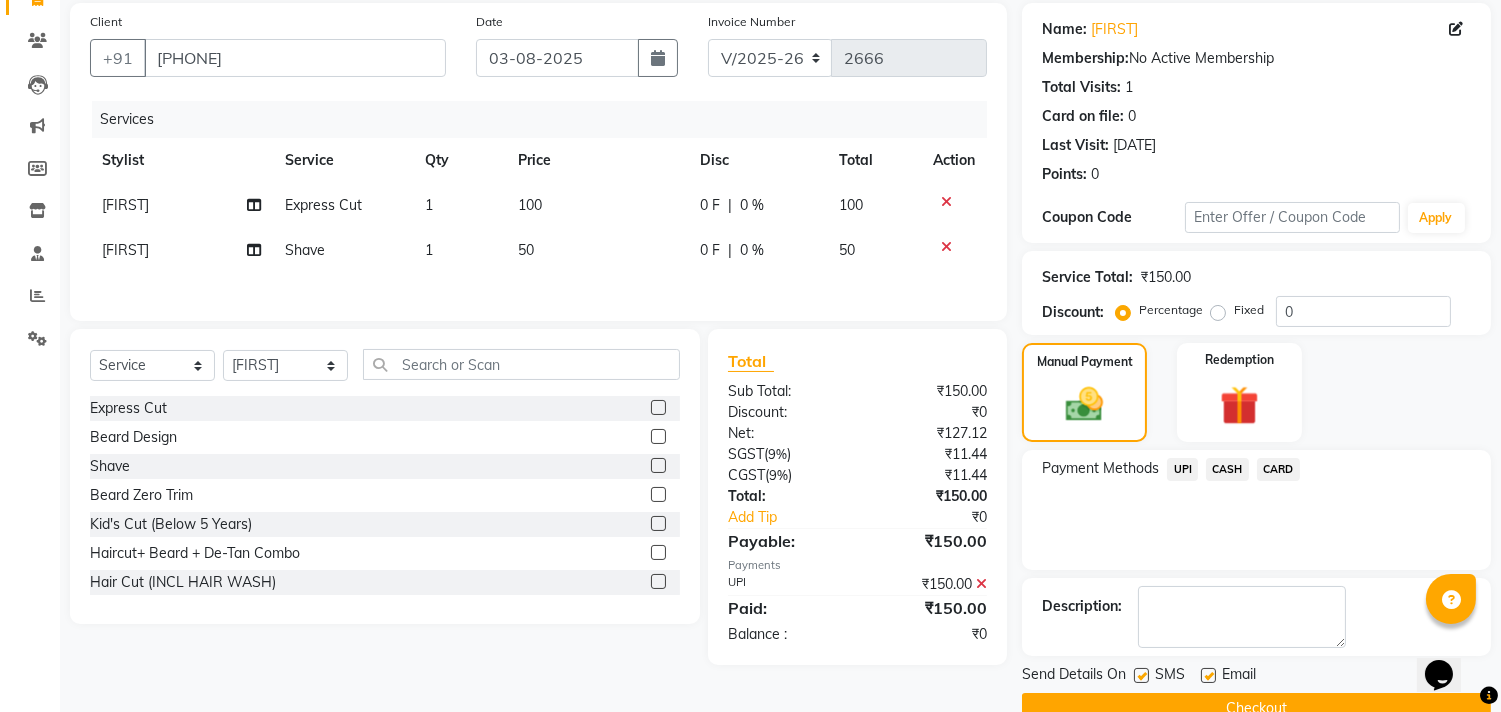 scroll, scrollTop: 187, scrollLeft: 0, axis: vertical 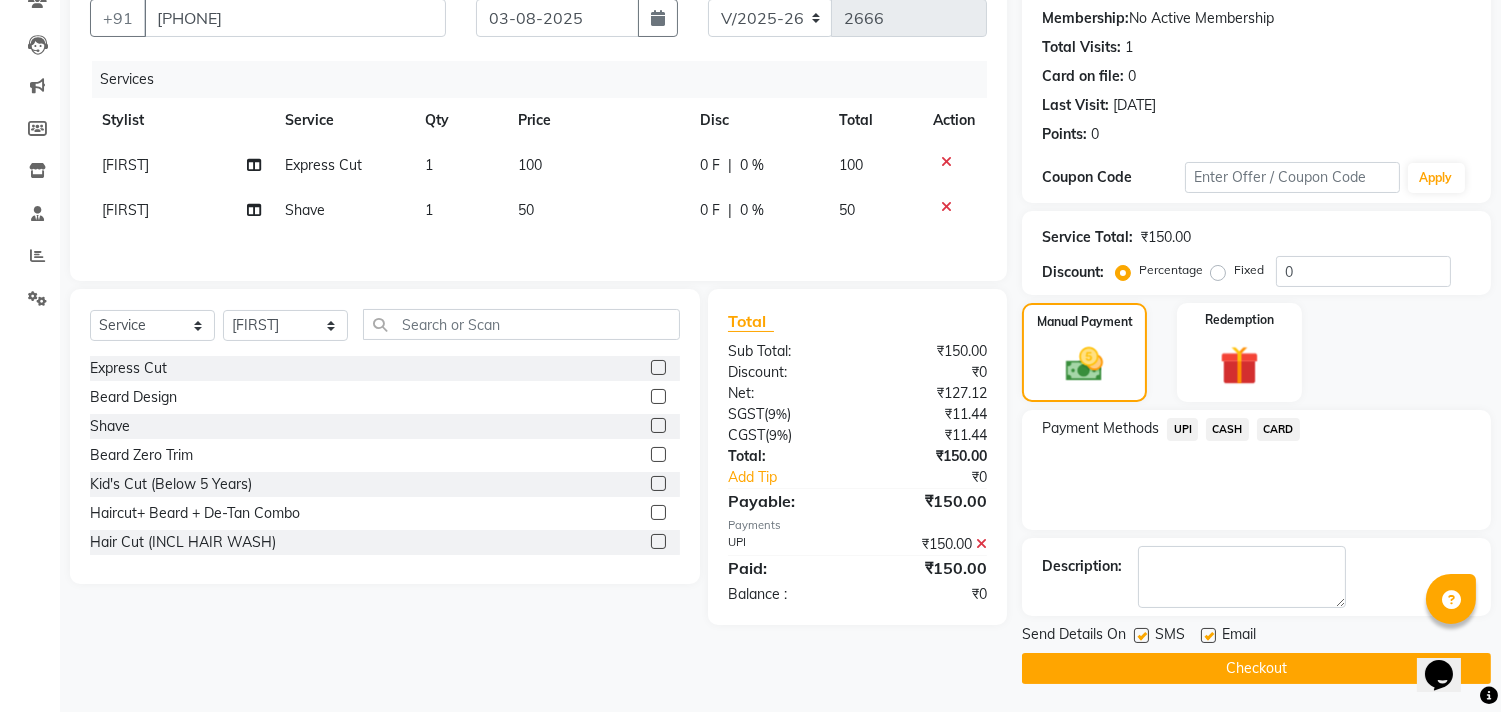 click on "Checkout" 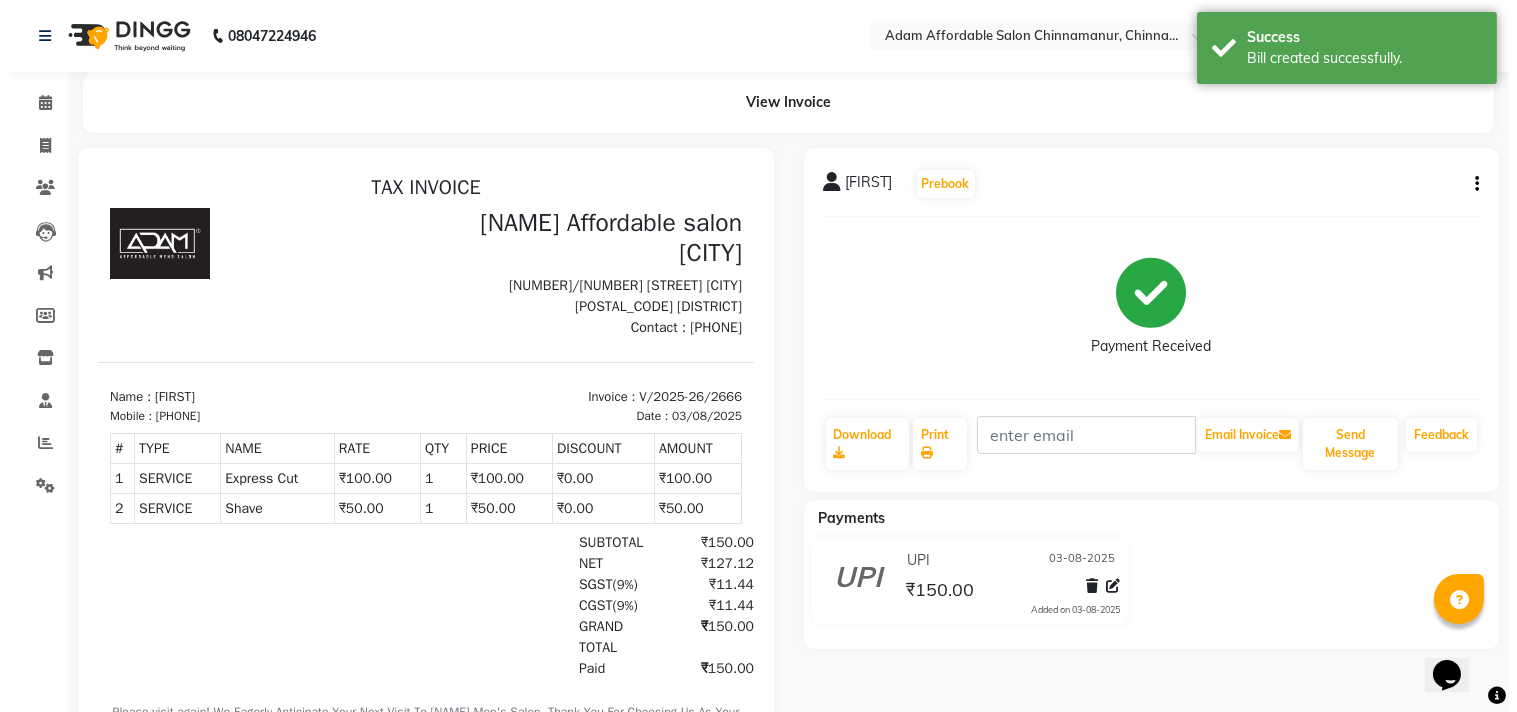 scroll, scrollTop: 0, scrollLeft: 0, axis: both 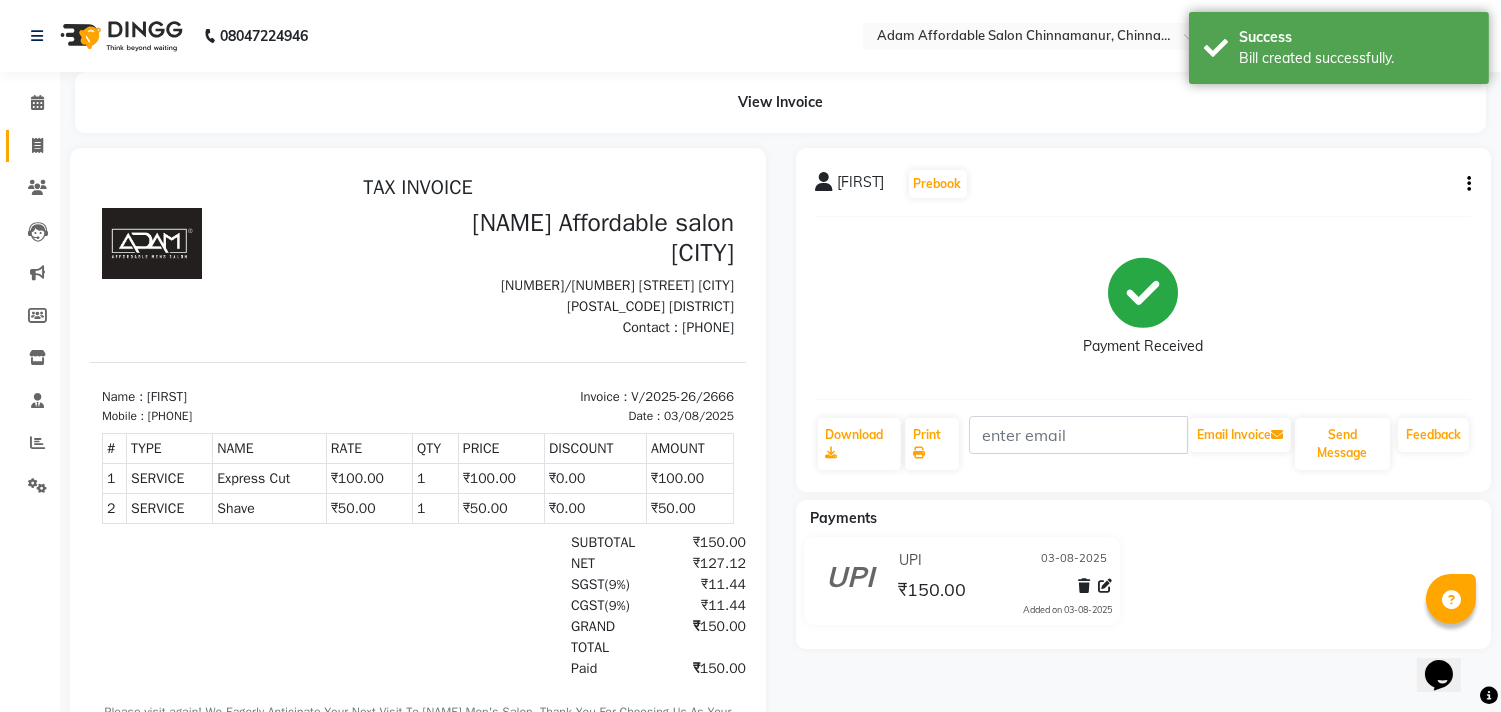 click on "Invoice" 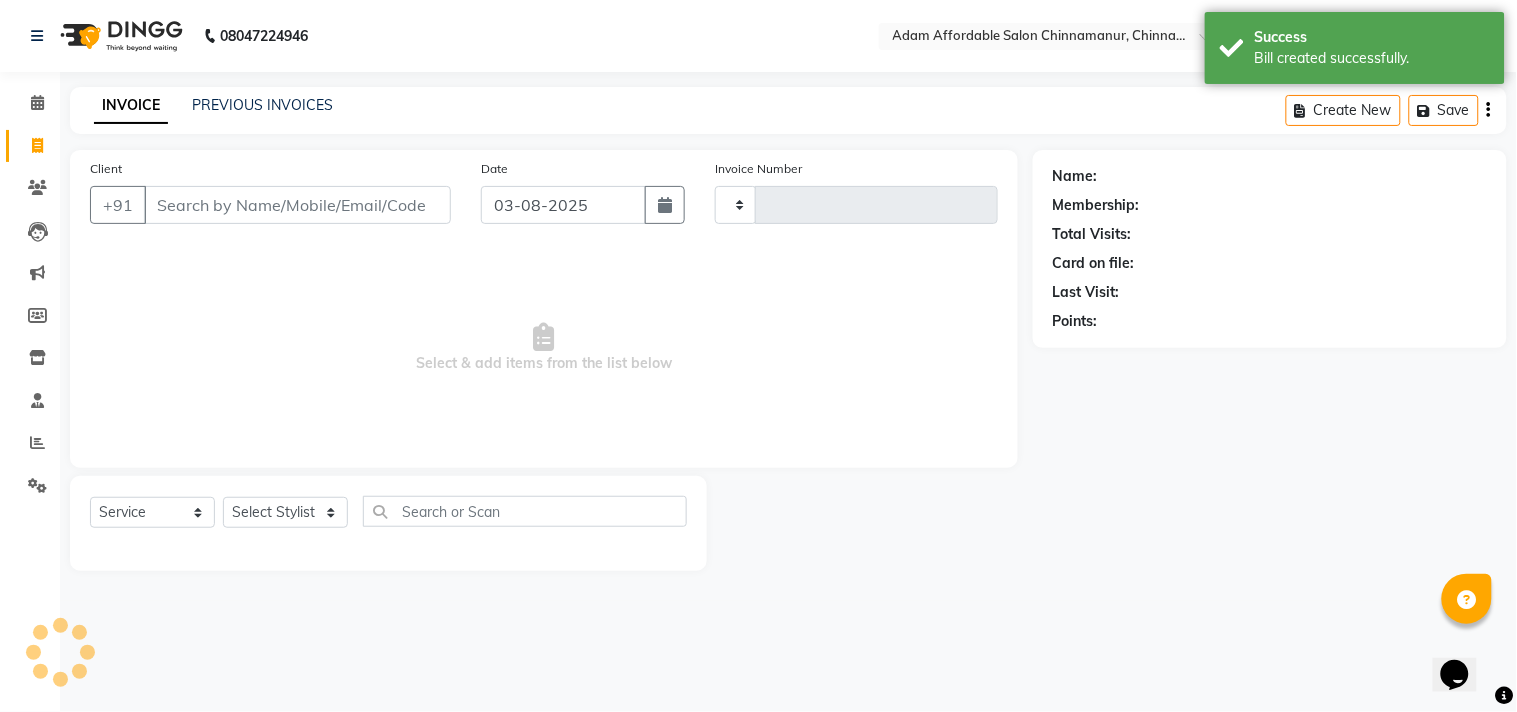 type on "2667" 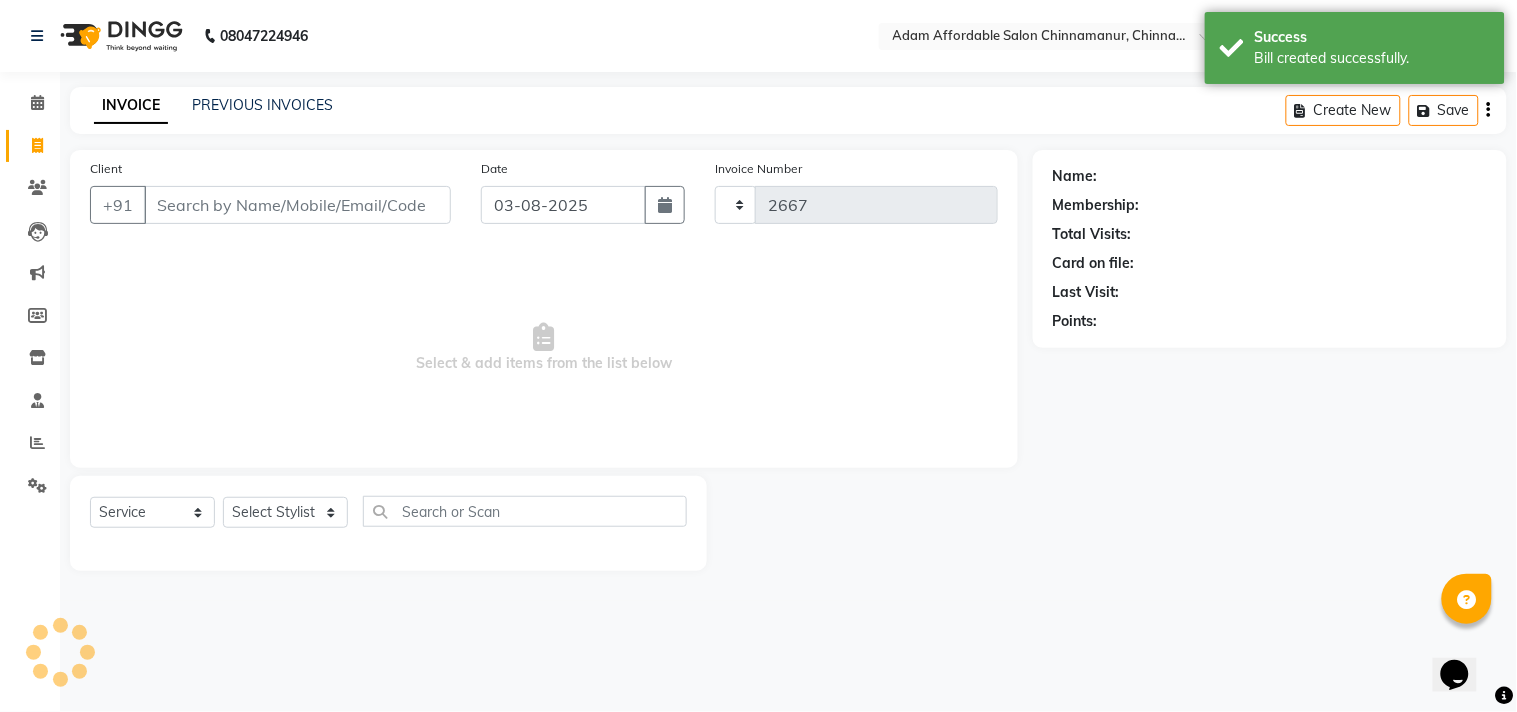 select on "8329" 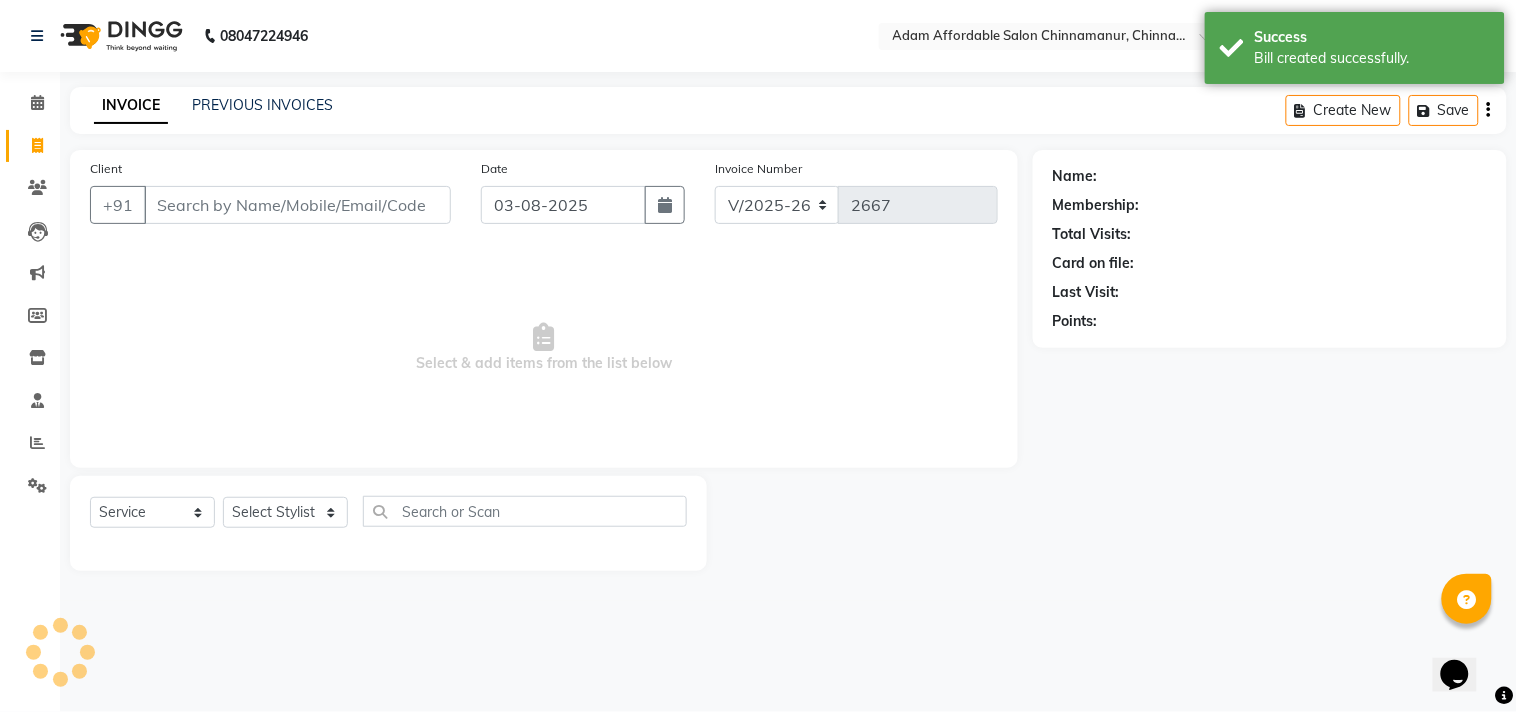 click on "Client" at bounding box center (297, 205) 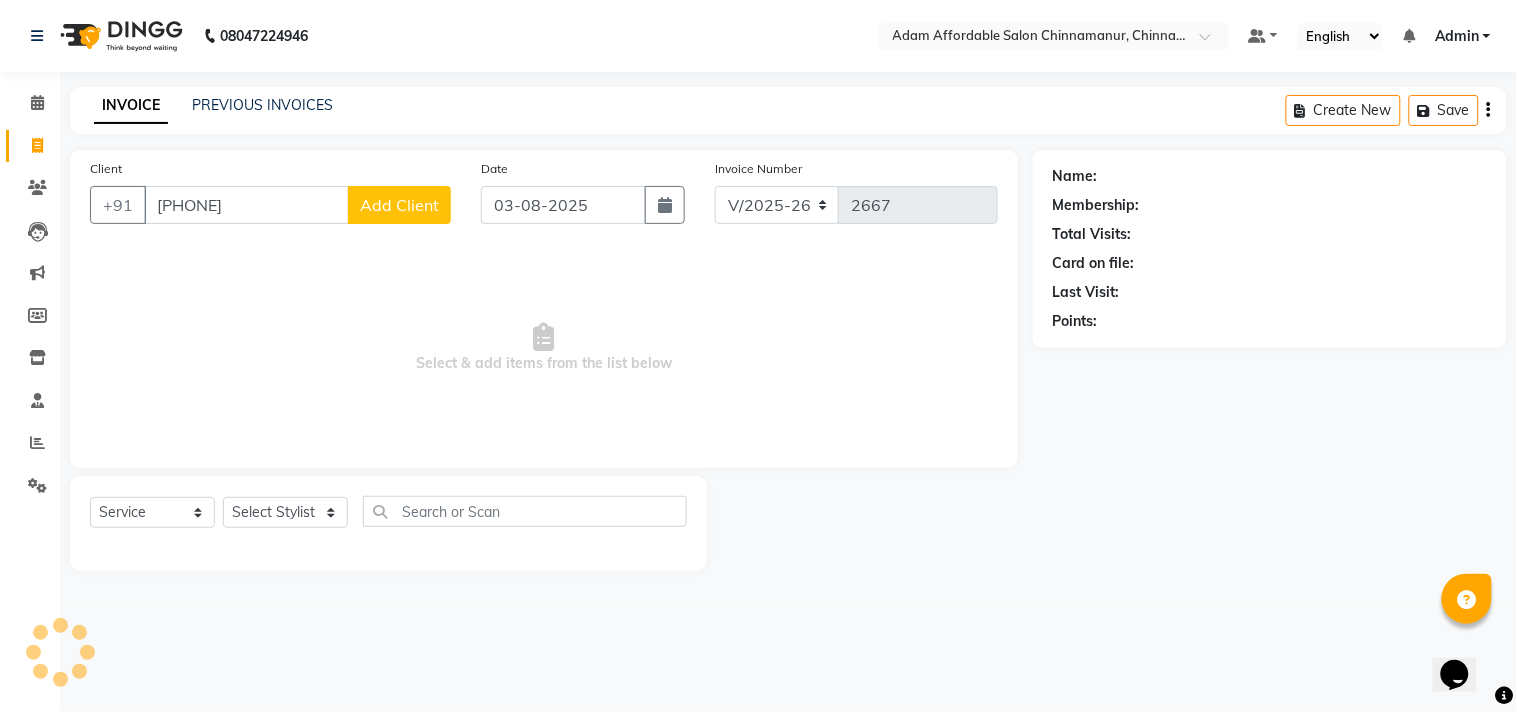 type on "[PHONE]" 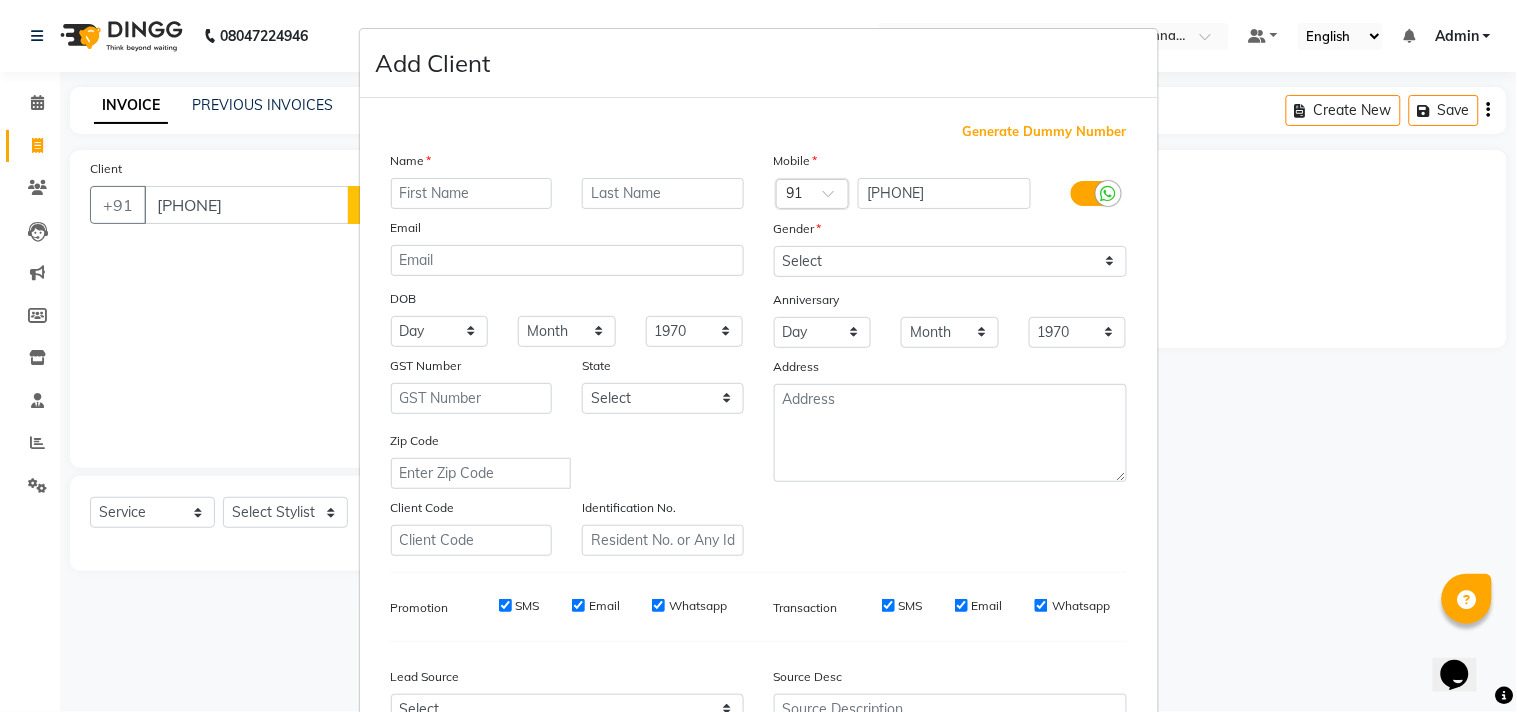 click at bounding box center [472, 193] 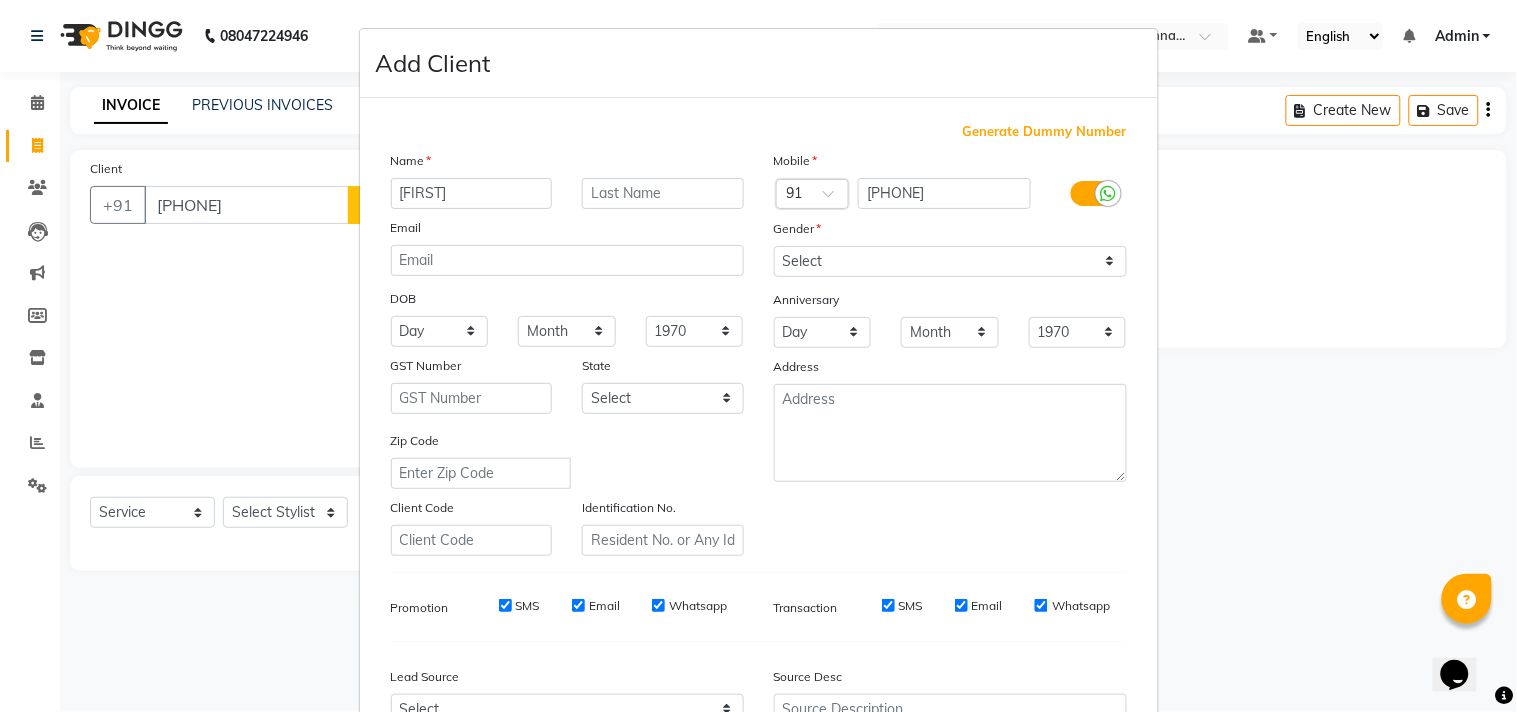 type on "[FIRST]" 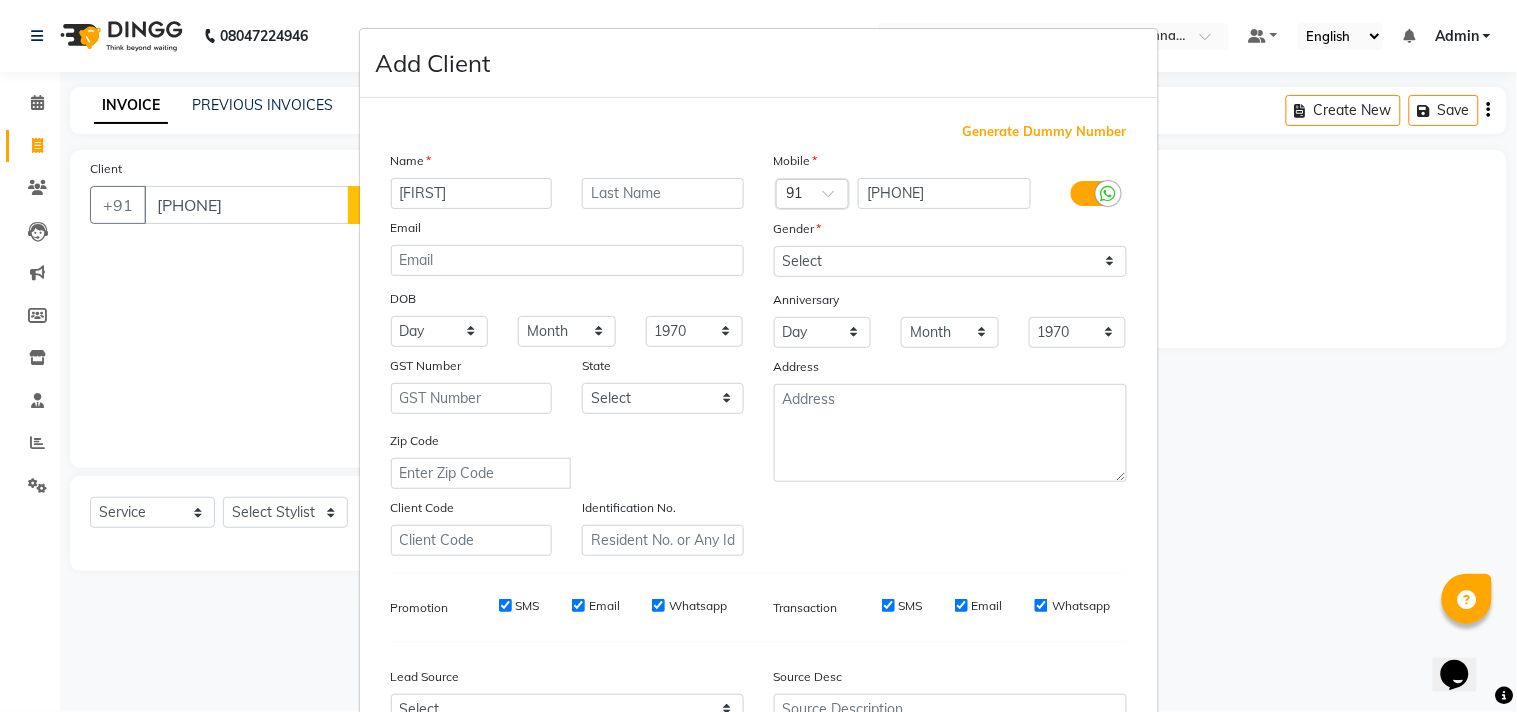 drag, startPoint x: 437, startPoint y: 190, endPoint x: 593, endPoint y: 137, distance: 164.7574 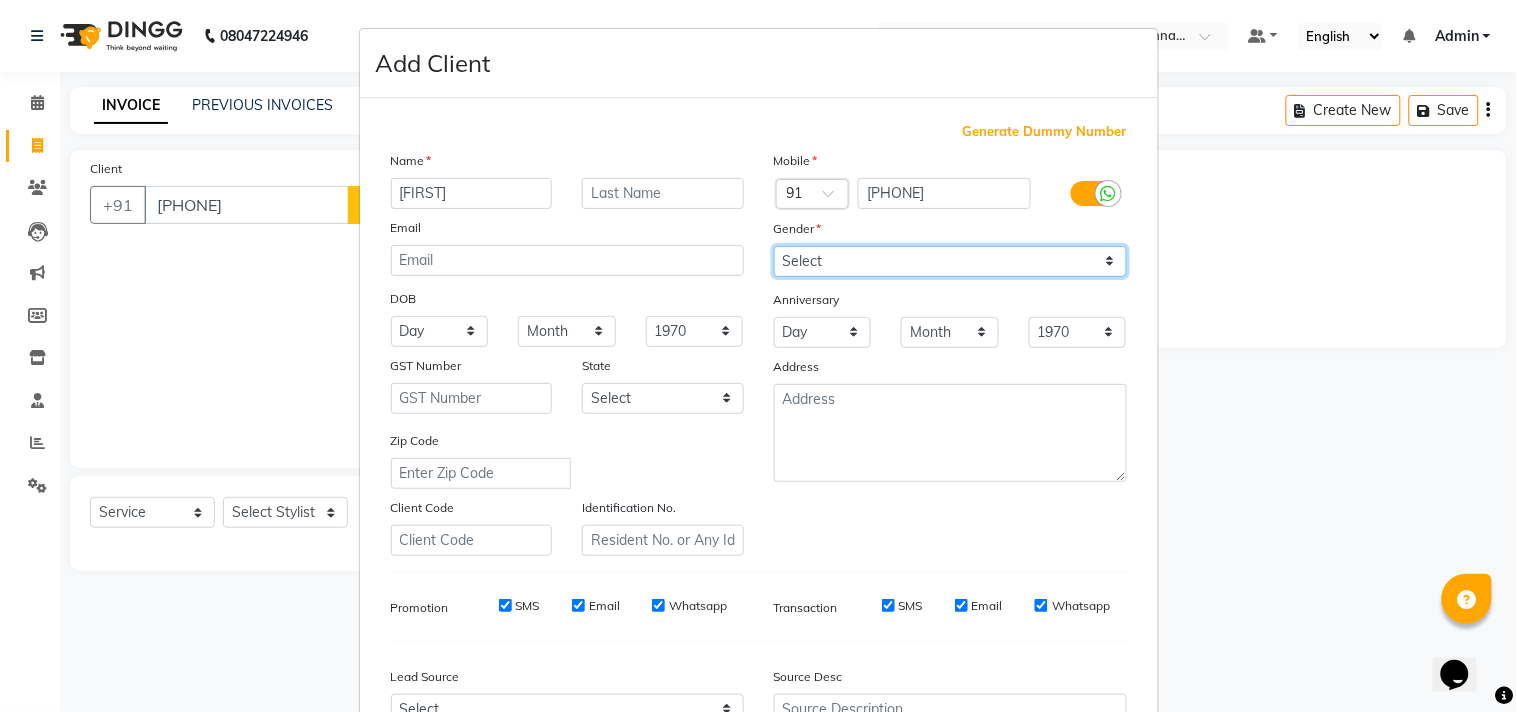click on "Select Male Female Other Prefer Not To Say" at bounding box center (950, 261) 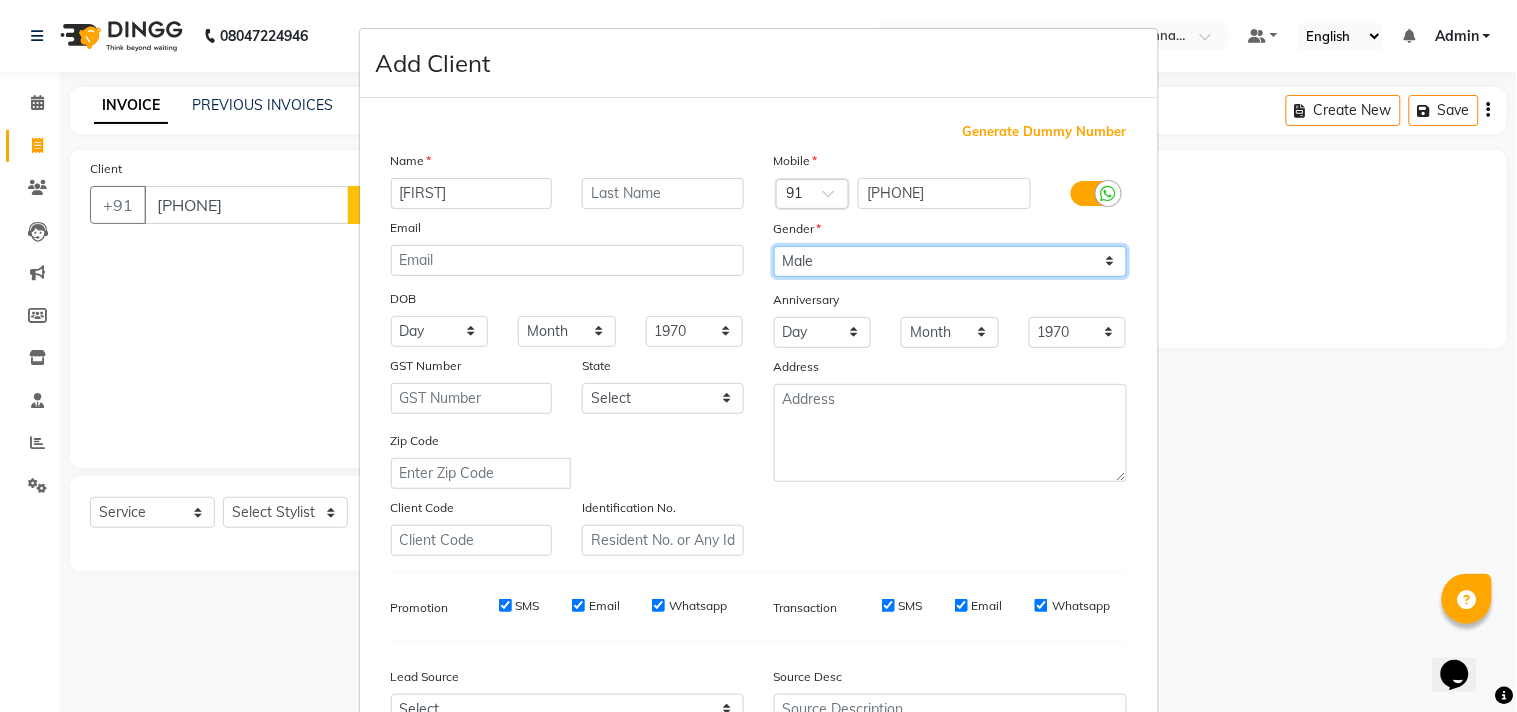 click on "Select Male Female Other Prefer Not To Say" at bounding box center [950, 261] 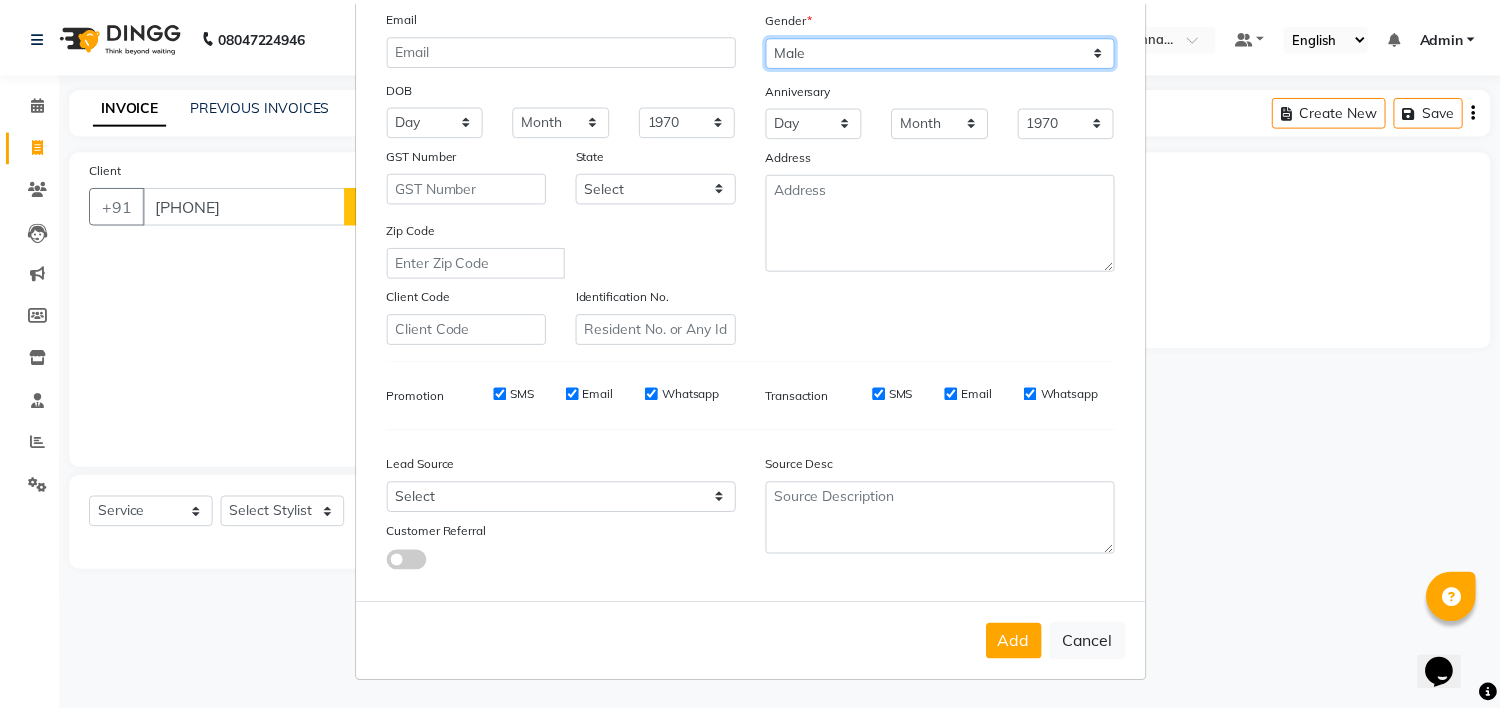 scroll, scrollTop: 212, scrollLeft: 0, axis: vertical 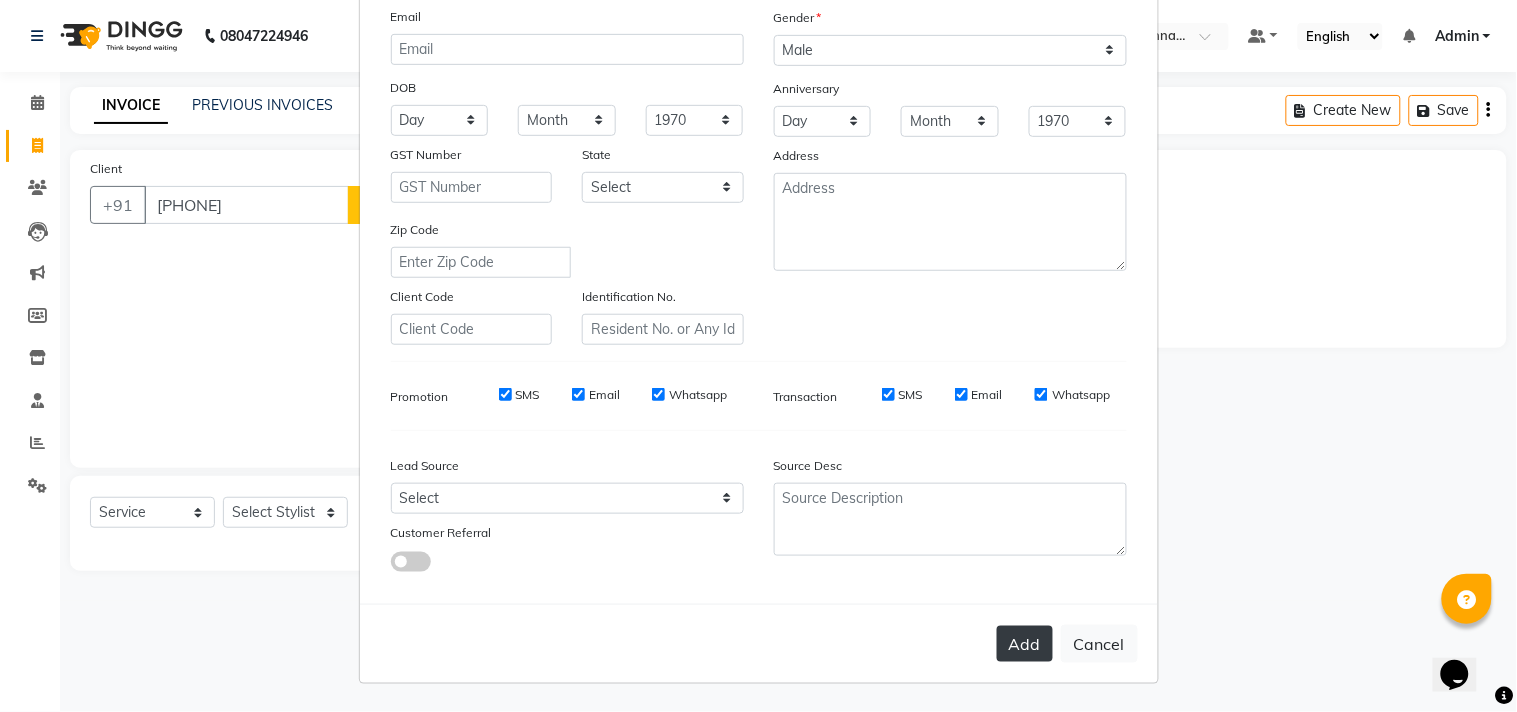 click on "Add" at bounding box center [1025, 644] 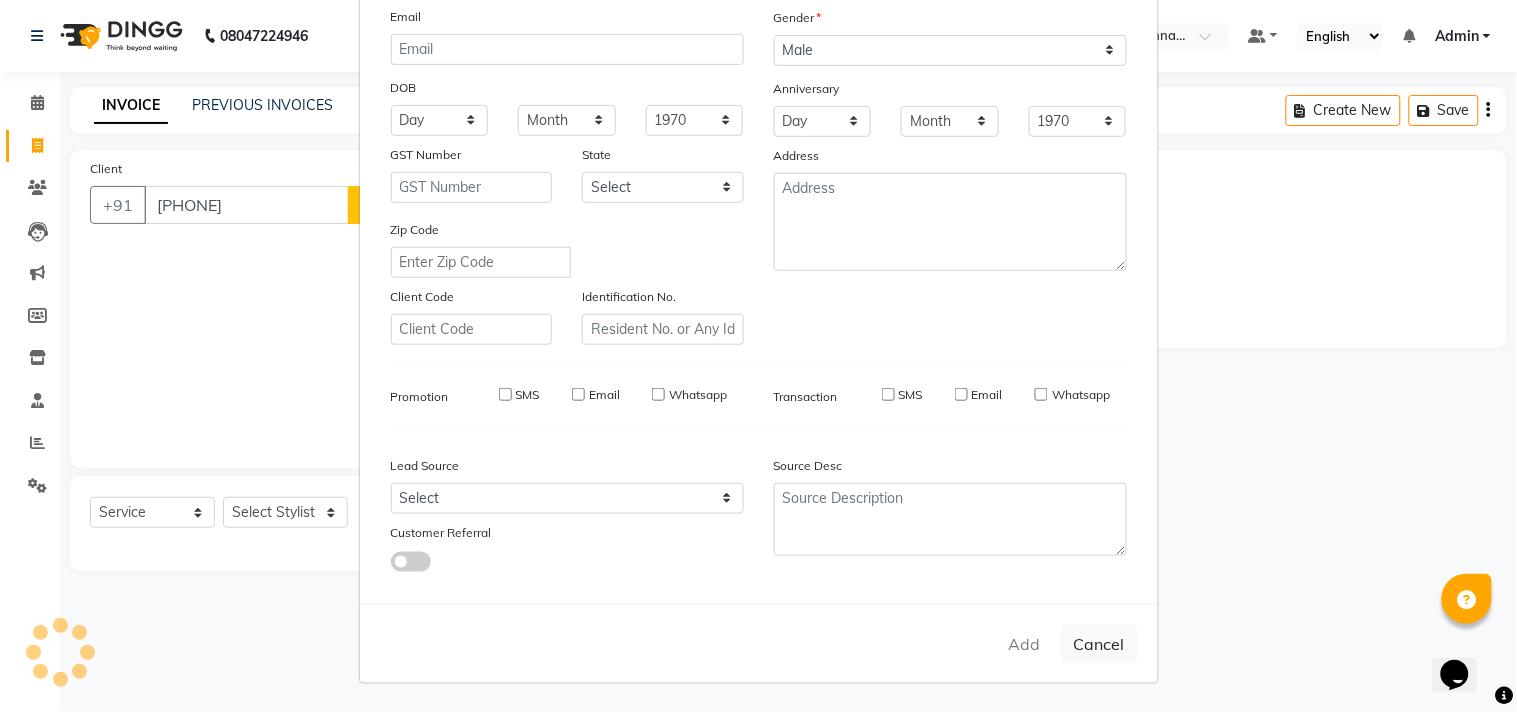 type 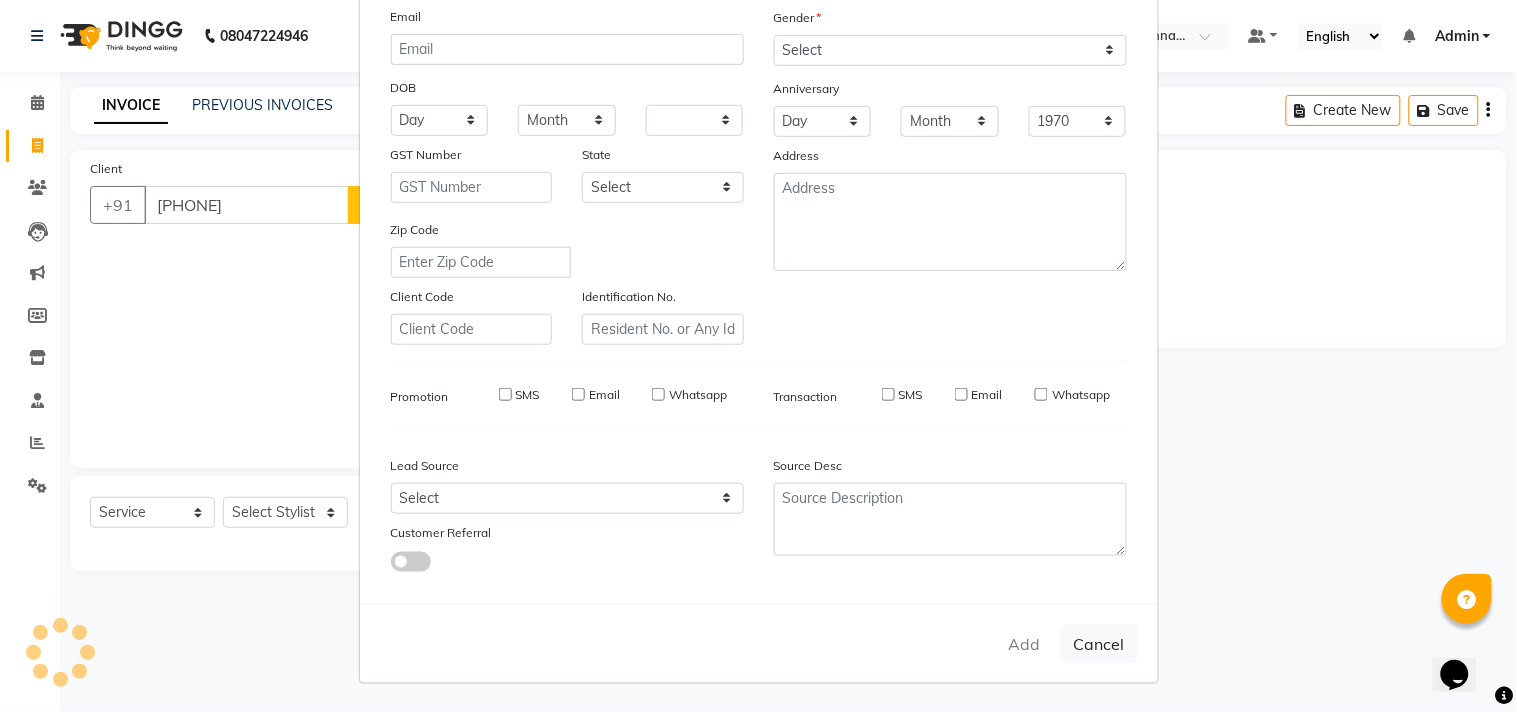 select 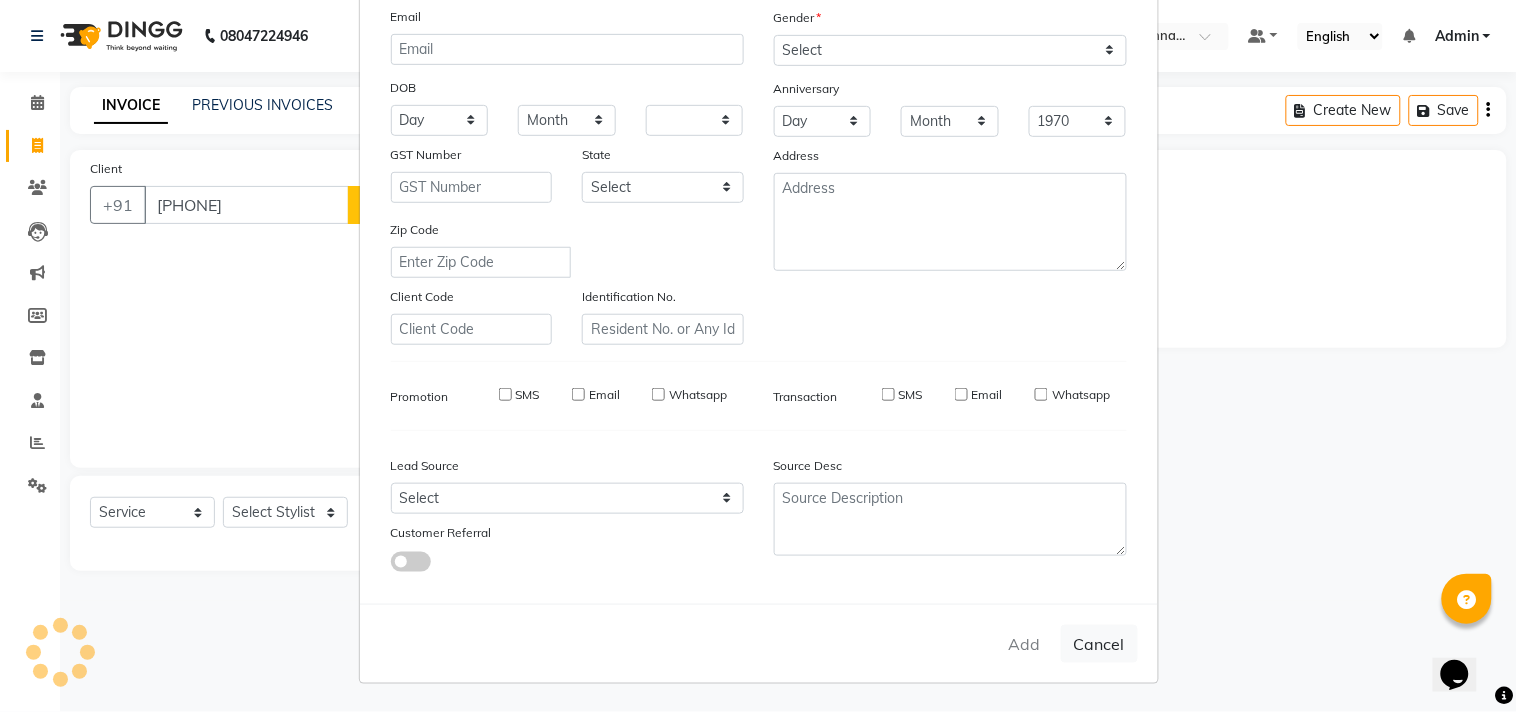 select 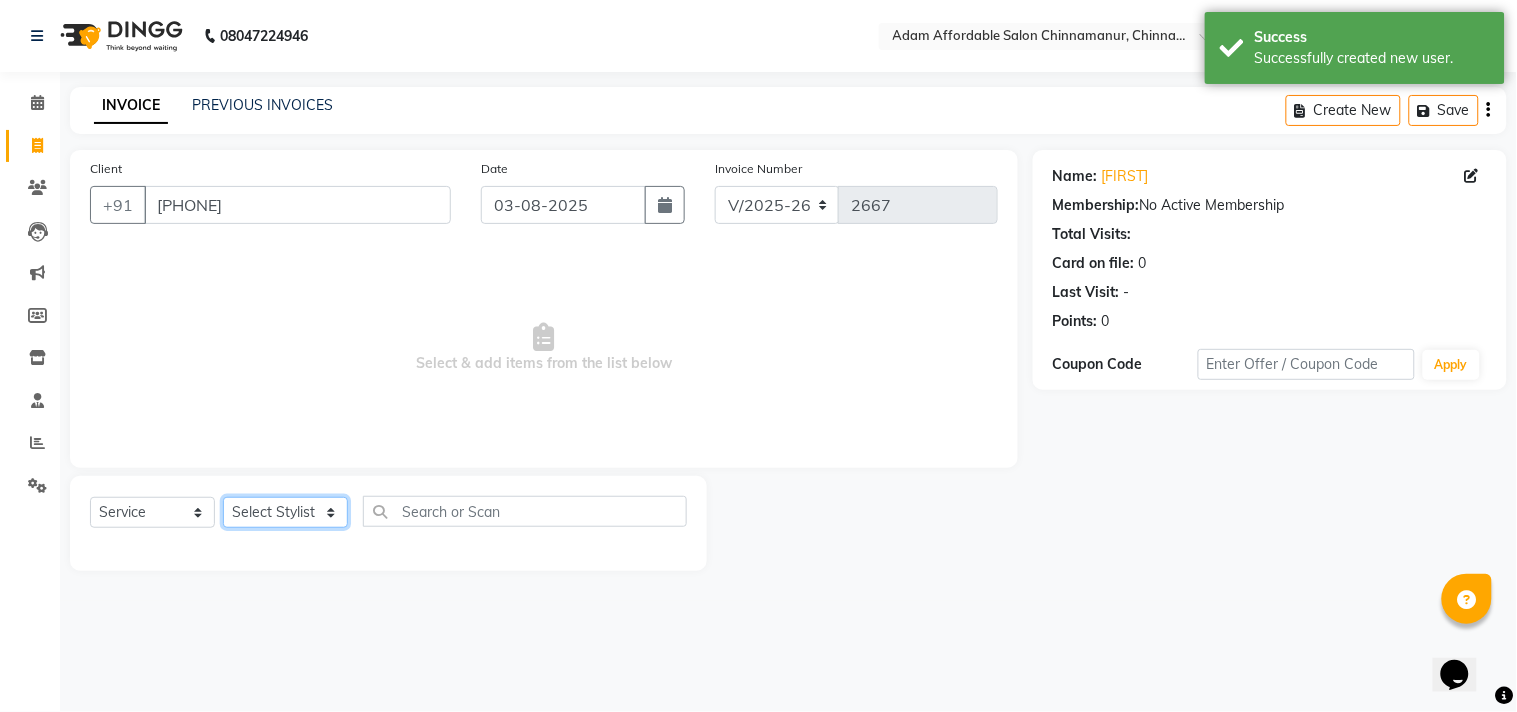 click on "Select Stylist Admin Atif Ali Kaleem Kiran Salim Sameer Shahil Shoaib Sunny Yogesh" 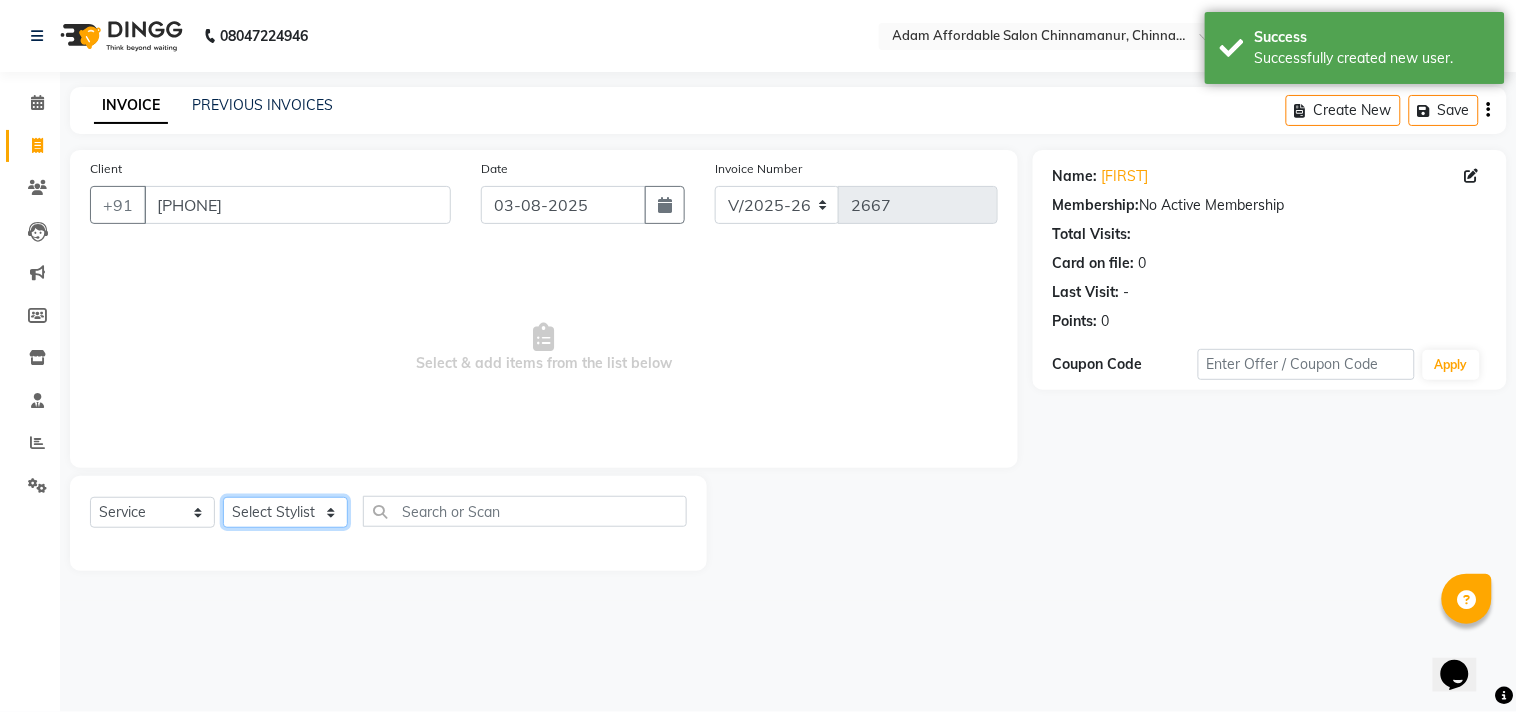 select on "86683" 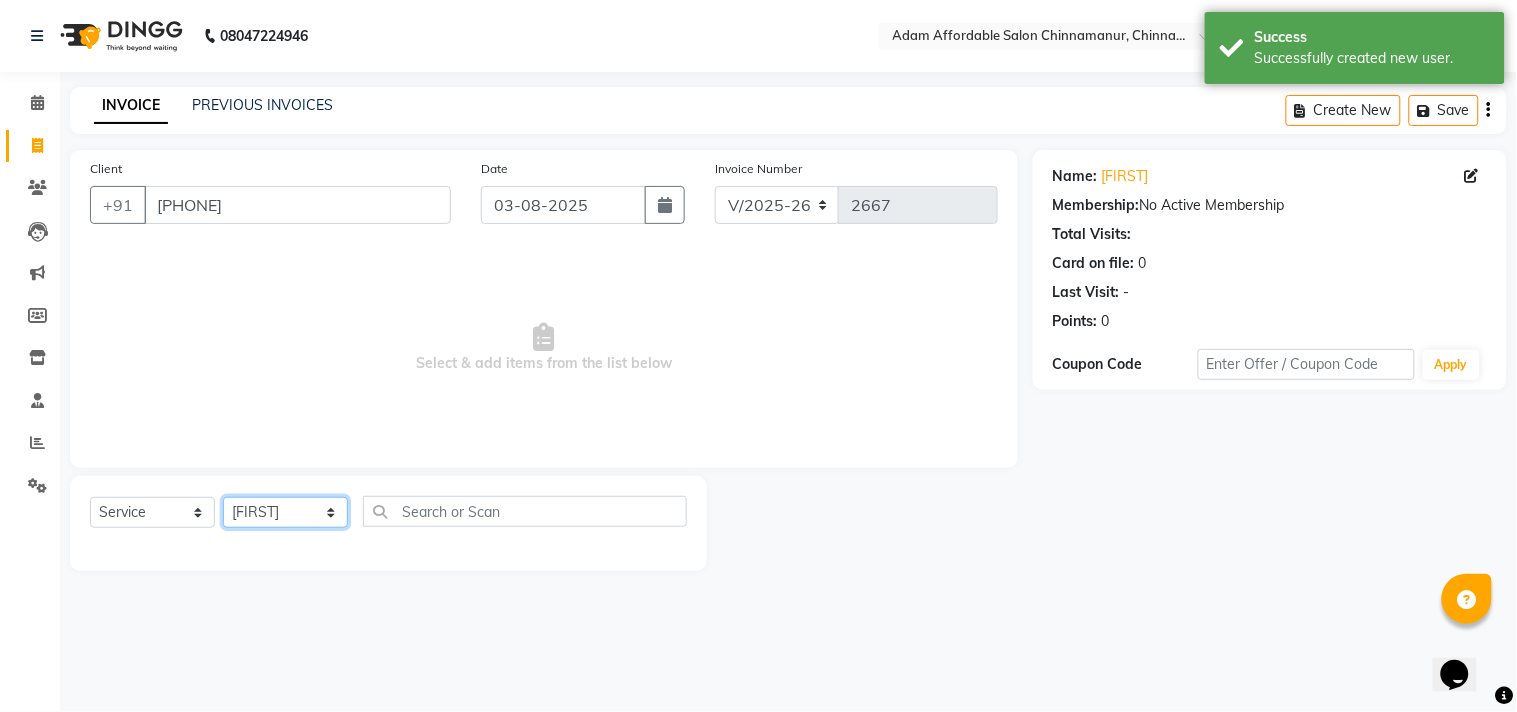 click on "Select Stylist Admin Atif Ali Kaleem Kiran Salim Sameer Shahil Shoaib Sunny Yogesh" 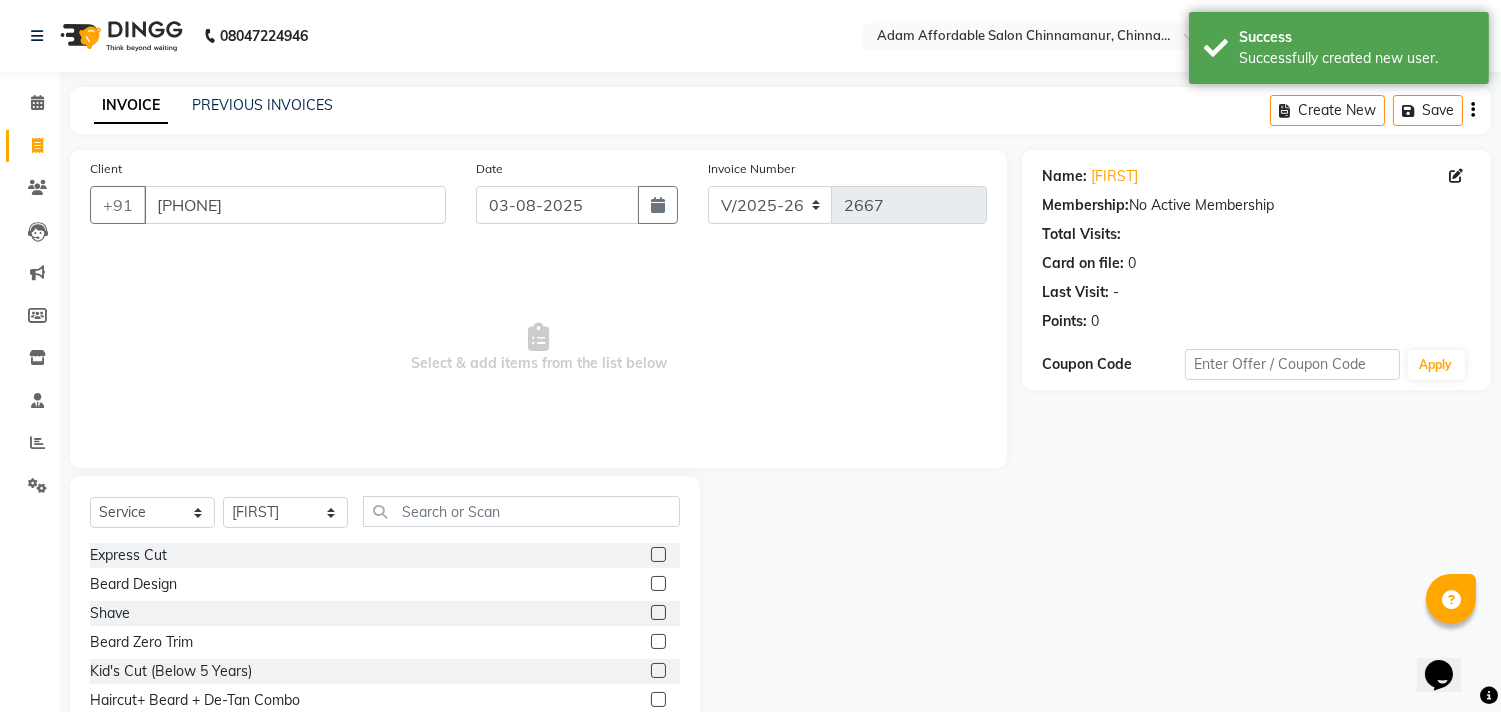 click 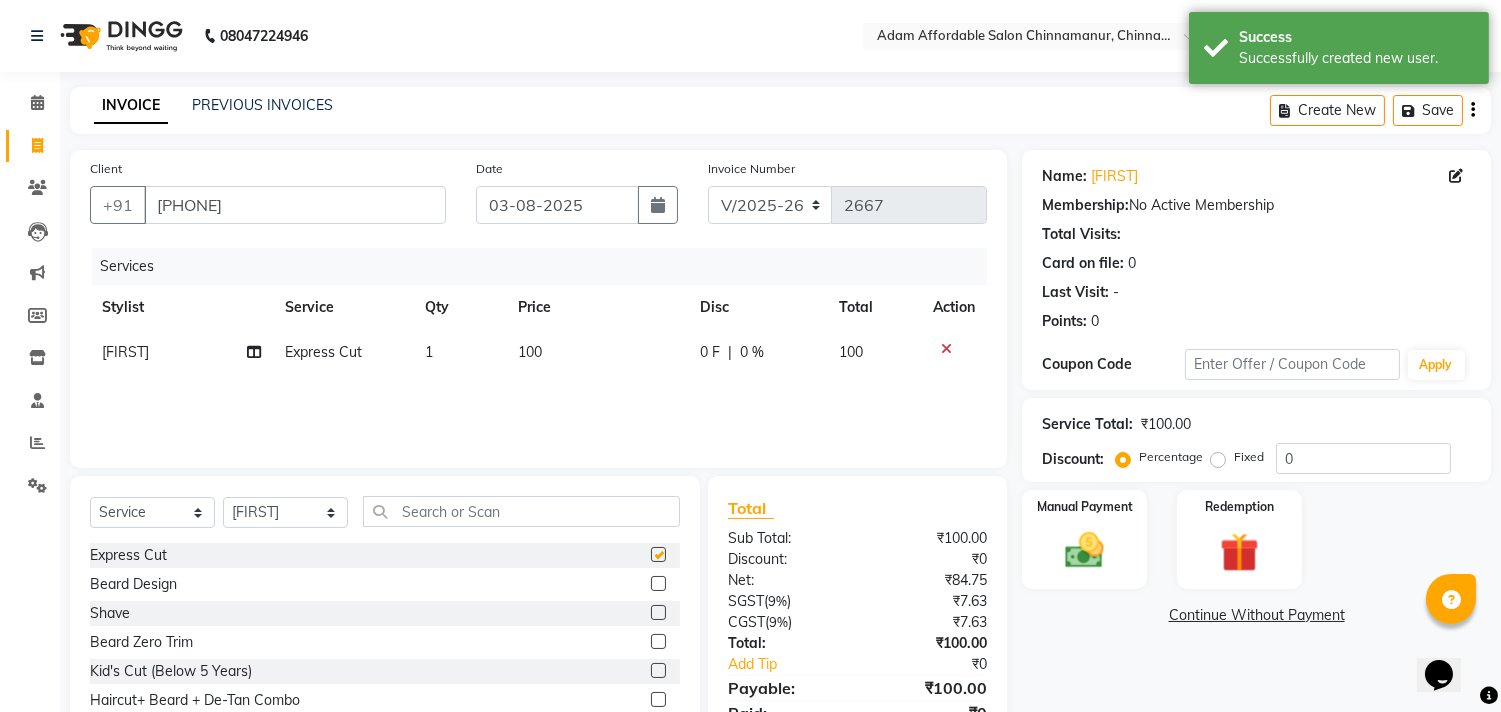 checkbox on "false" 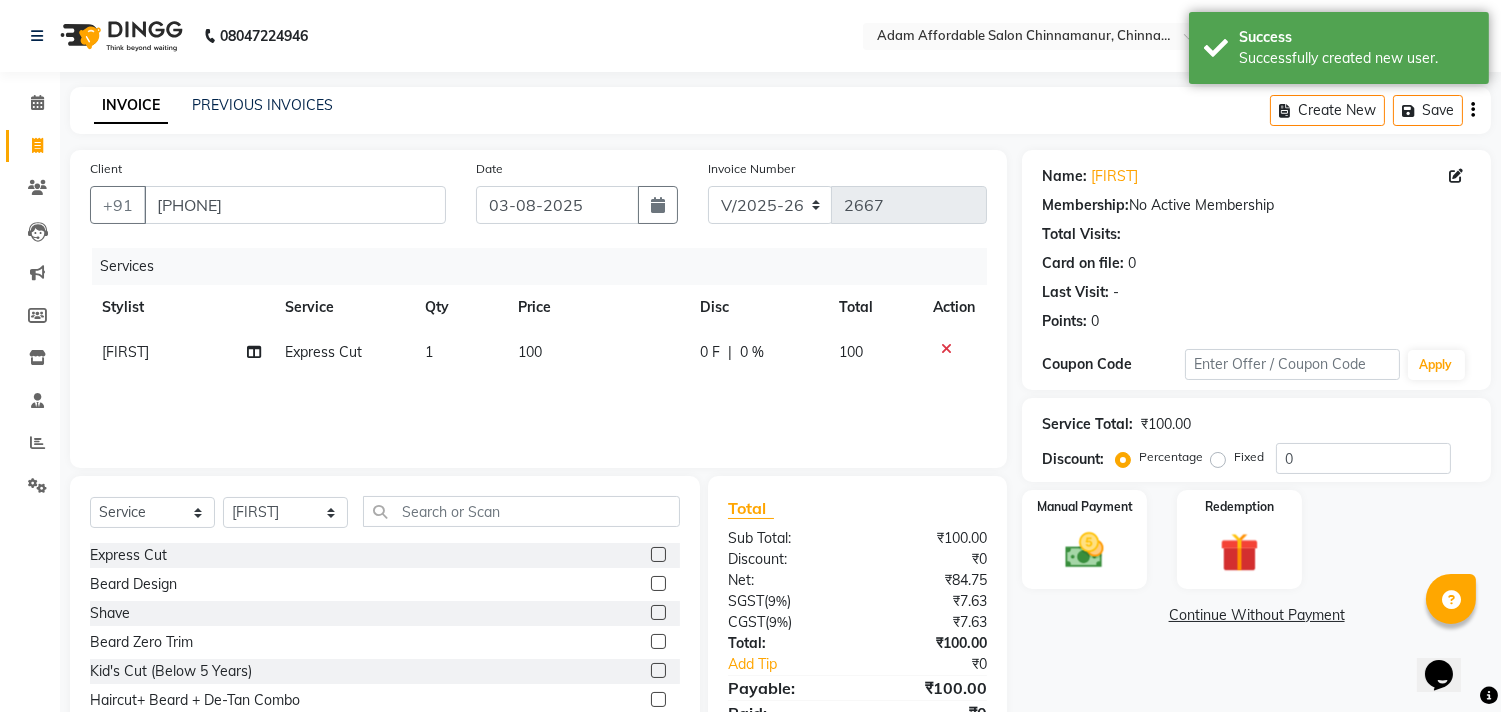 click on "Manual Payment Redemption" 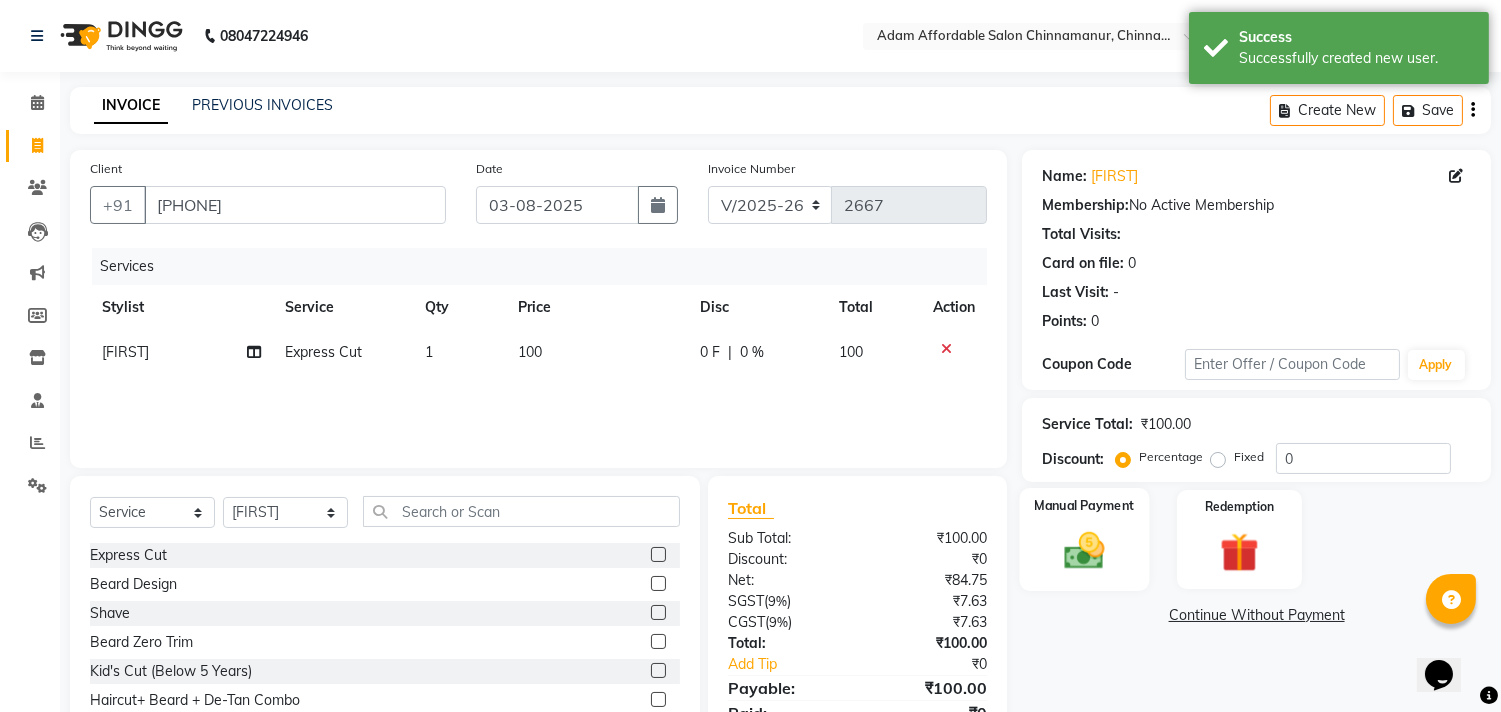 click 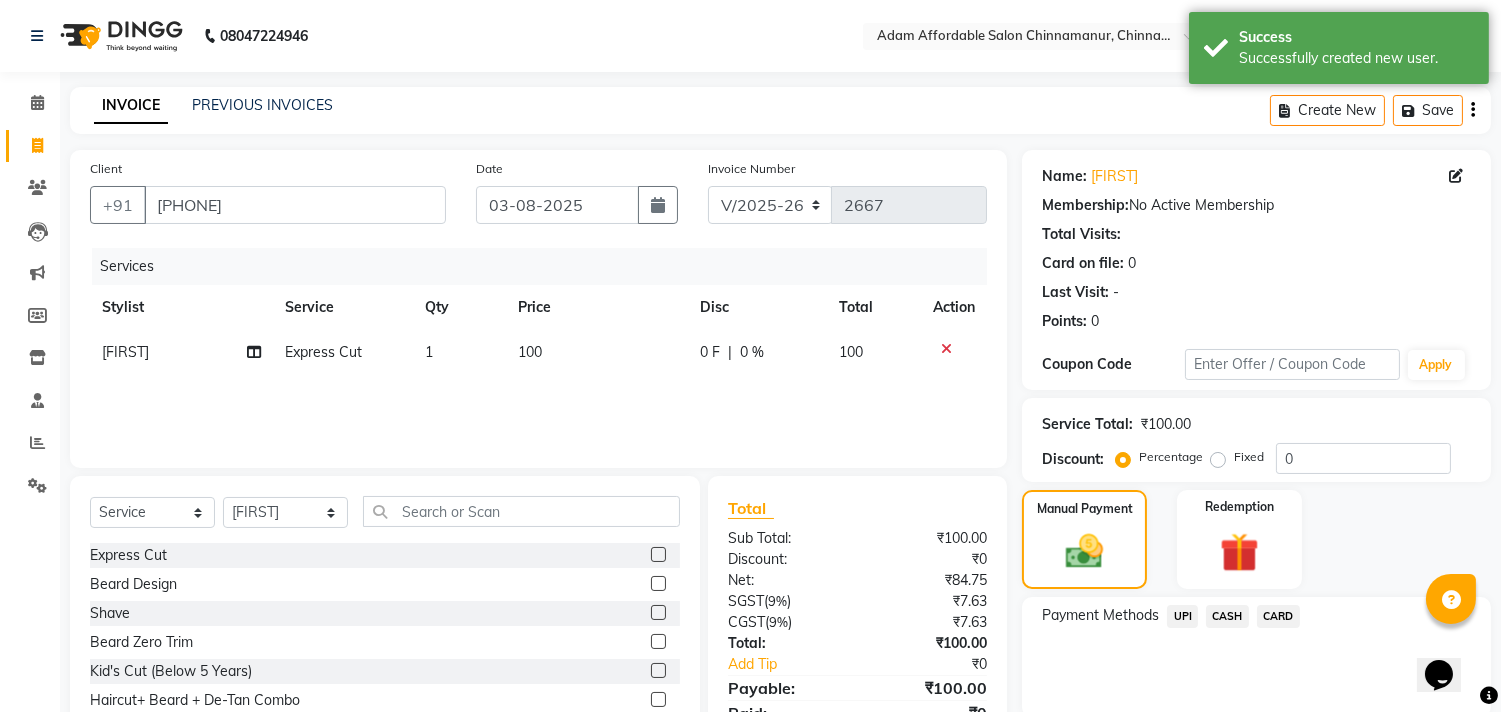 click on "CASH" 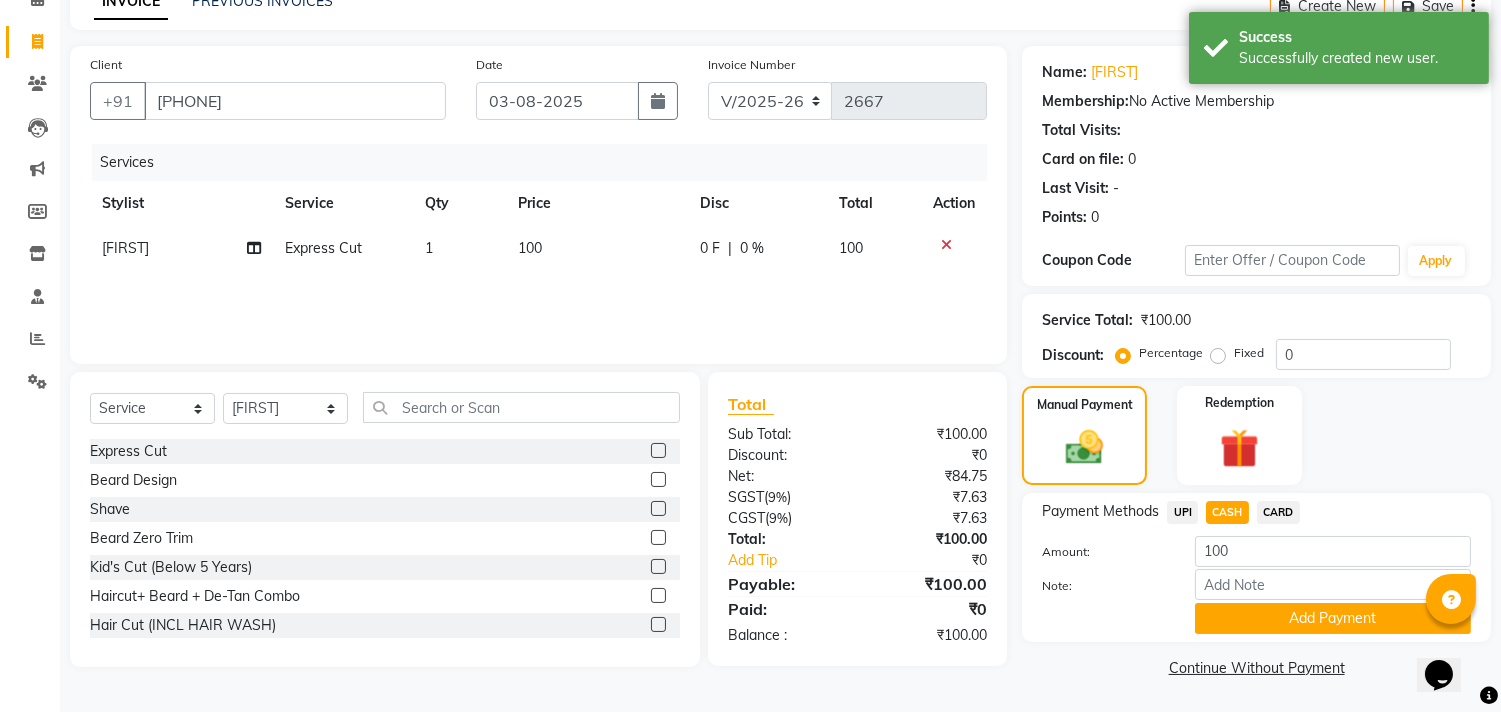 click on "Add Payment" 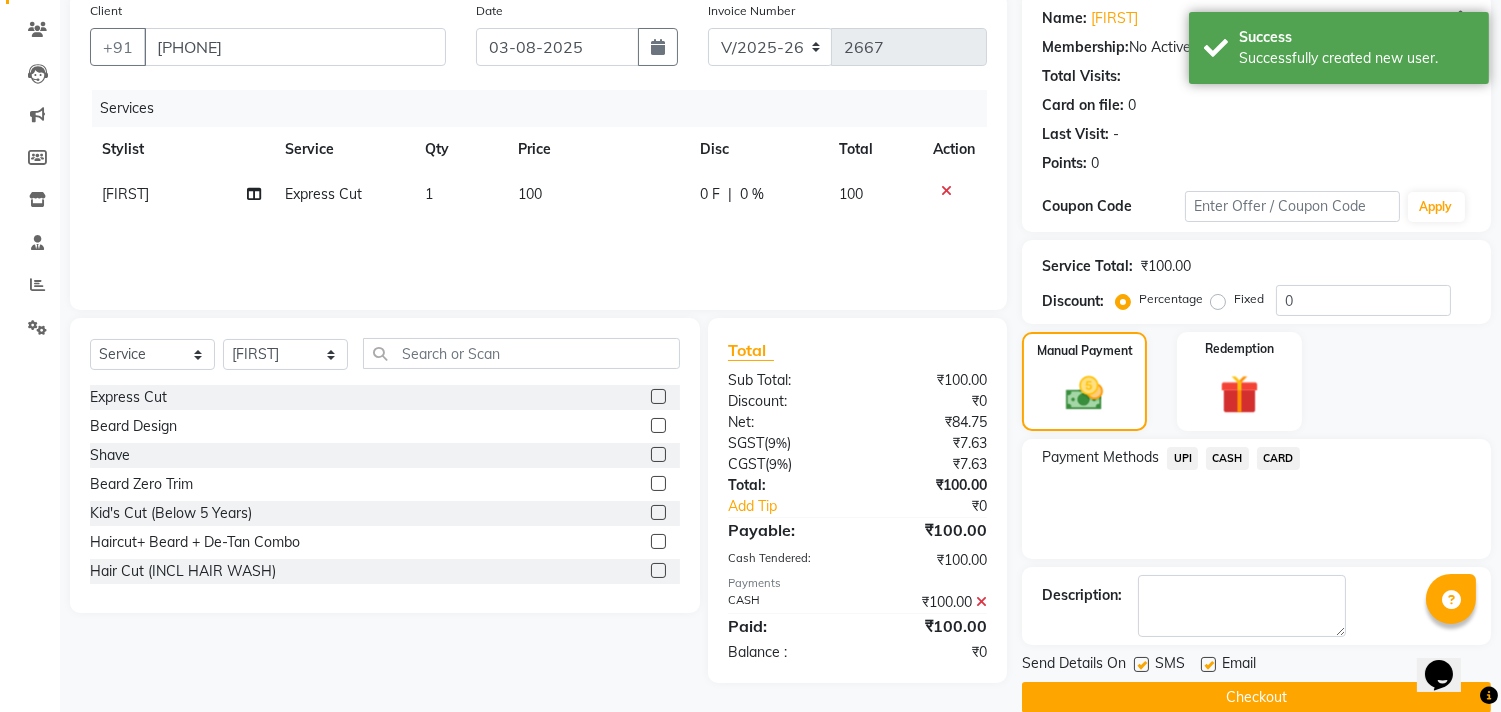 scroll, scrollTop: 187, scrollLeft: 0, axis: vertical 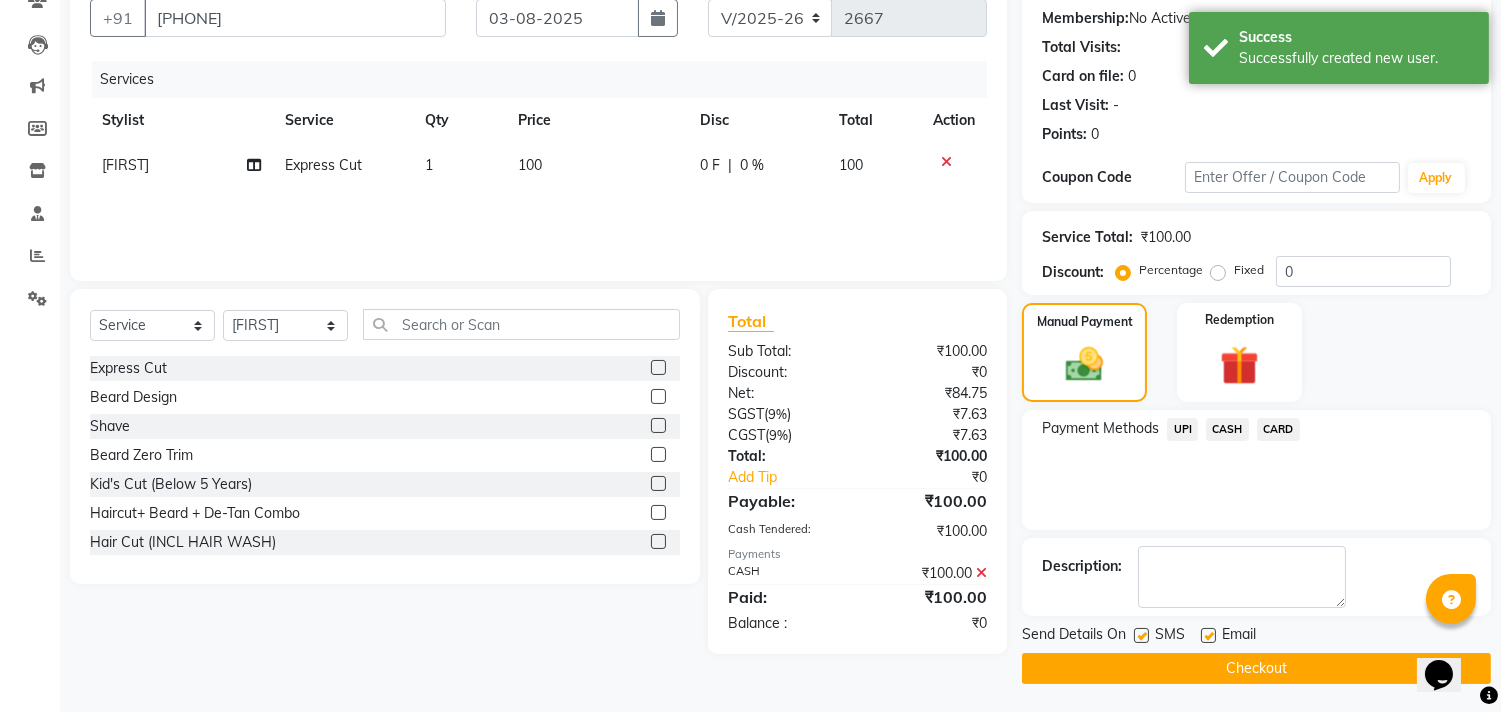 click on "Client +[COUNTRY CODE] [PHONE] Date [DATE] Invoice Number V/2025 V/2025-26 2667 Services Stylist Service Qty Price Disc Total Action Shoaib Express Cut 1 100 0 F | 0 % 100 Select Service Product Membership Package Voucher Prepaid Gift Card Select Stylist Admin Atif Ali Kaleem Kiran Salim Sameer Shahil Shoaib Sunny Yogesh Express Cut Beard Design Shave Beard Zero Trim Kid's Cut (Below 5 Years) Haircut+ Beard + De-Tan Combo Hair Cut (INCL HAIR WASH) Head Shave Creative Cut VIP Room Service Wash & Blast Dry Haircut + Beard + Head Massage Combo Haircut+ Beard + Express Hair color Combo Haircut + Beard + Cleanup Combo Haircut + Beard + Heard Massage + De-Tan Combo Haircut + Beard+ Express Hair color+ De-Tan Combo Haircut + Beard + Hair Spa Combo Haircut + Beard+Global H/C Non Ammonia + De-Tan Combo Haircut + Beard + De-Tan + Instant glow Facial Combo Beard Colour Moustache Colour NOURISHING HAIR SPA VITALIZING HAIR SPA REPAIR TREATMENT KERATIN )" 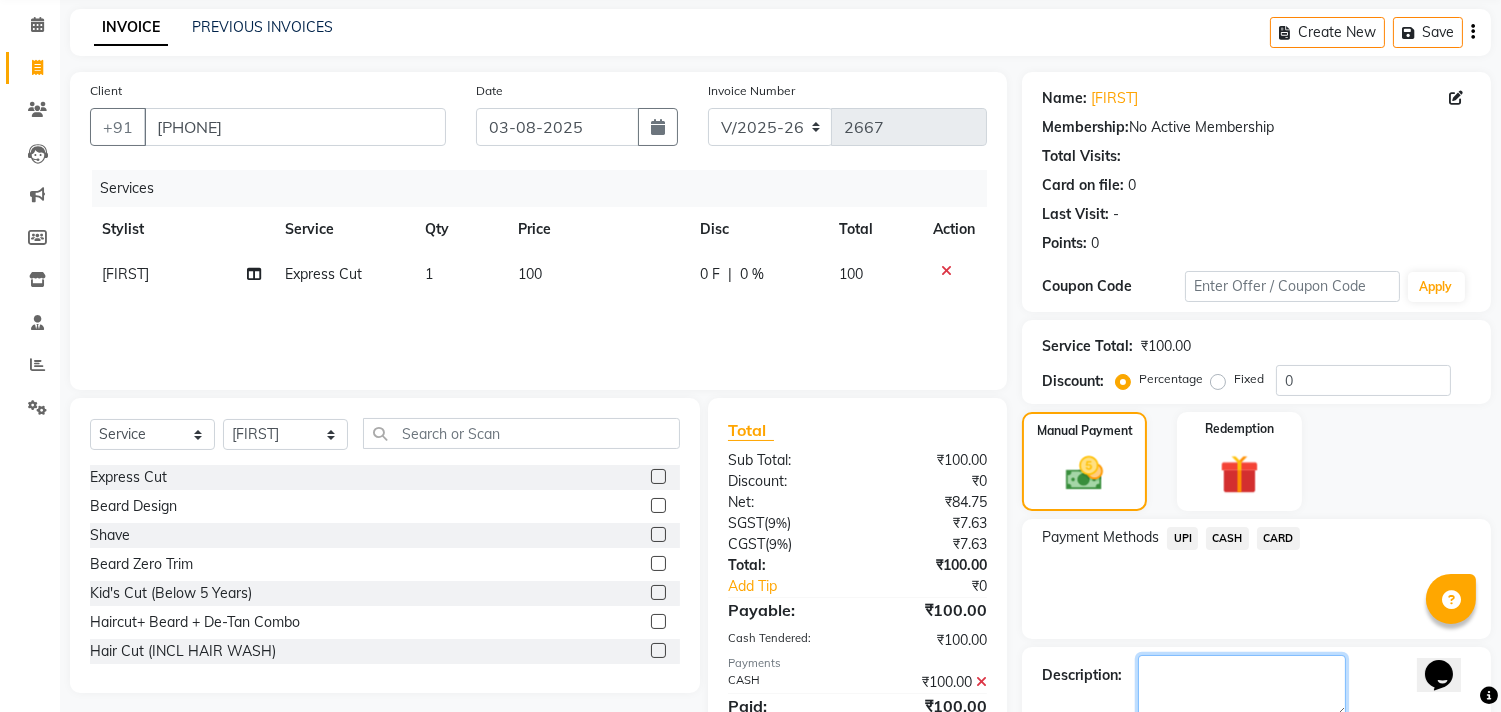 click 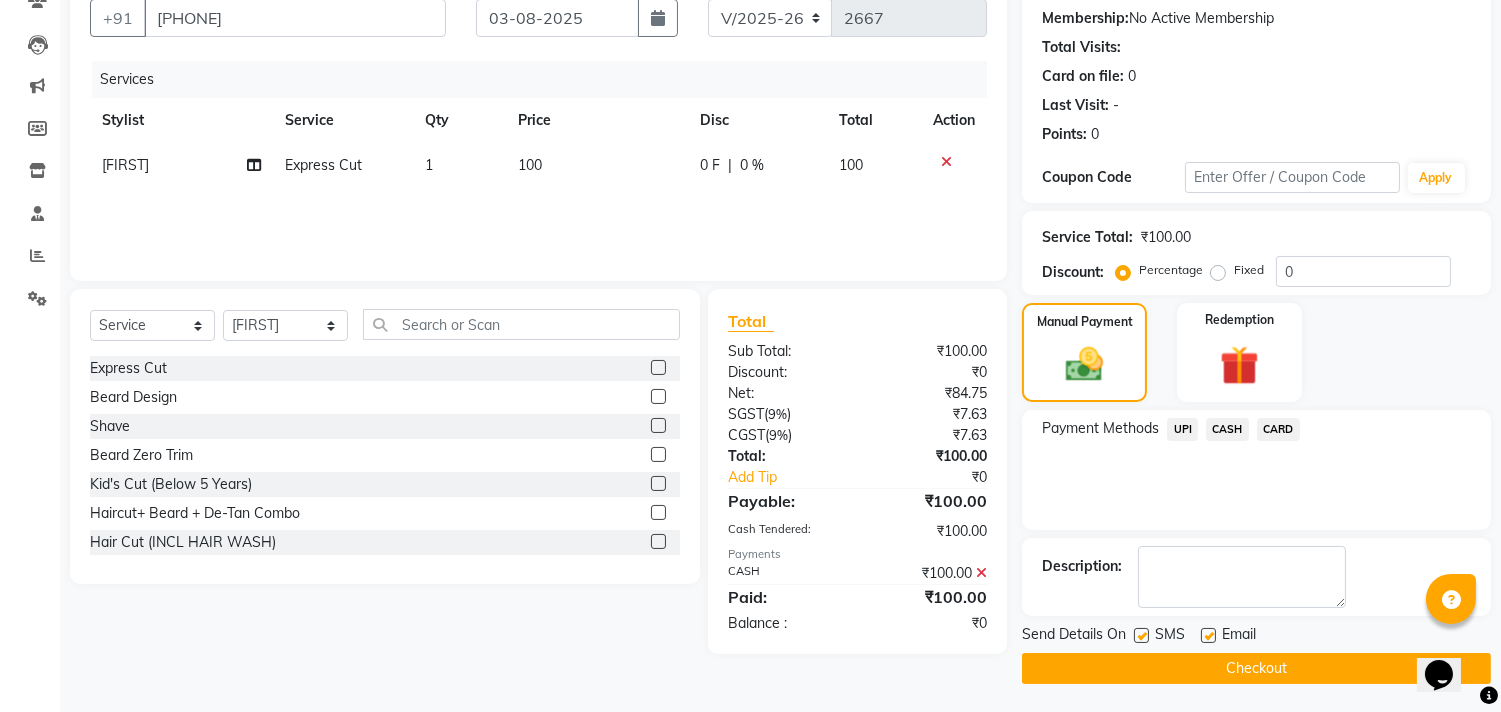 click on "Checkout" 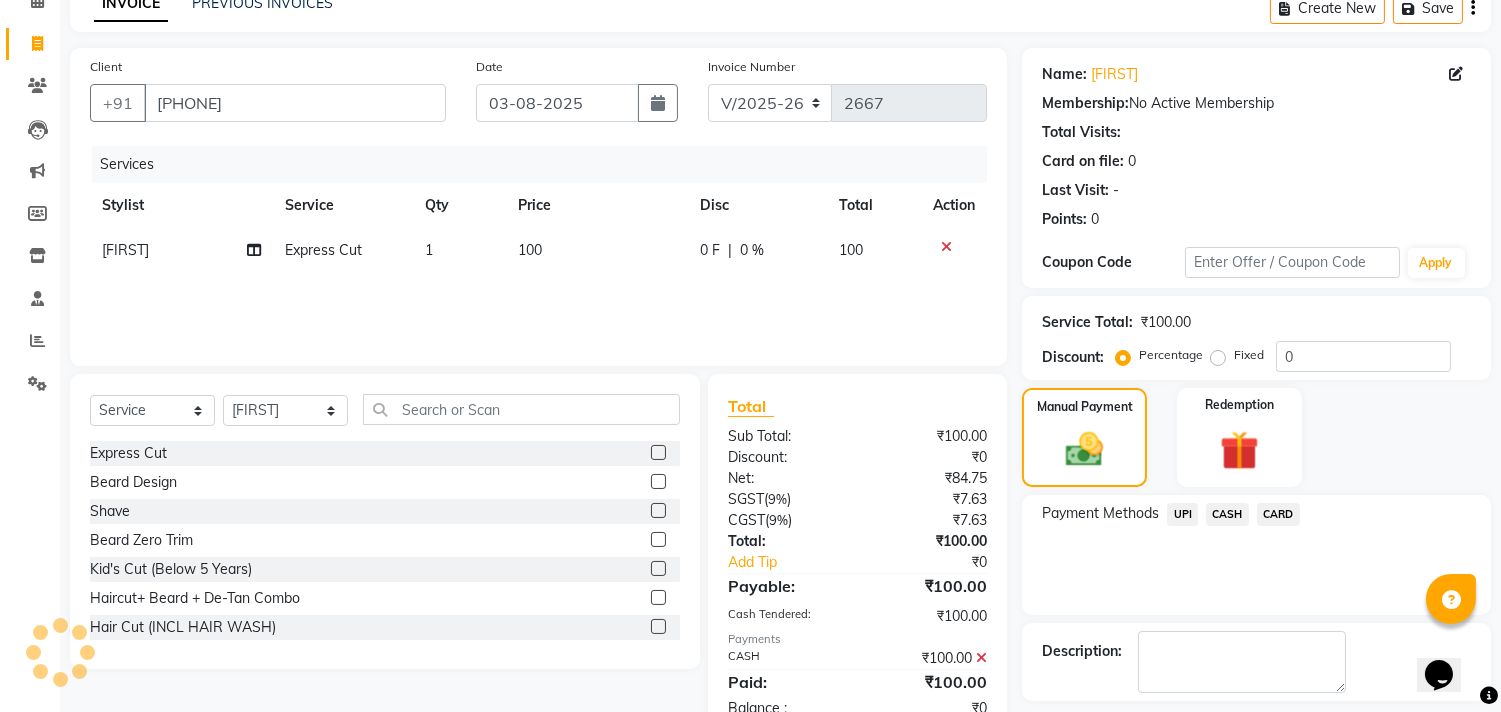 scroll, scrollTop: 3, scrollLeft: 0, axis: vertical 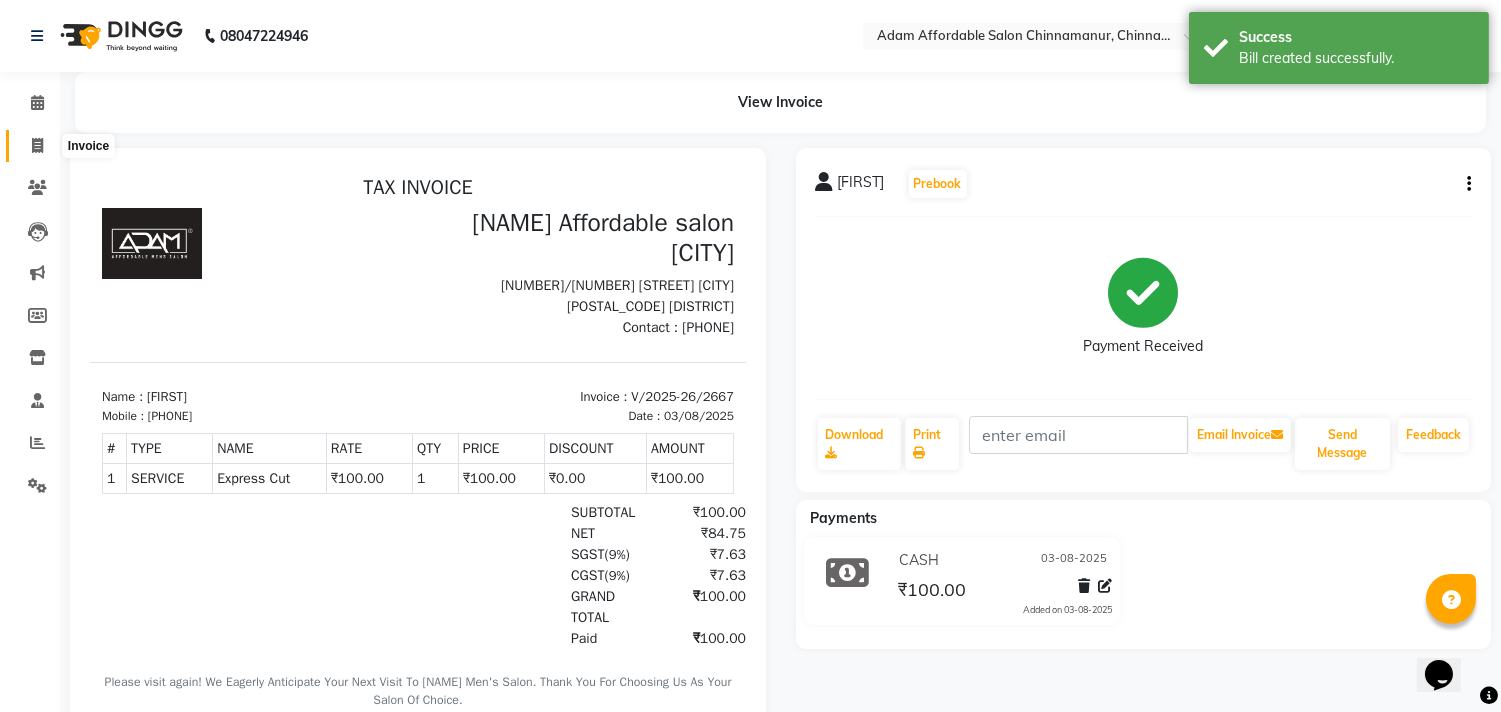 click 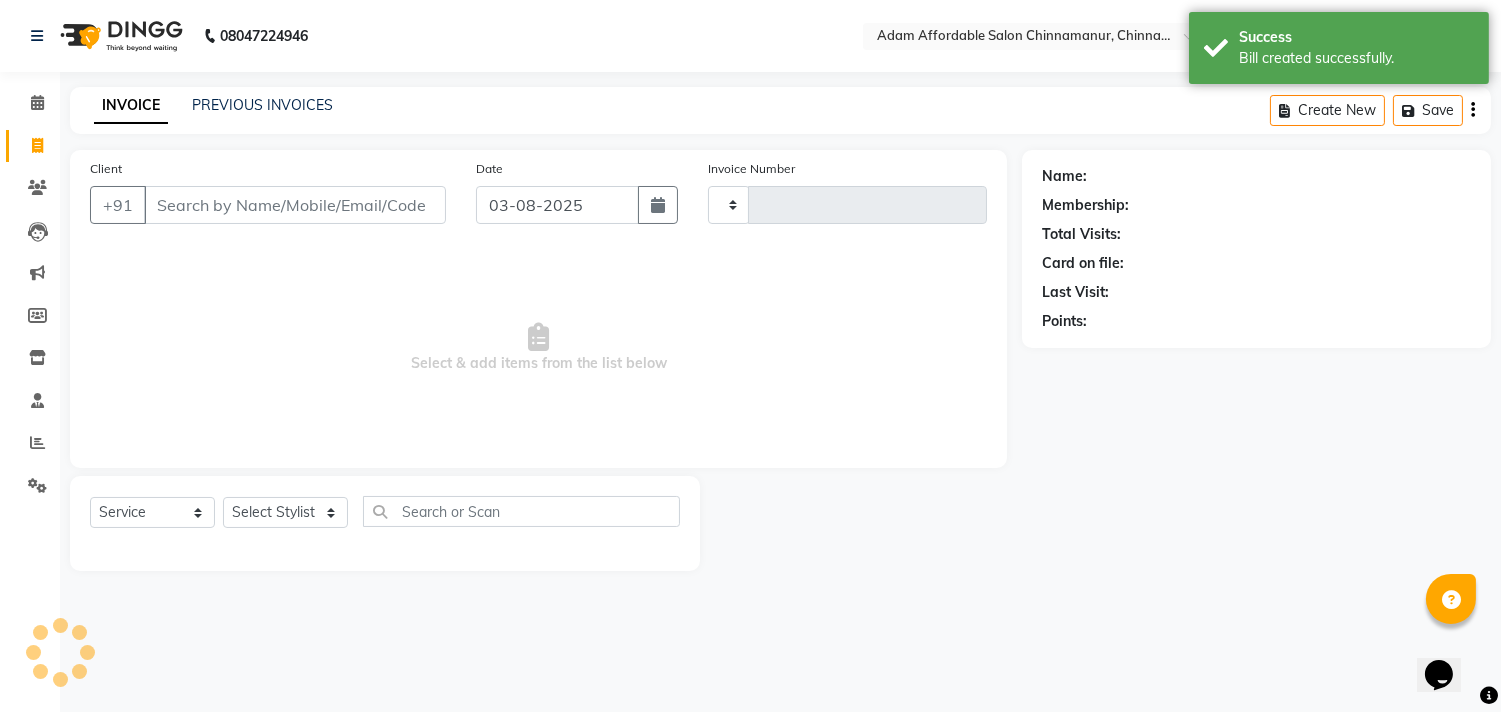 type on "2668" 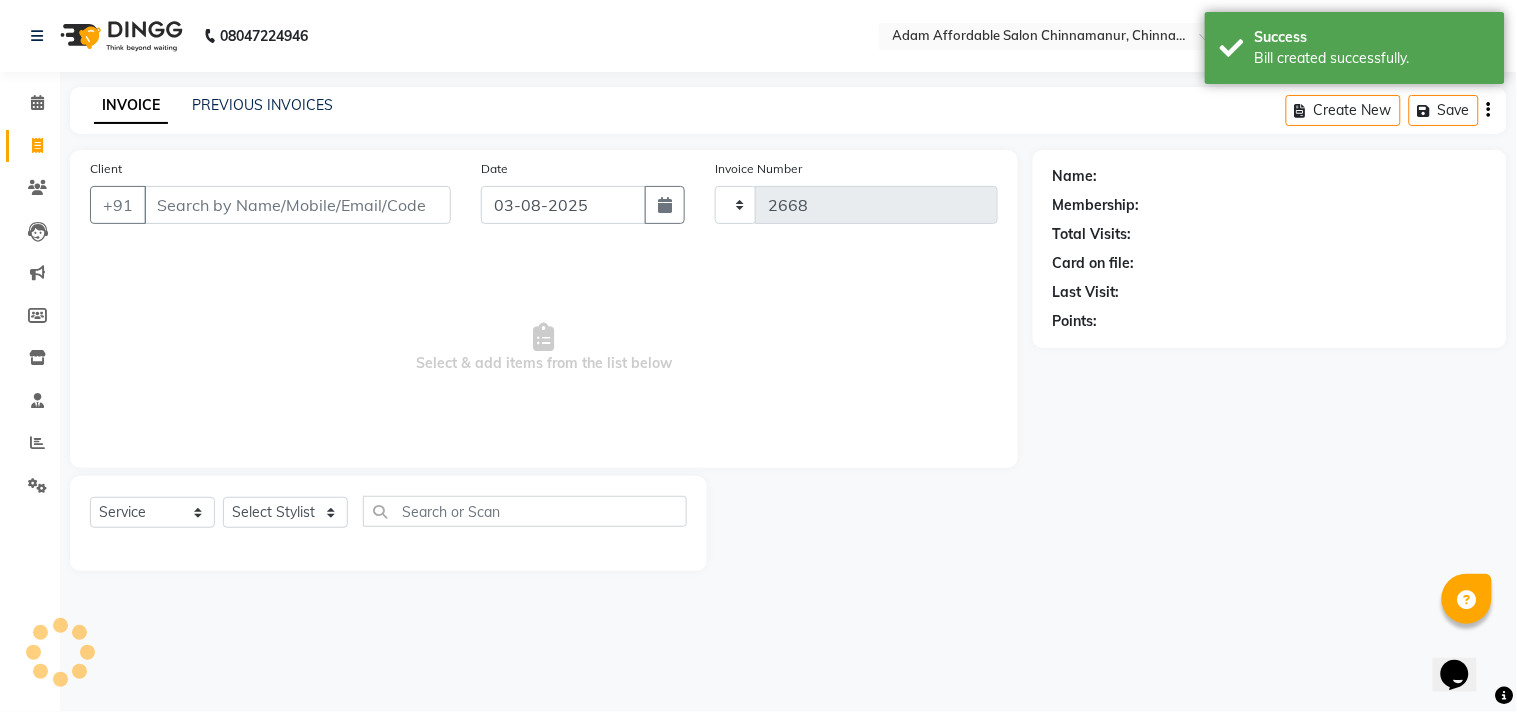 select on "8329" 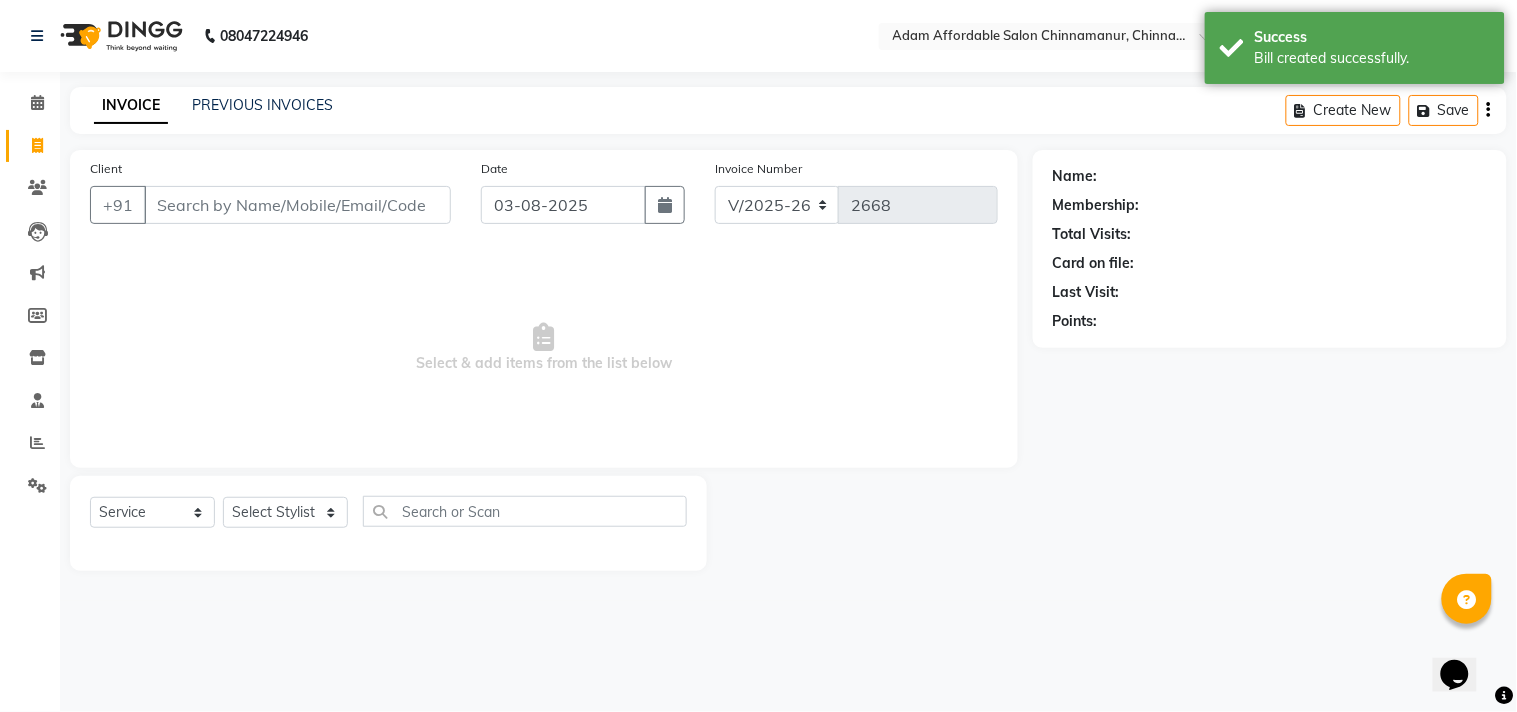 click on "Client" at bounding box center [297, 205] 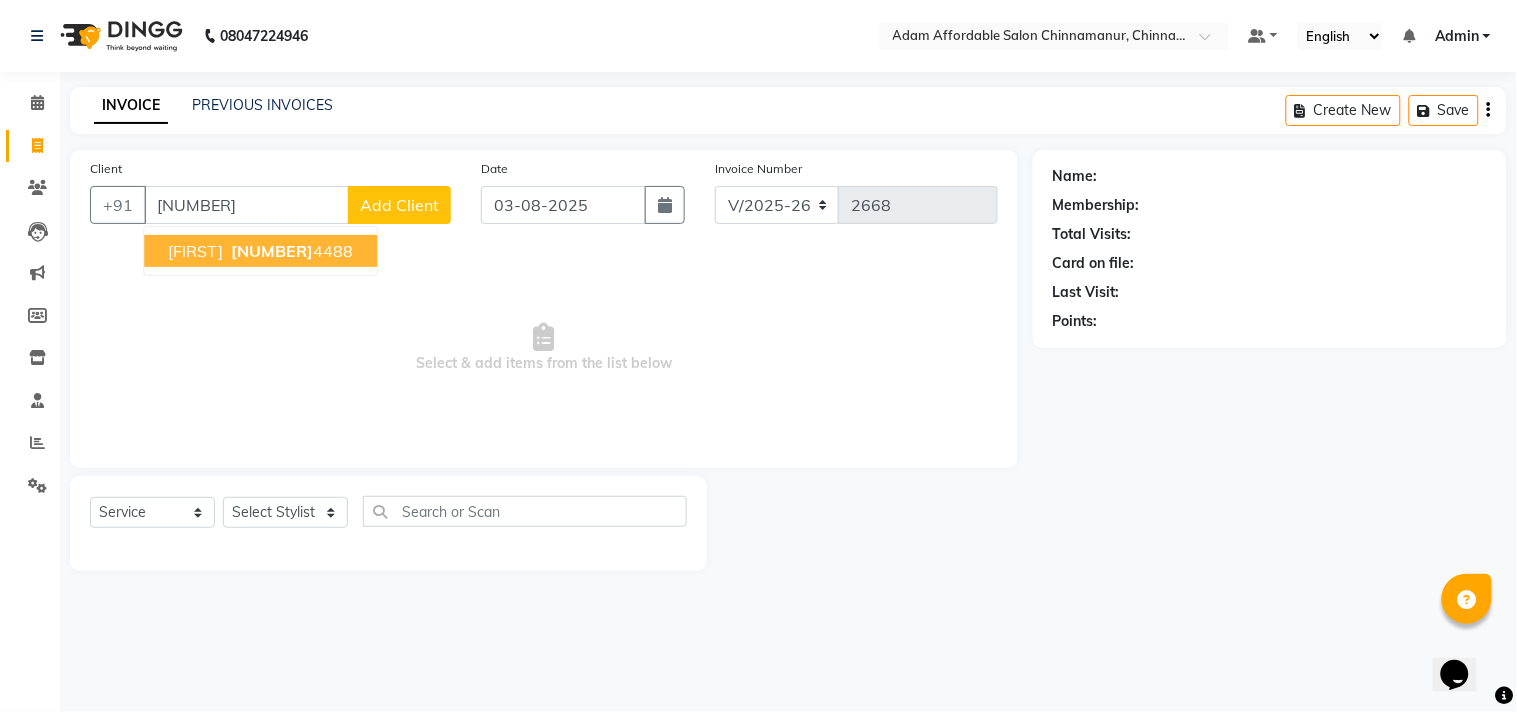 click on "[FIRST]" at bounding box center [195, 251] 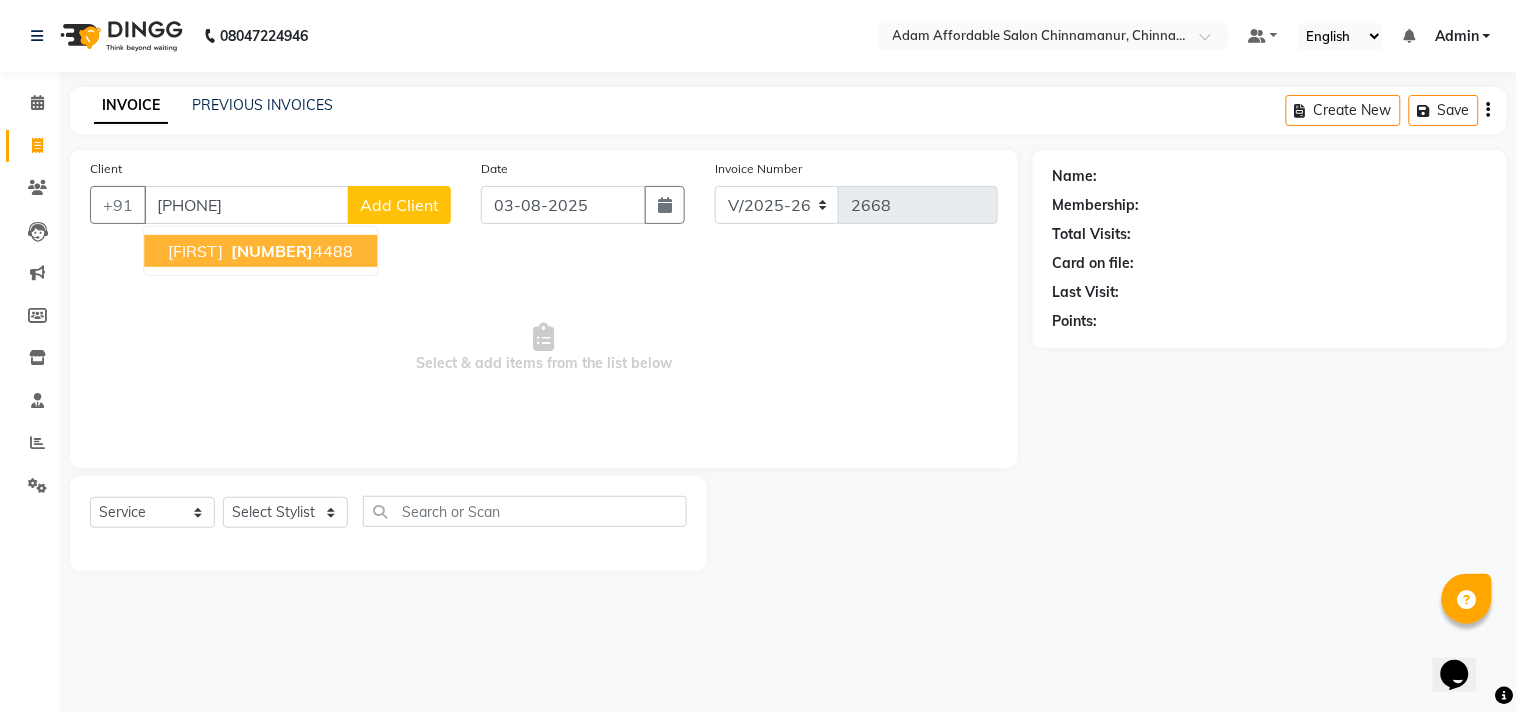 type on "[PHONE]" 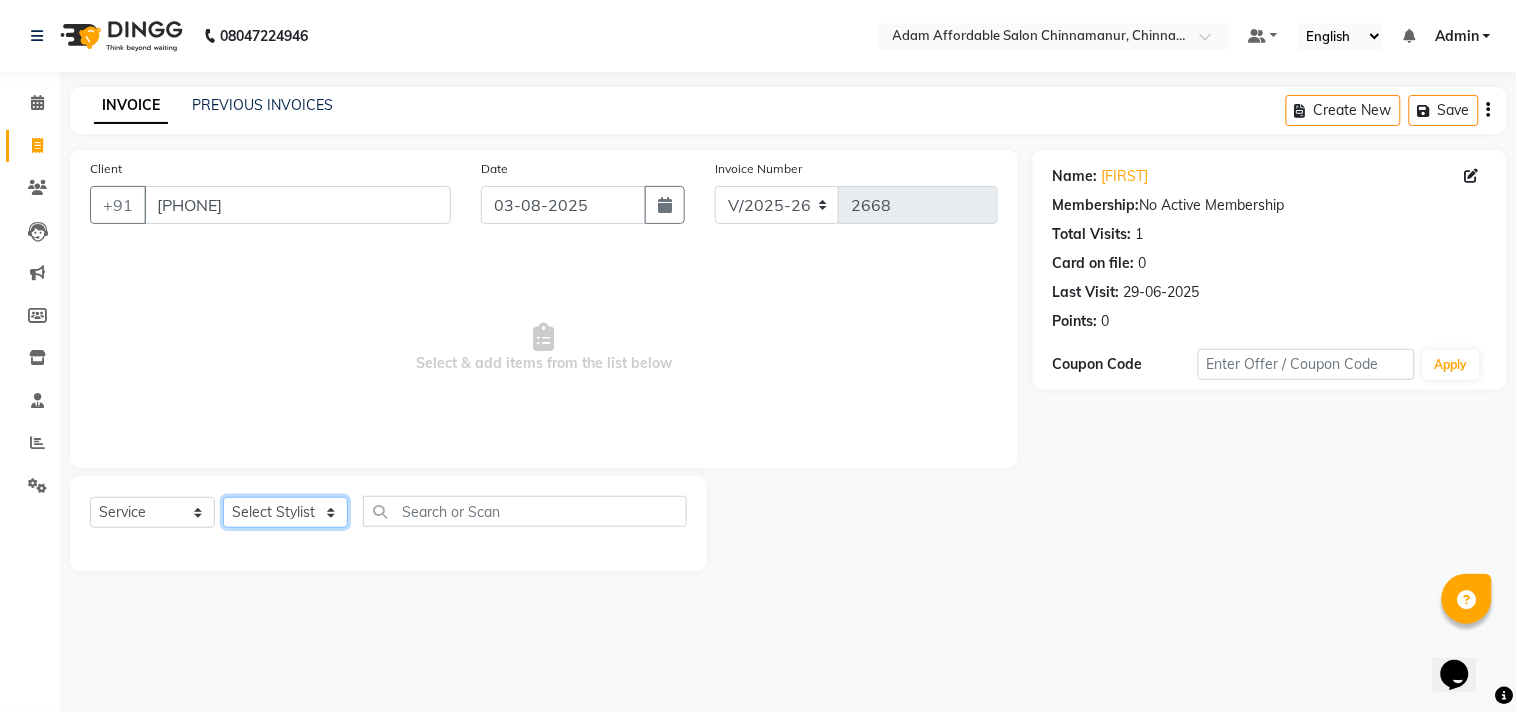 click on "Select Stylist Admin Atif Ali Kaleem Kiran Salim Sameer Shahil Shoaib Sunny Yogesh" 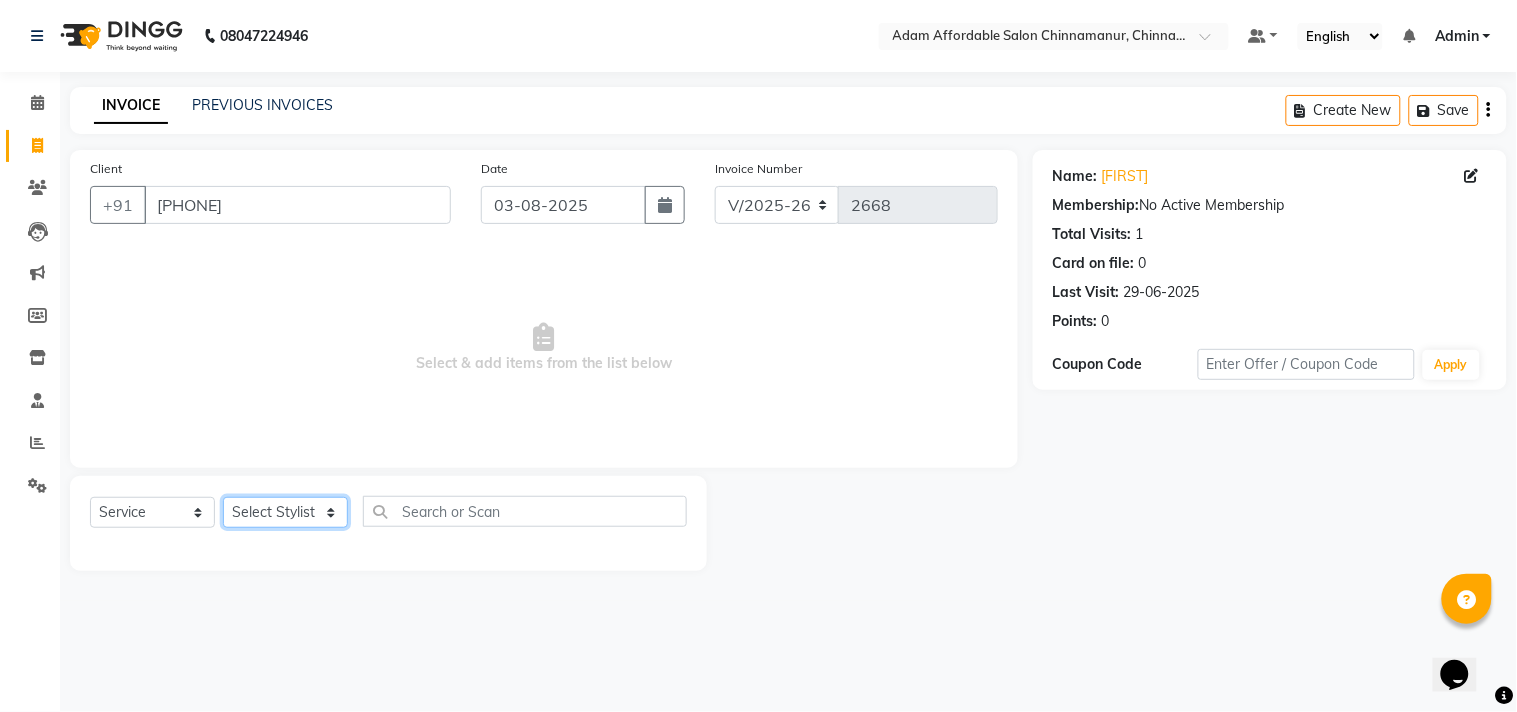 select on "85802" 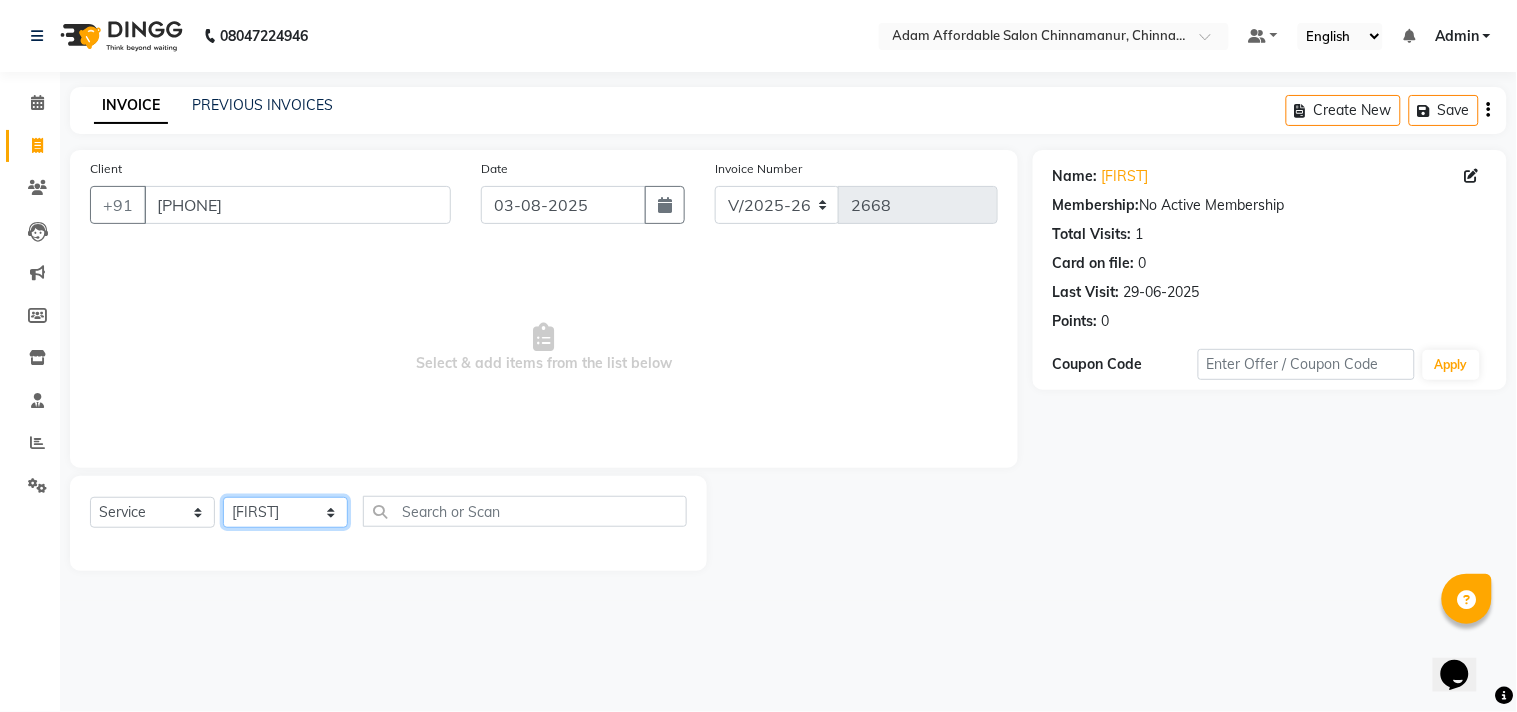 click on "Select Stylist Admin Atif Ali Kaleem Kiran Salim Sameer Shahil Shoaib Sunny Yogesh" 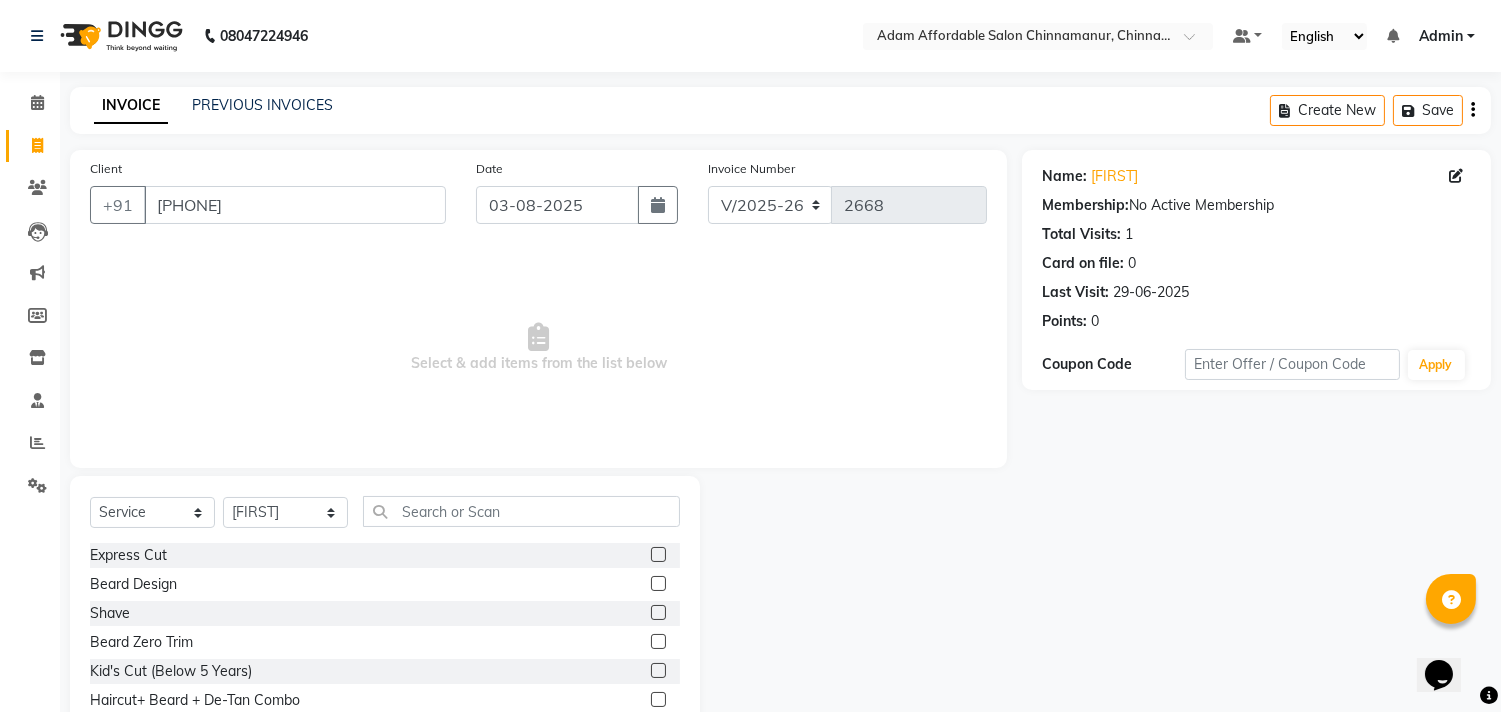 click 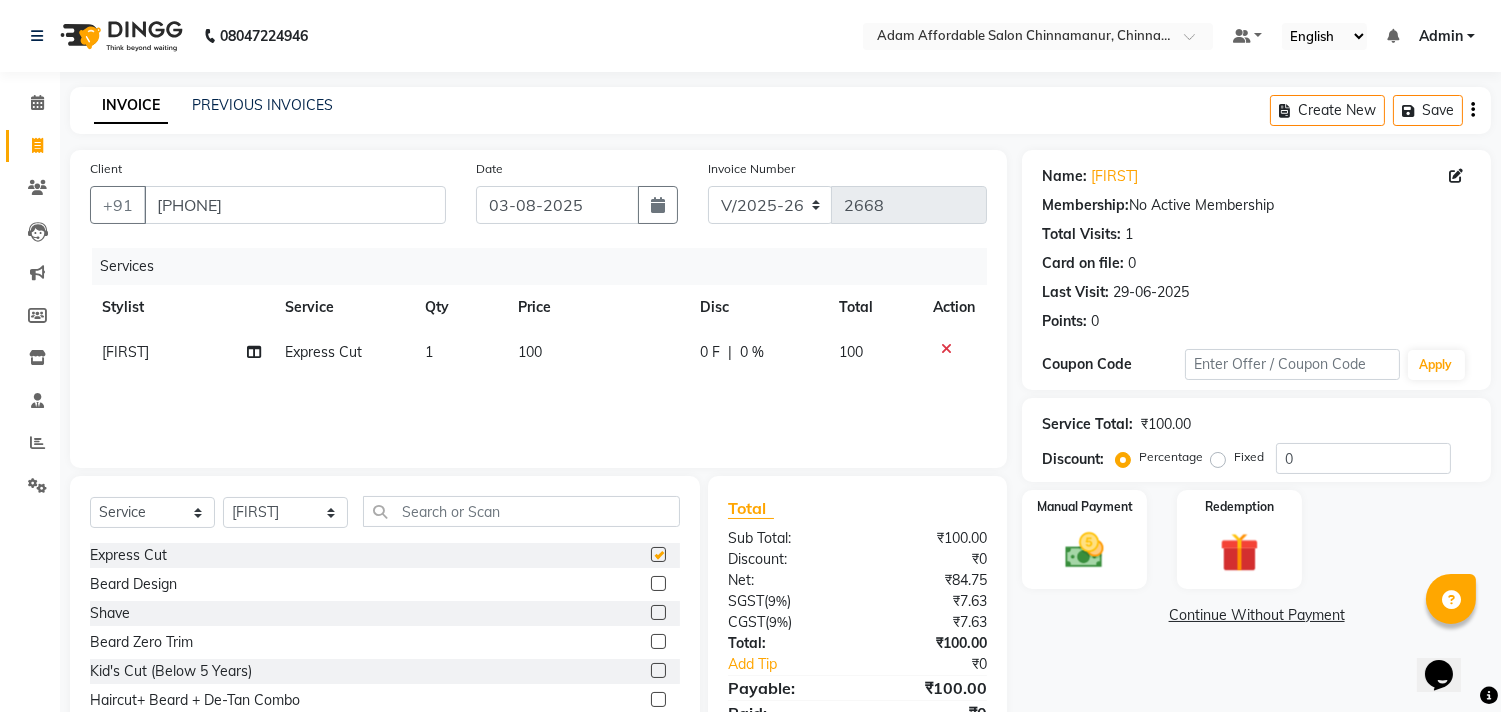 checkbox on "false" 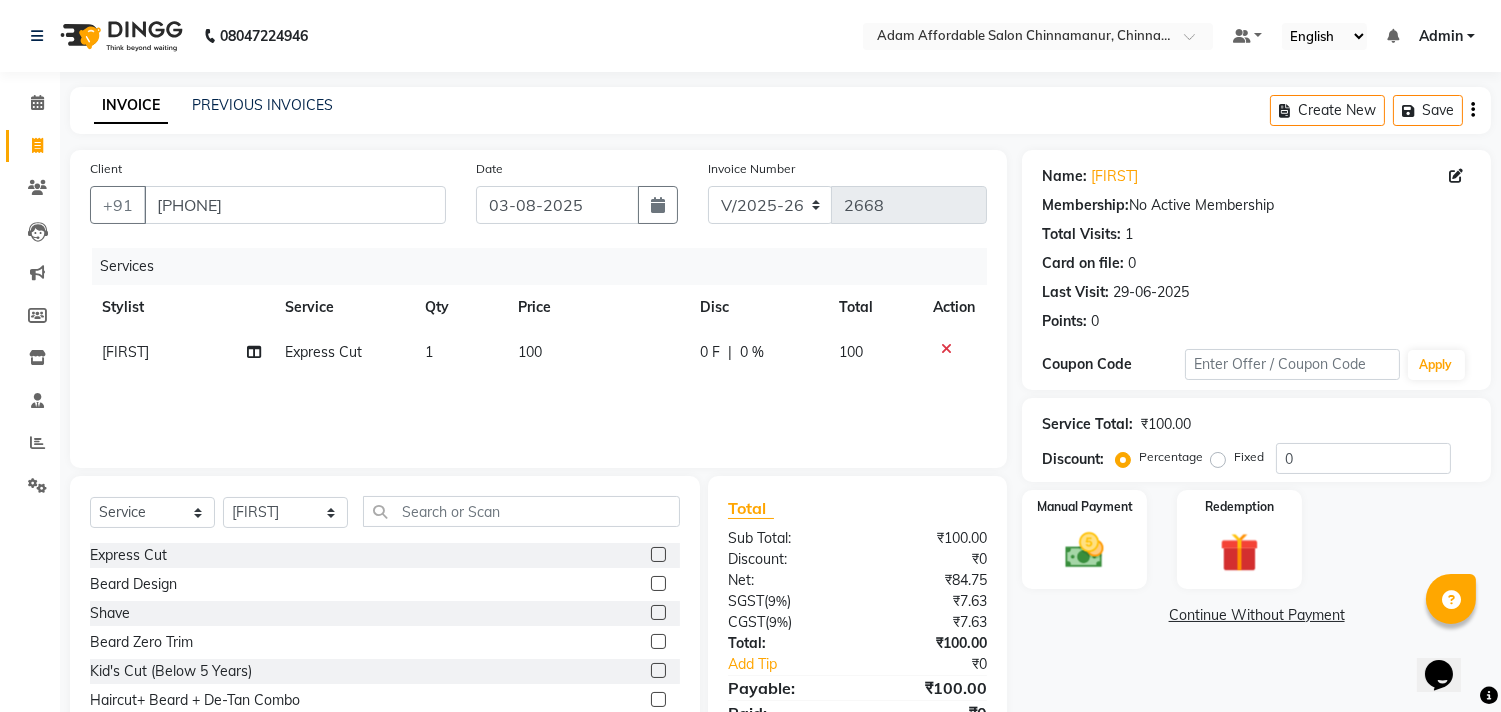 click 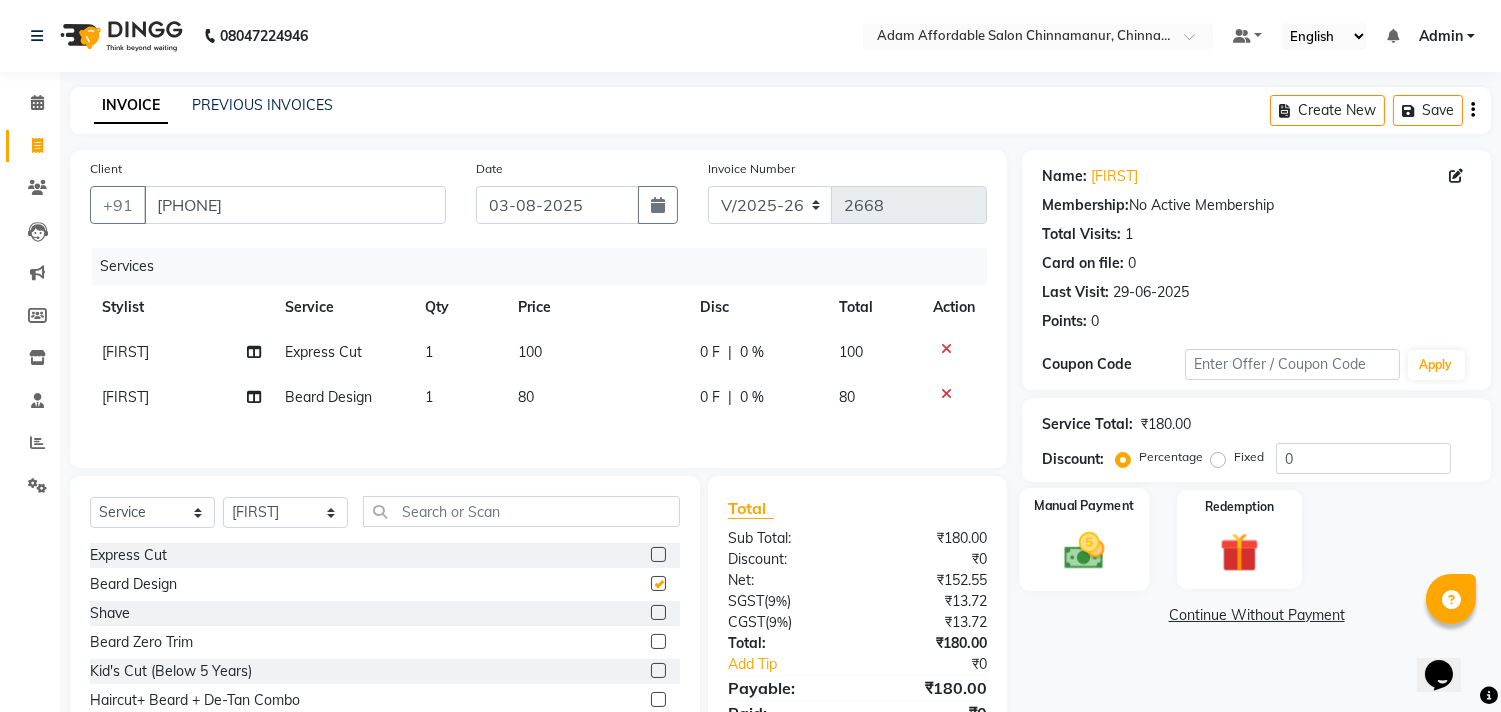 checkbox on "false" 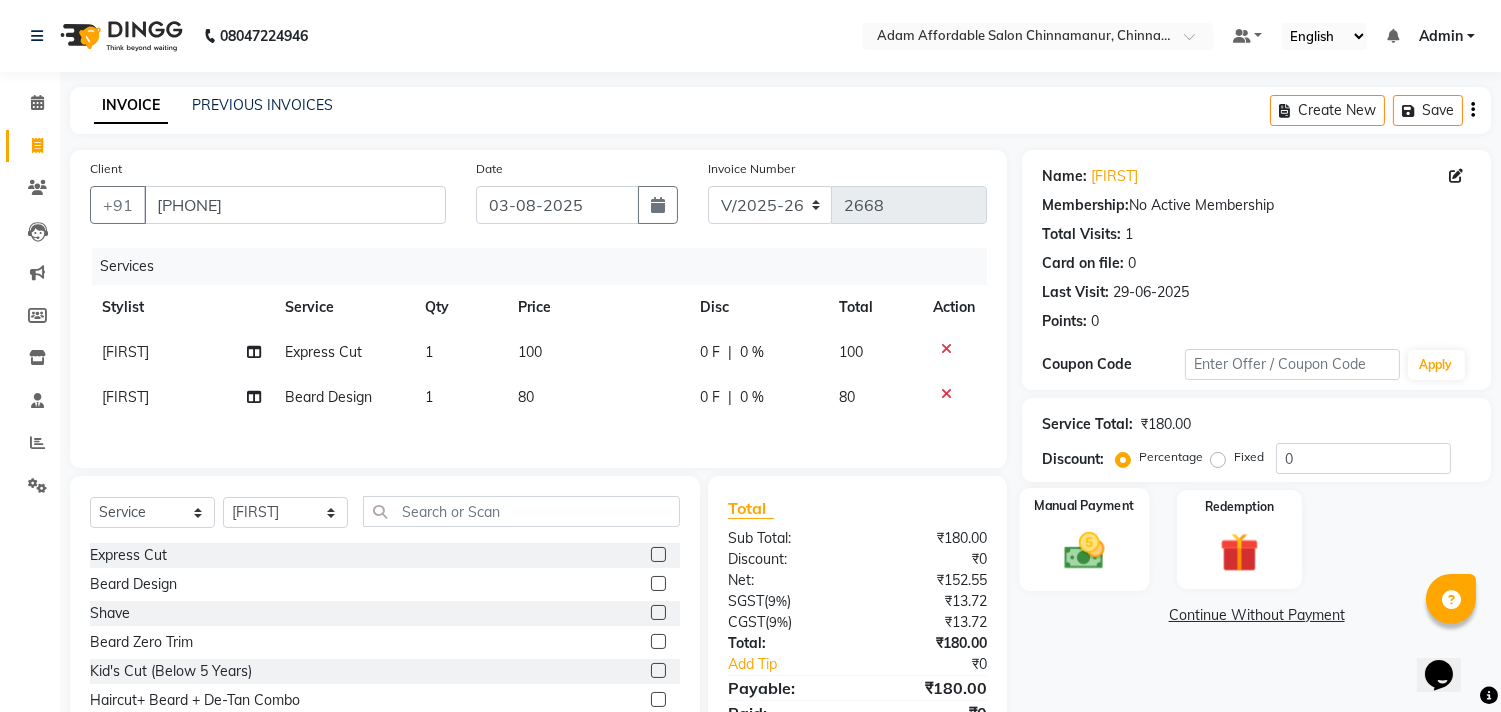 click on "Manual Payment" 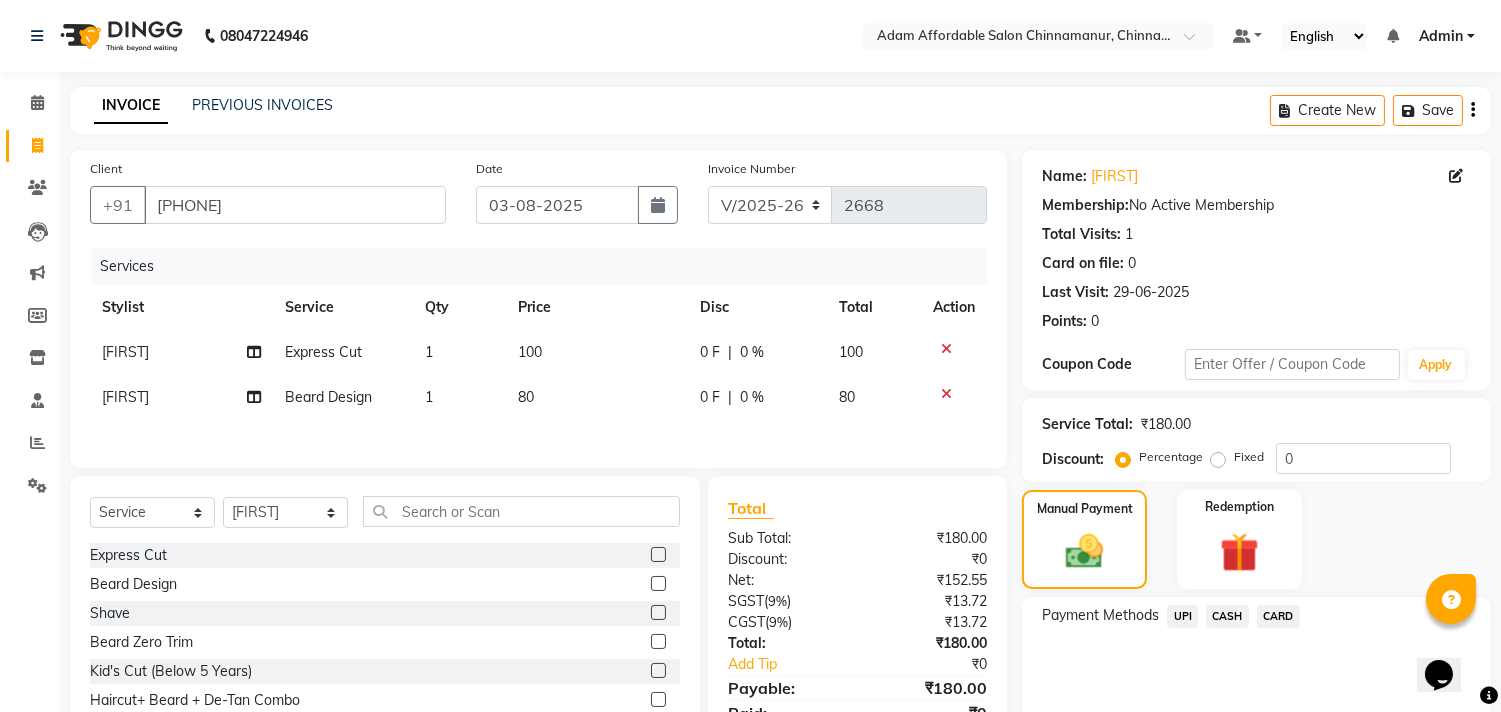 click on "CASH" 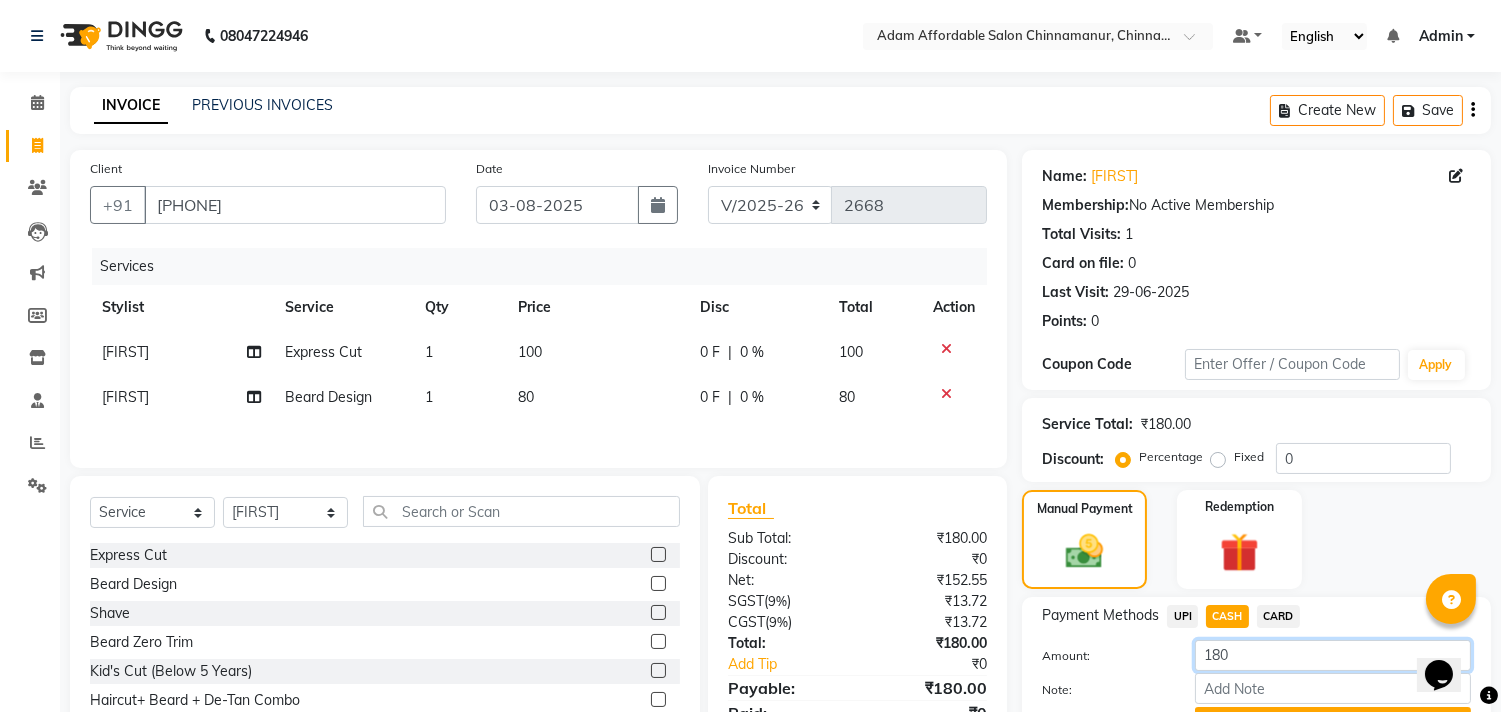 drag, startPoint x: 1253, startPoint y: 642, endPoint x: 1132, endPoint y: 611, distance: 124.90797 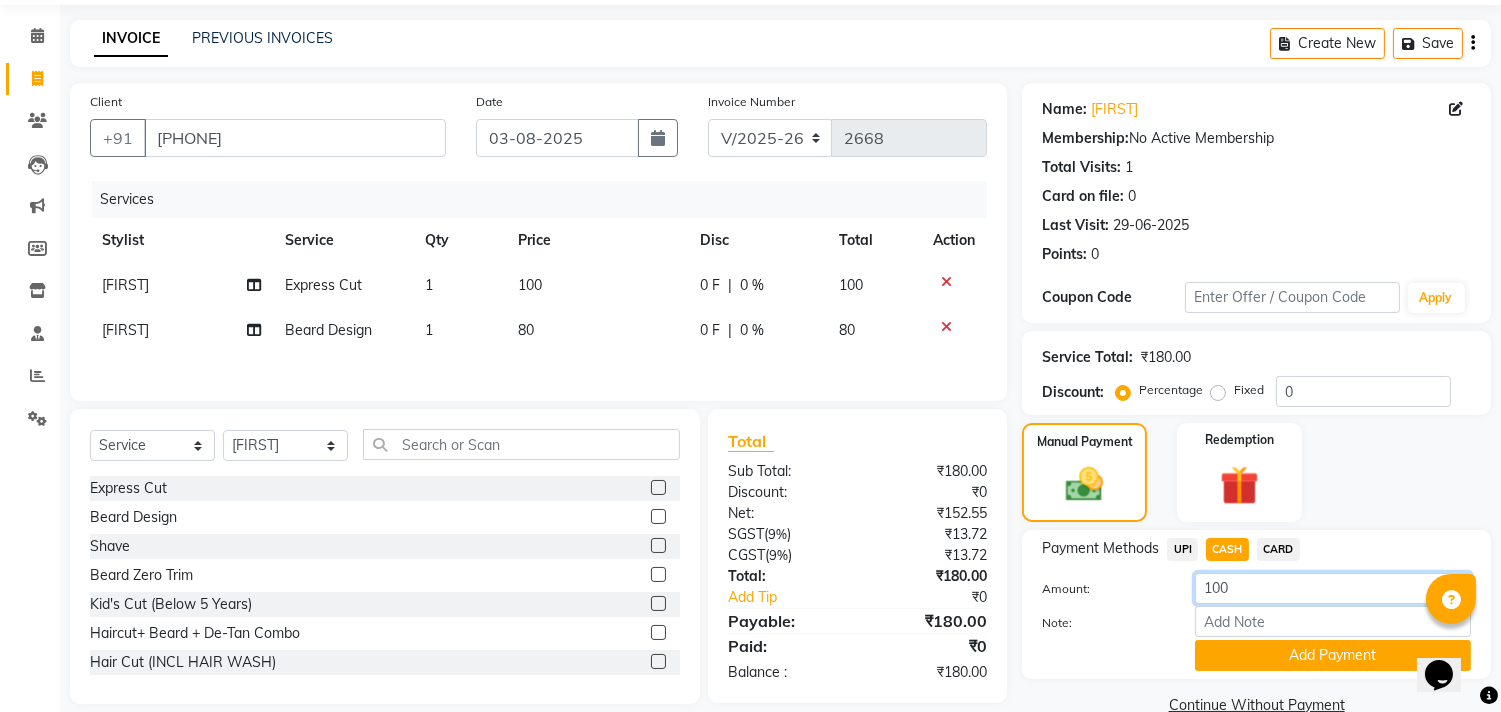 scroll, scrollTop: 104, scrollLeft: 0, axis: vertical 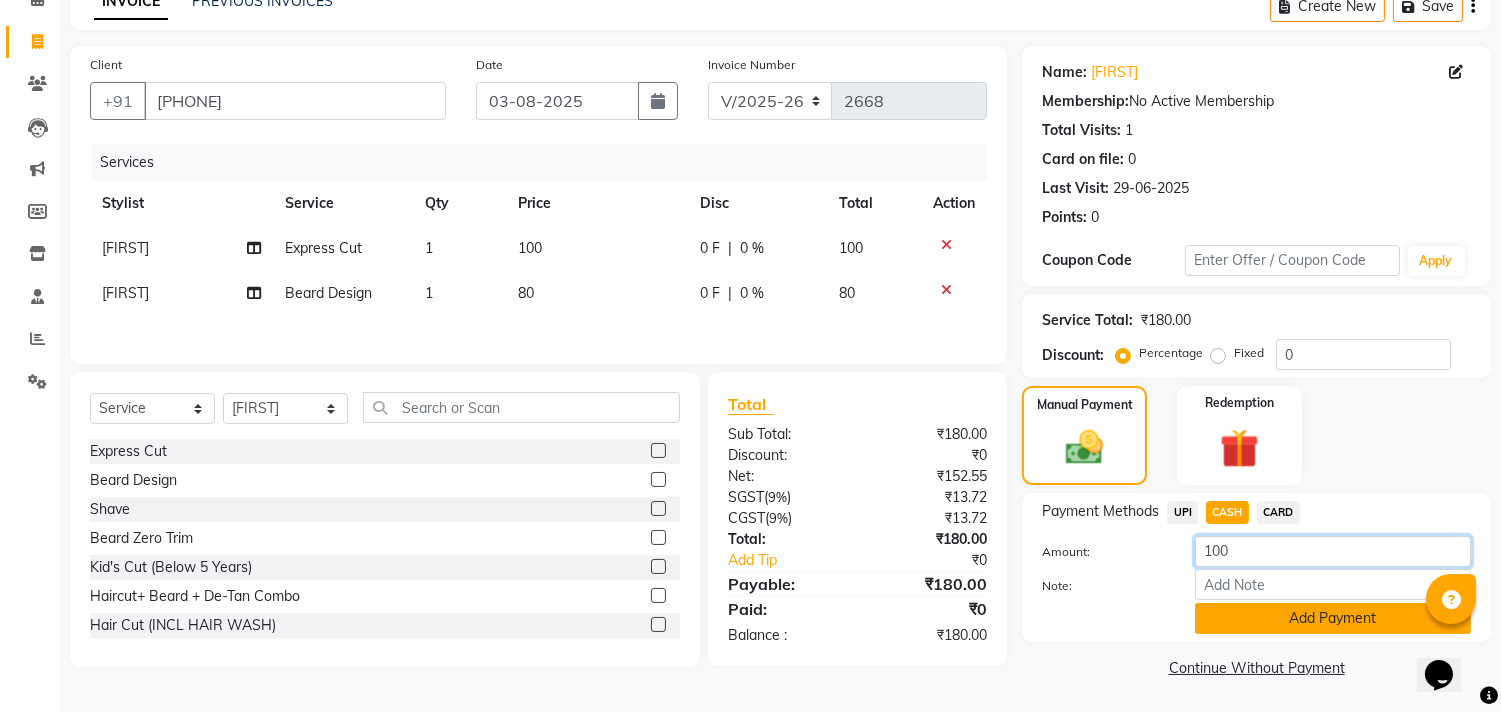type on "100" 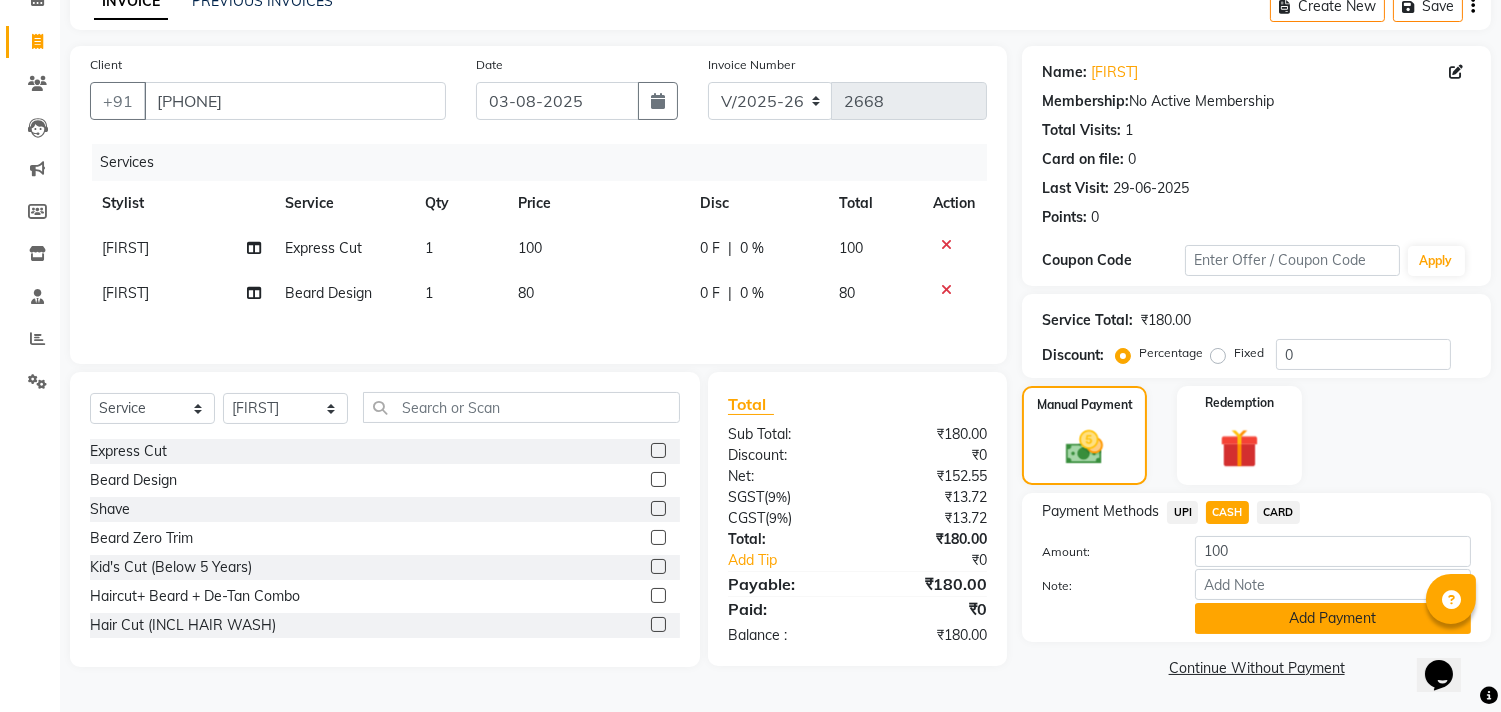 click on "Add Payment" 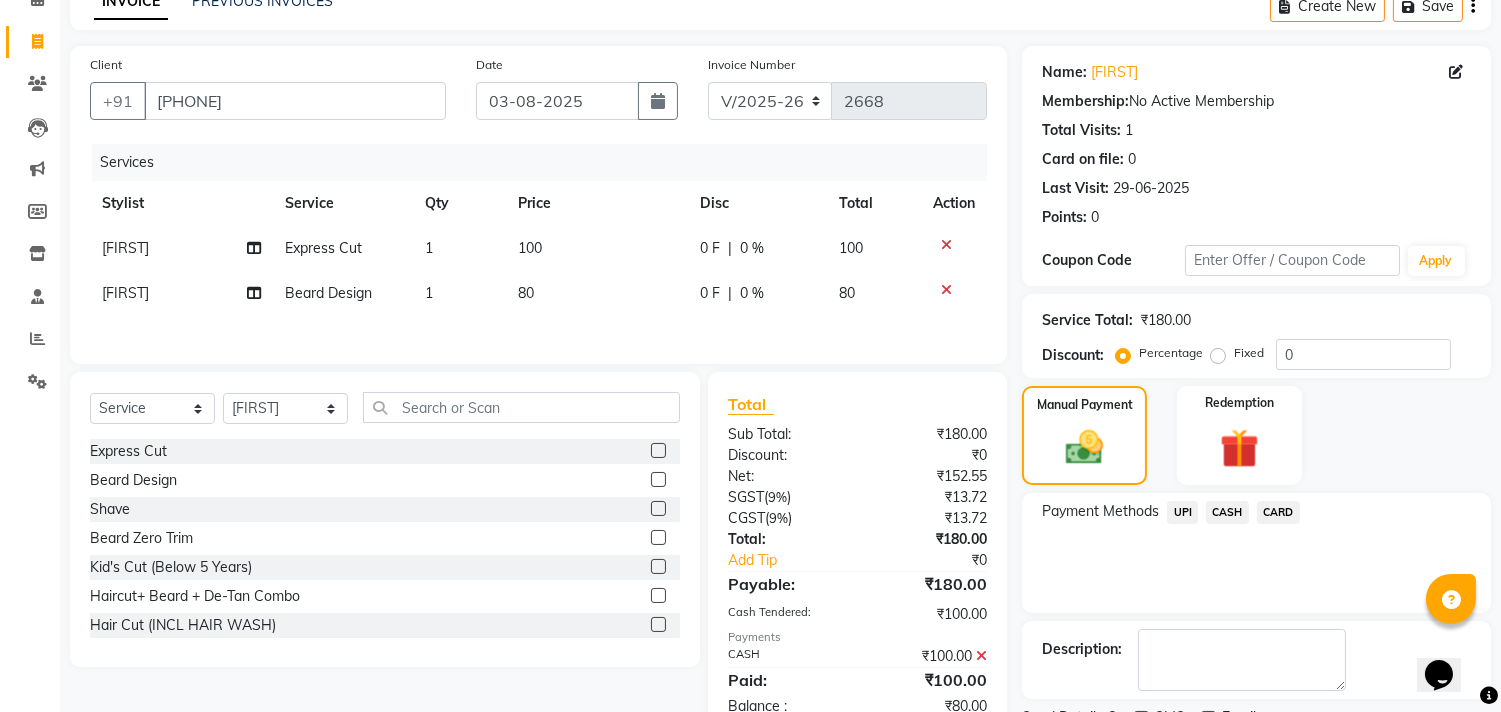 click on "UPI" 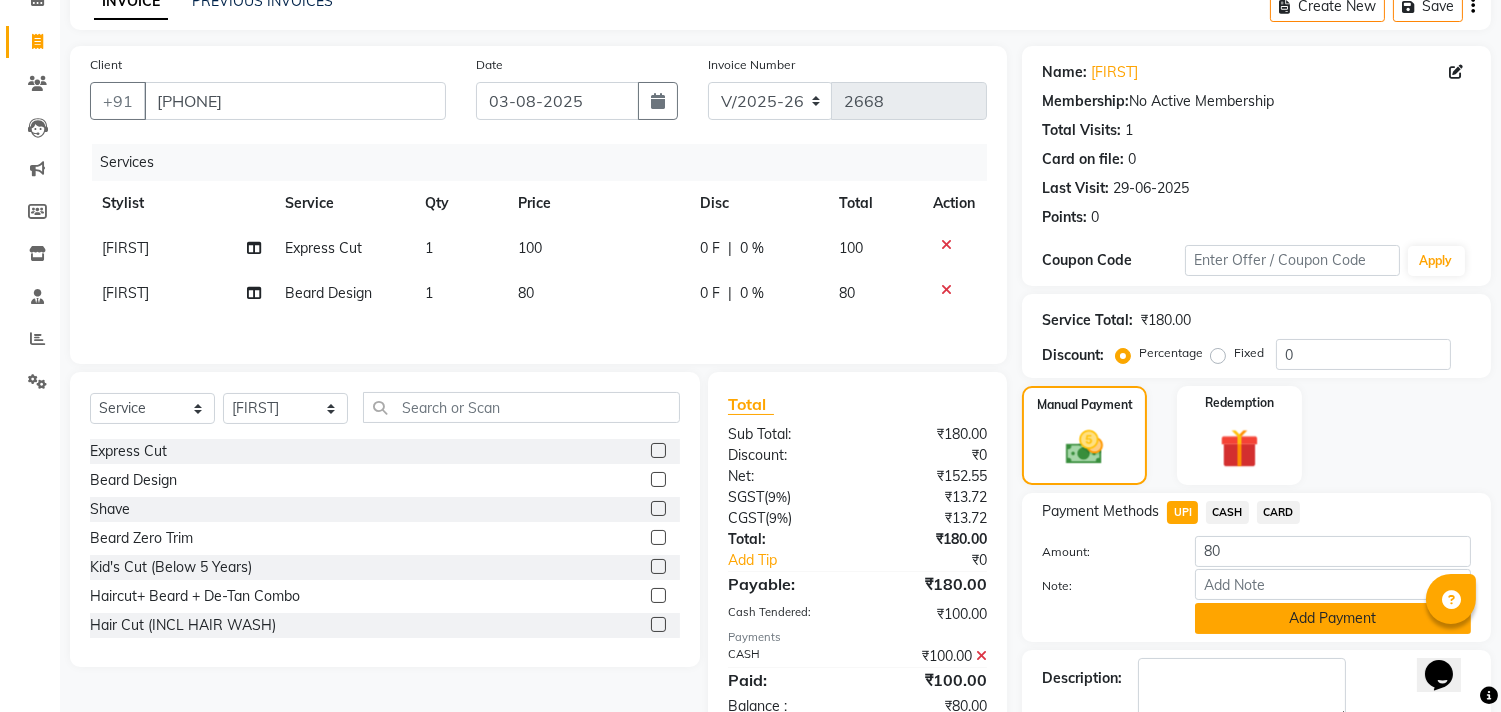 click on "Add Payment" 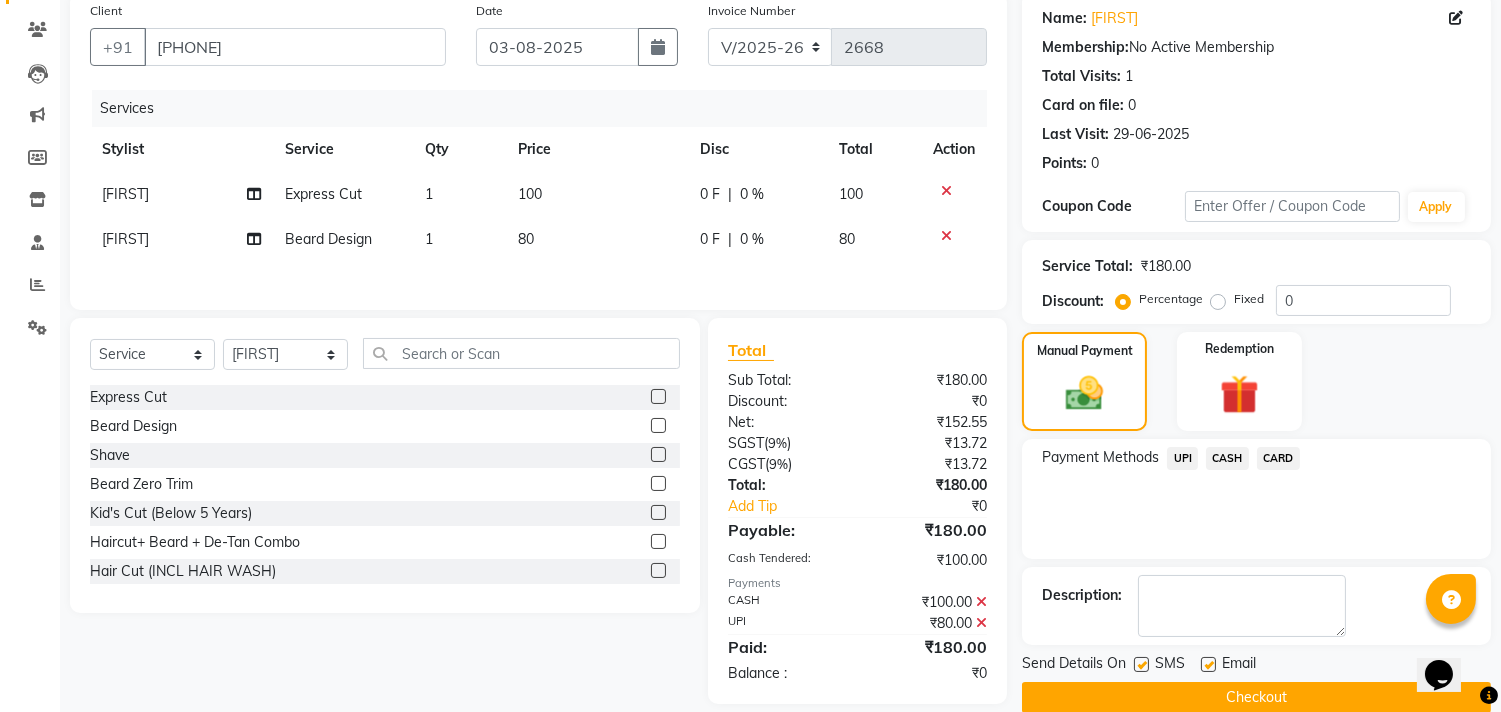 scroll, scrollTop: 187, scrollLeft: 0, axis: vertical 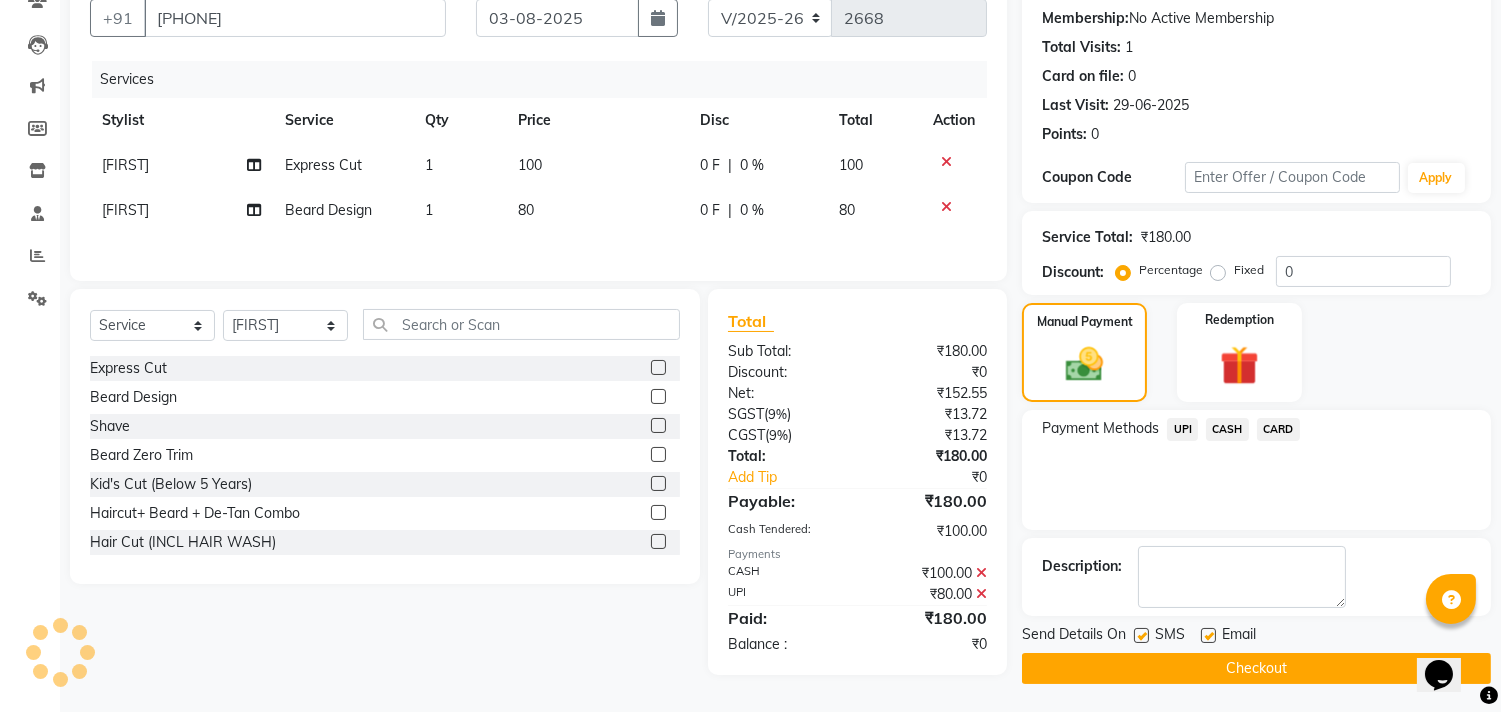 click on "Checkout" 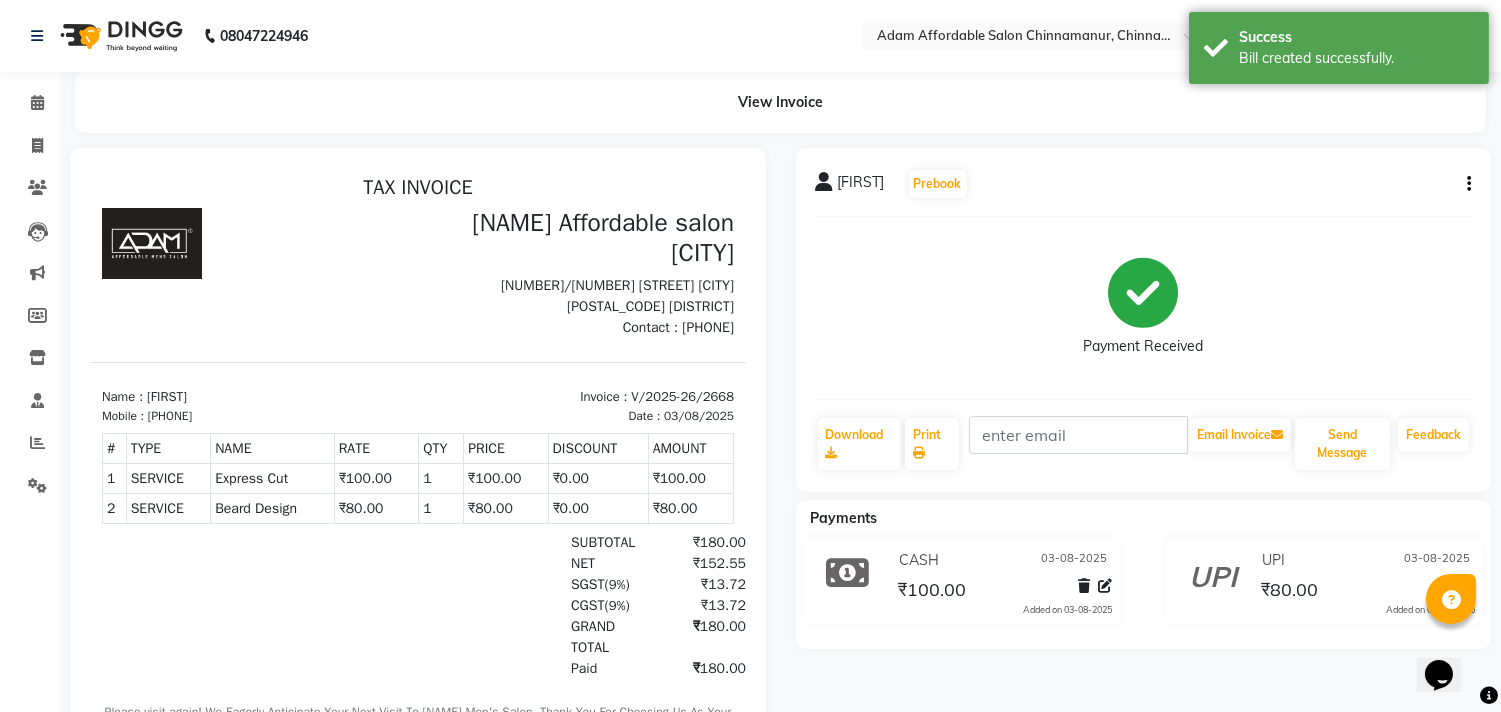 scroll, scrollTop: 0, scrollLeft: 0, axis: both 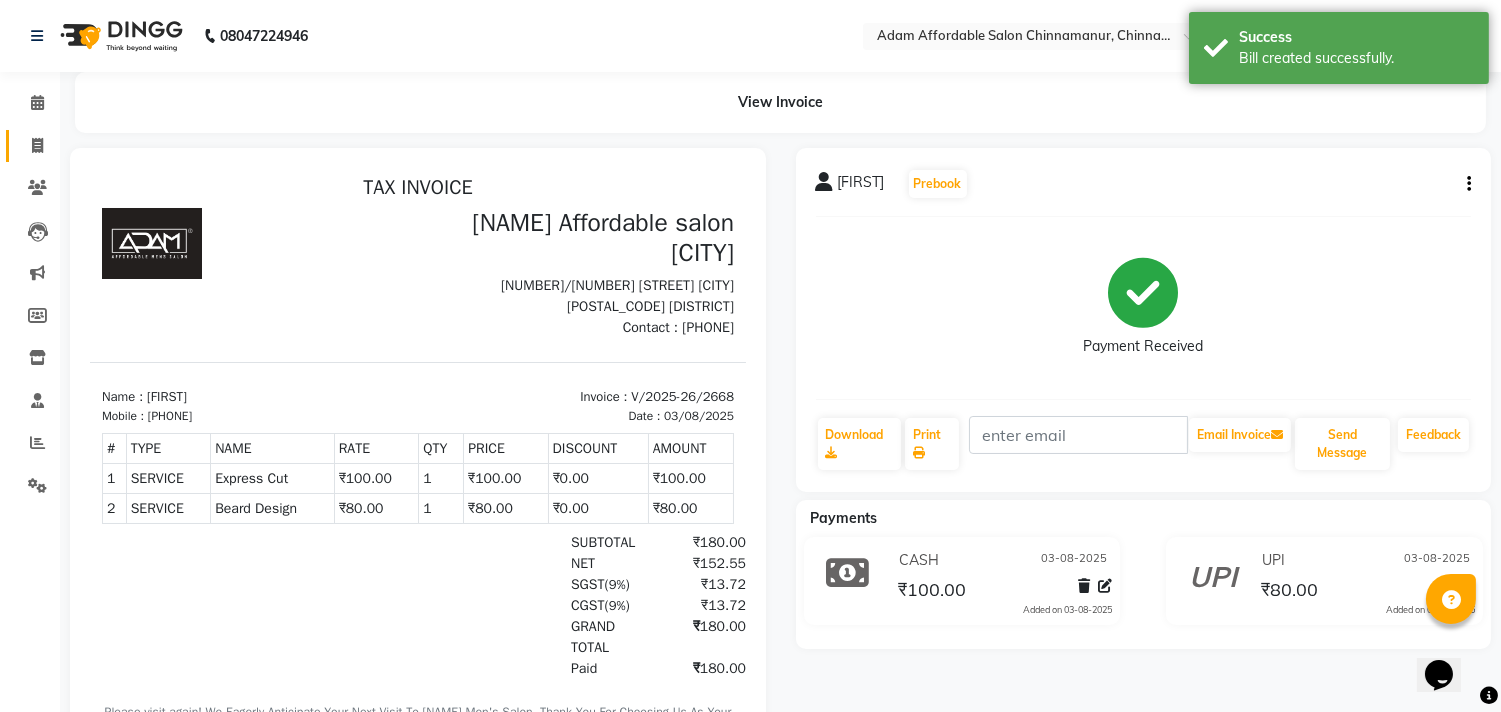click on "Invoice" 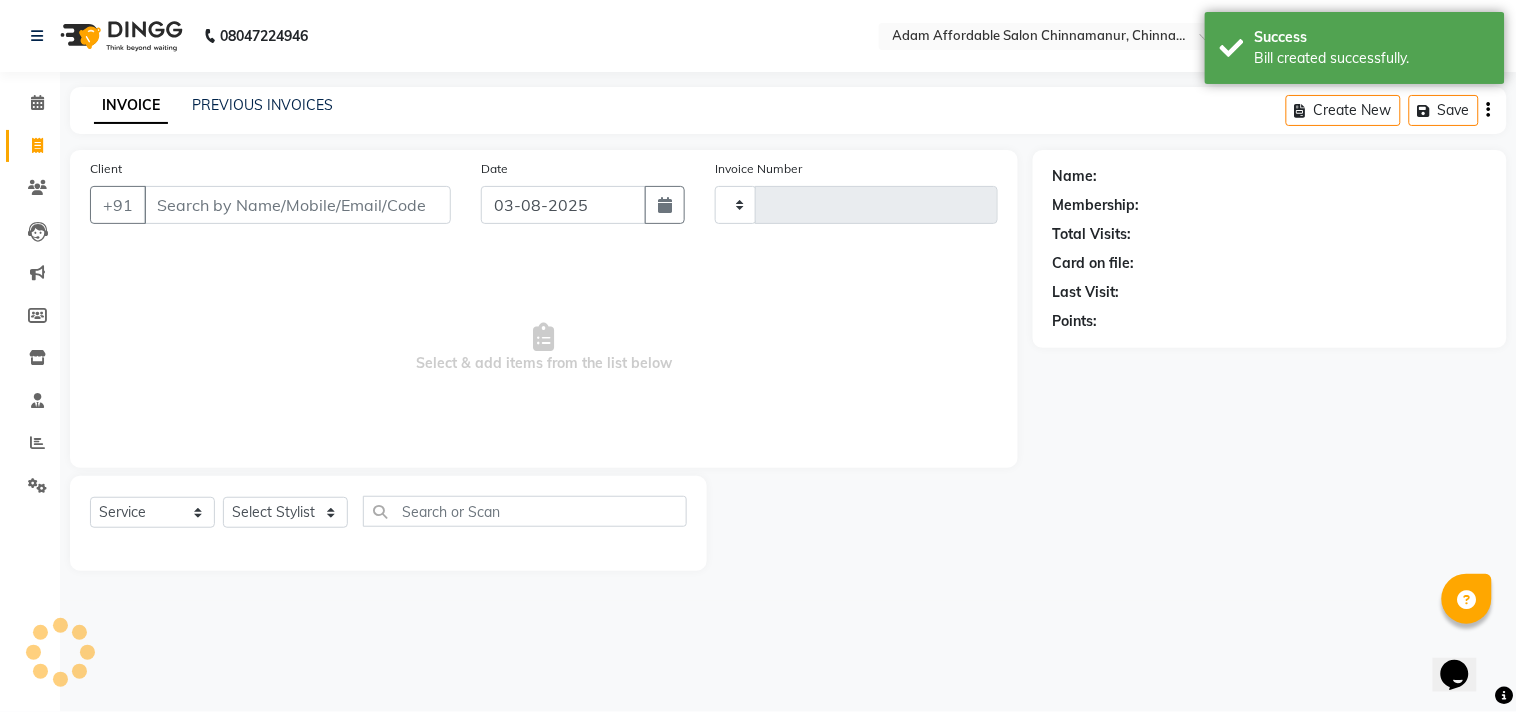 type on "2669" 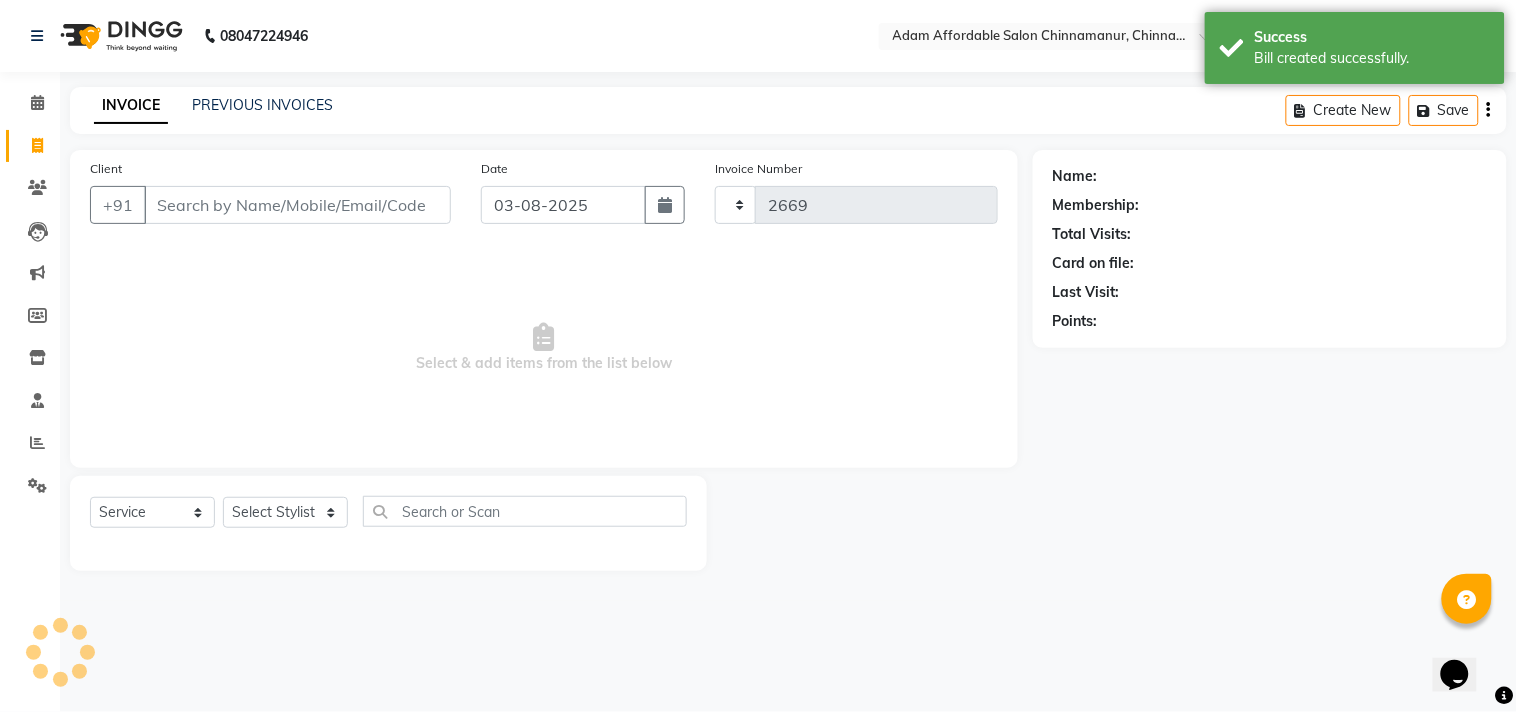 select on "8329" 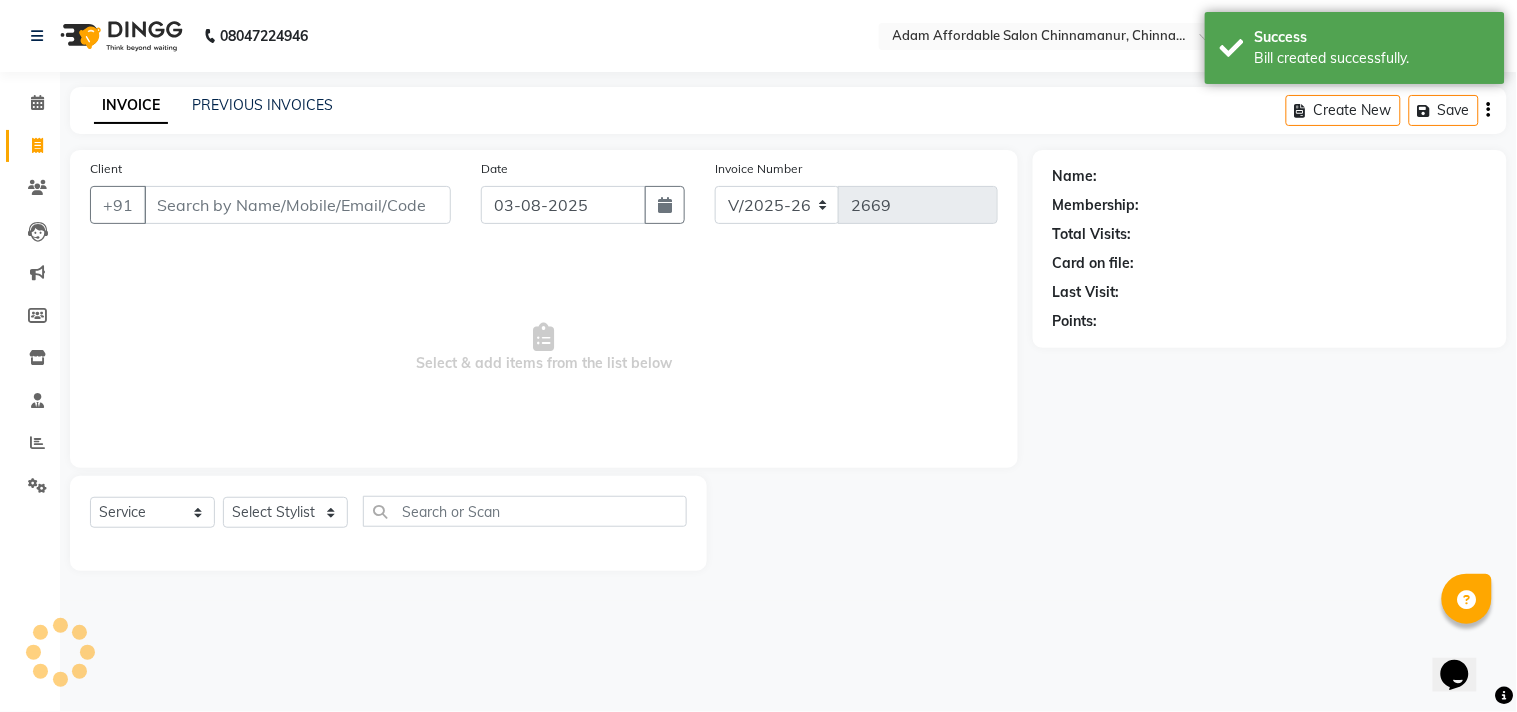 click on "Client" at bounding box center (297, 205) 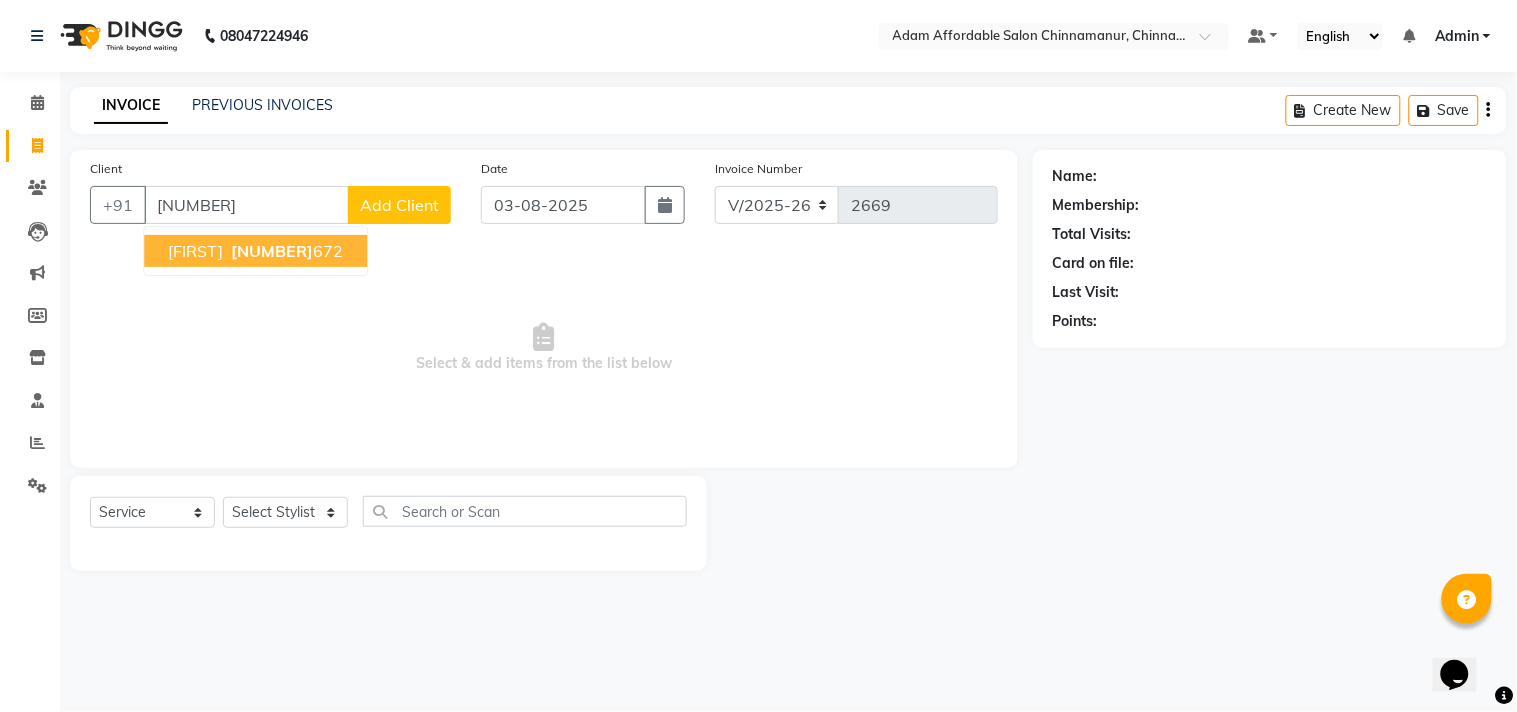 click on "[NUMBER]" at bounding box center (272, 251) 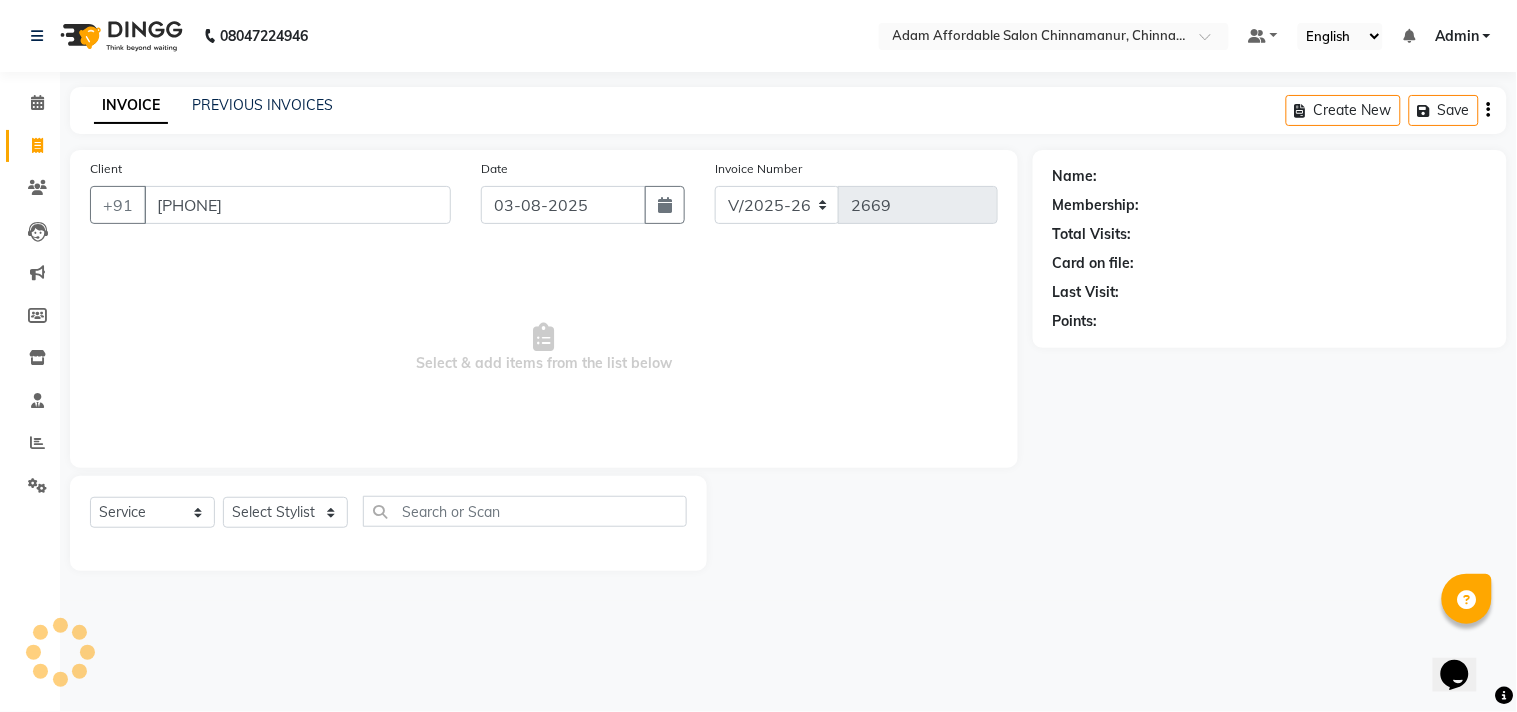 type on "[PHONE]" 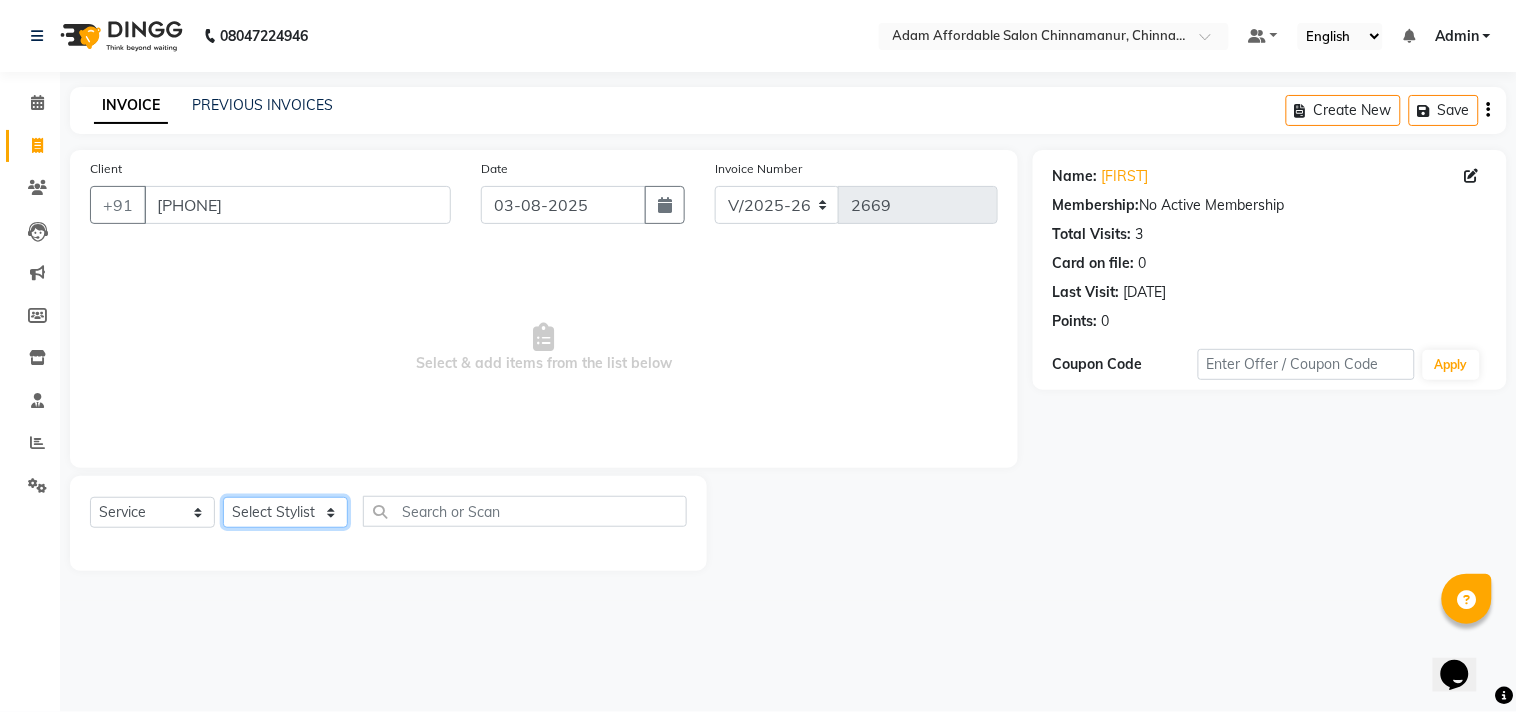 click on "Select Stylist Admin Atif Ali Kaleem Kiran Salim Sameer Shahil Shoaib Sunny Yogesh" 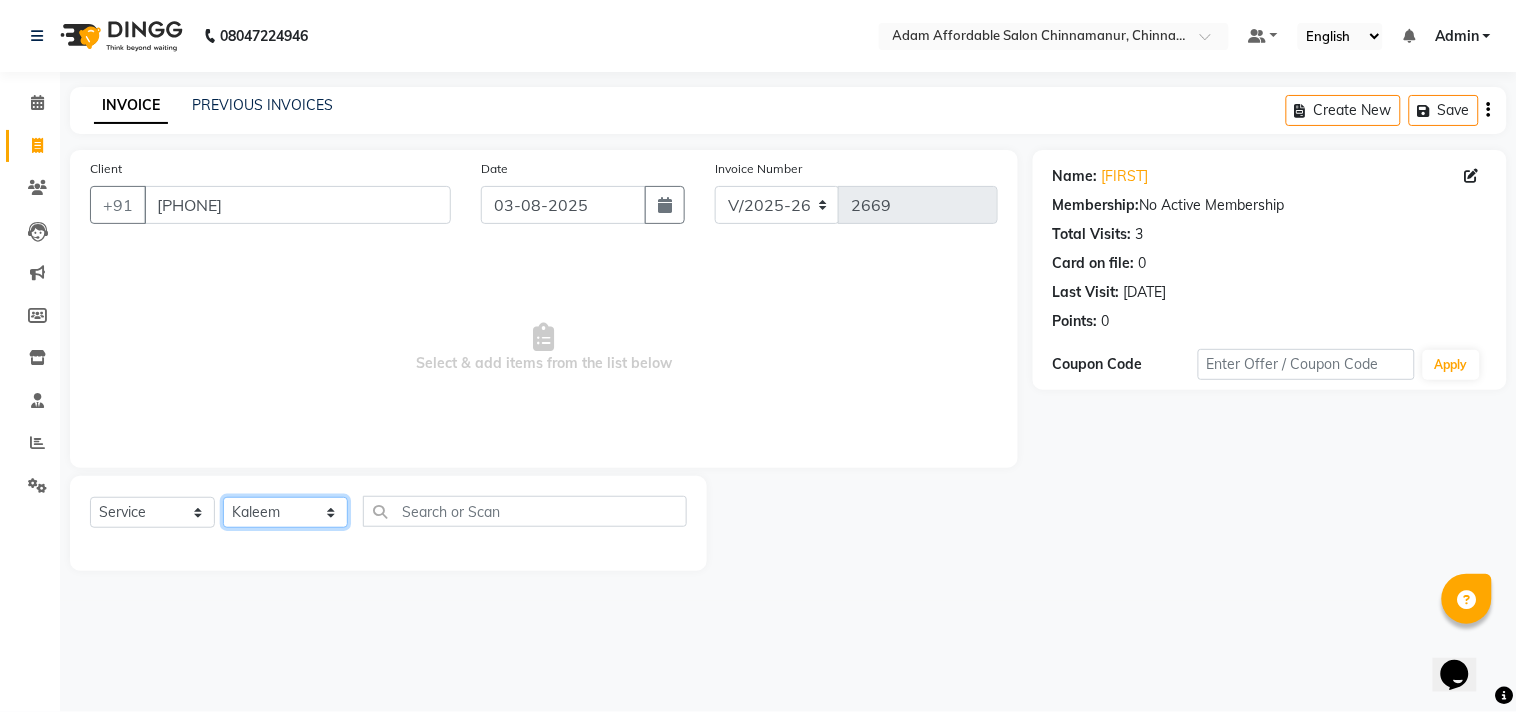 click on "Select Stylist Admin Atif Ali Kaleem Kiran Salim Sameer Shahil Shoaib Sunny Yogesh" 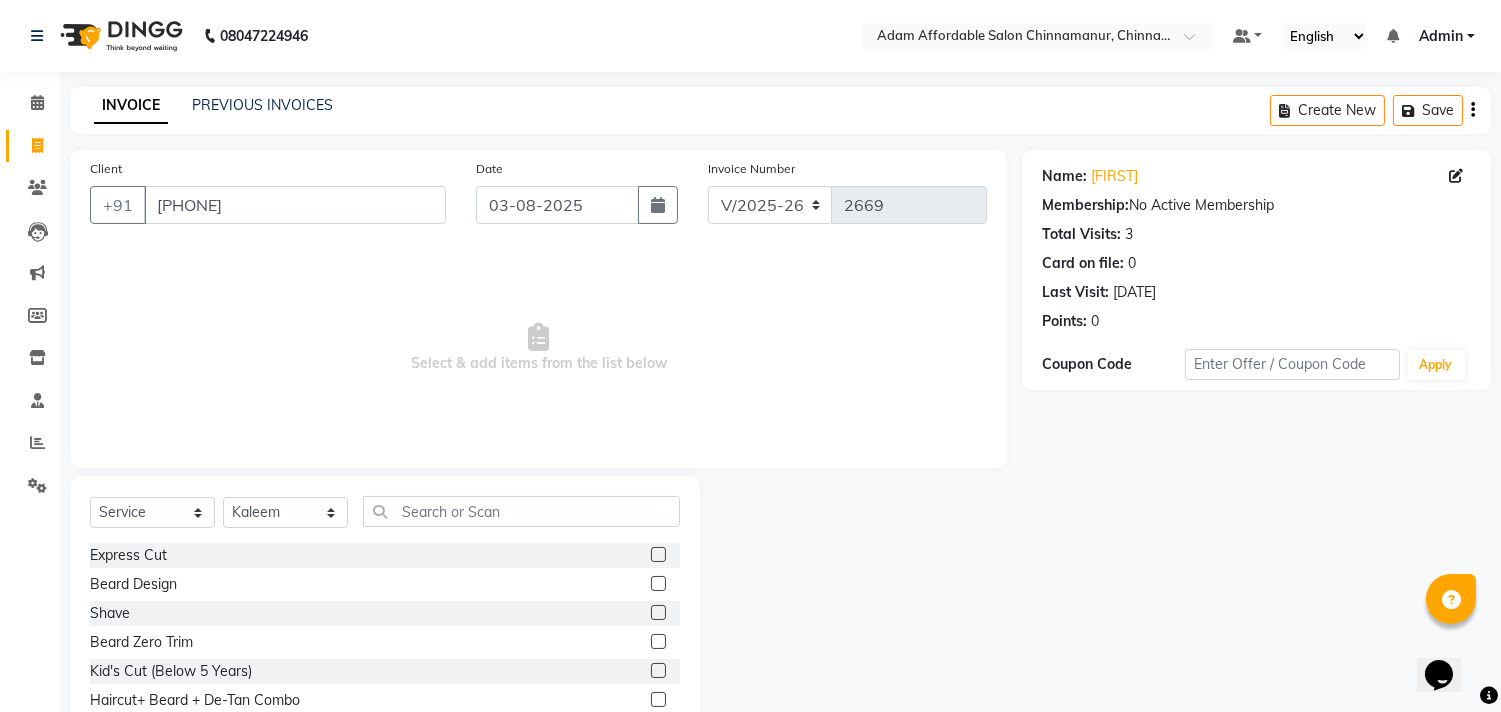 click 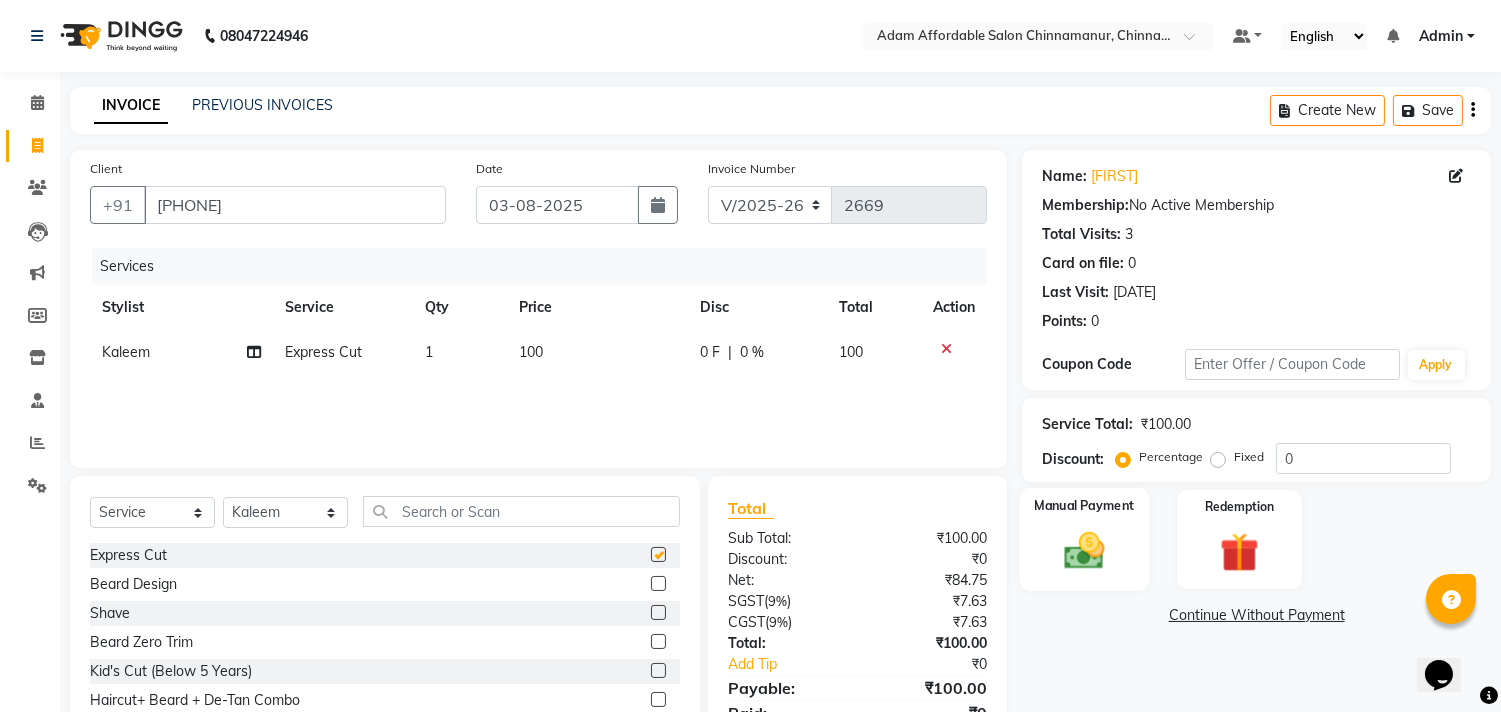 checkbox on "false" 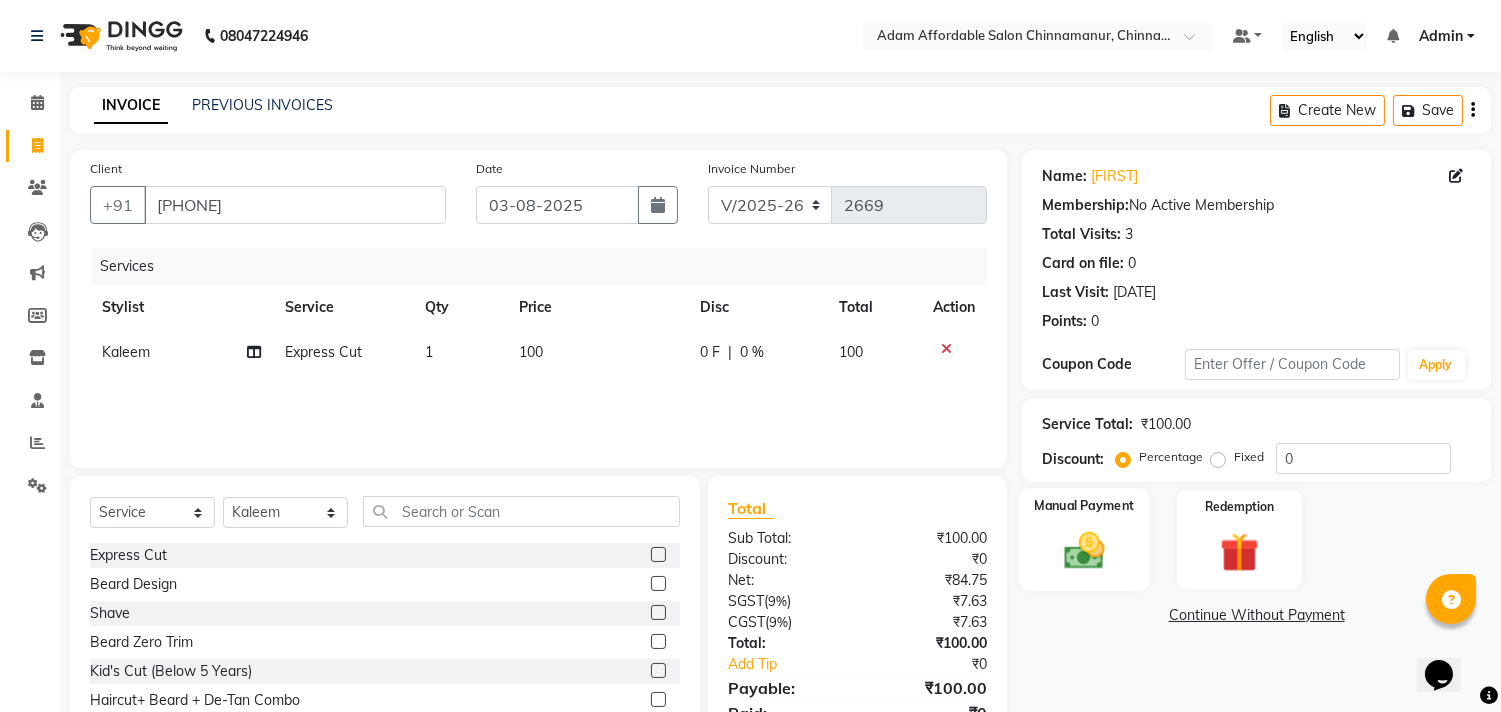 click 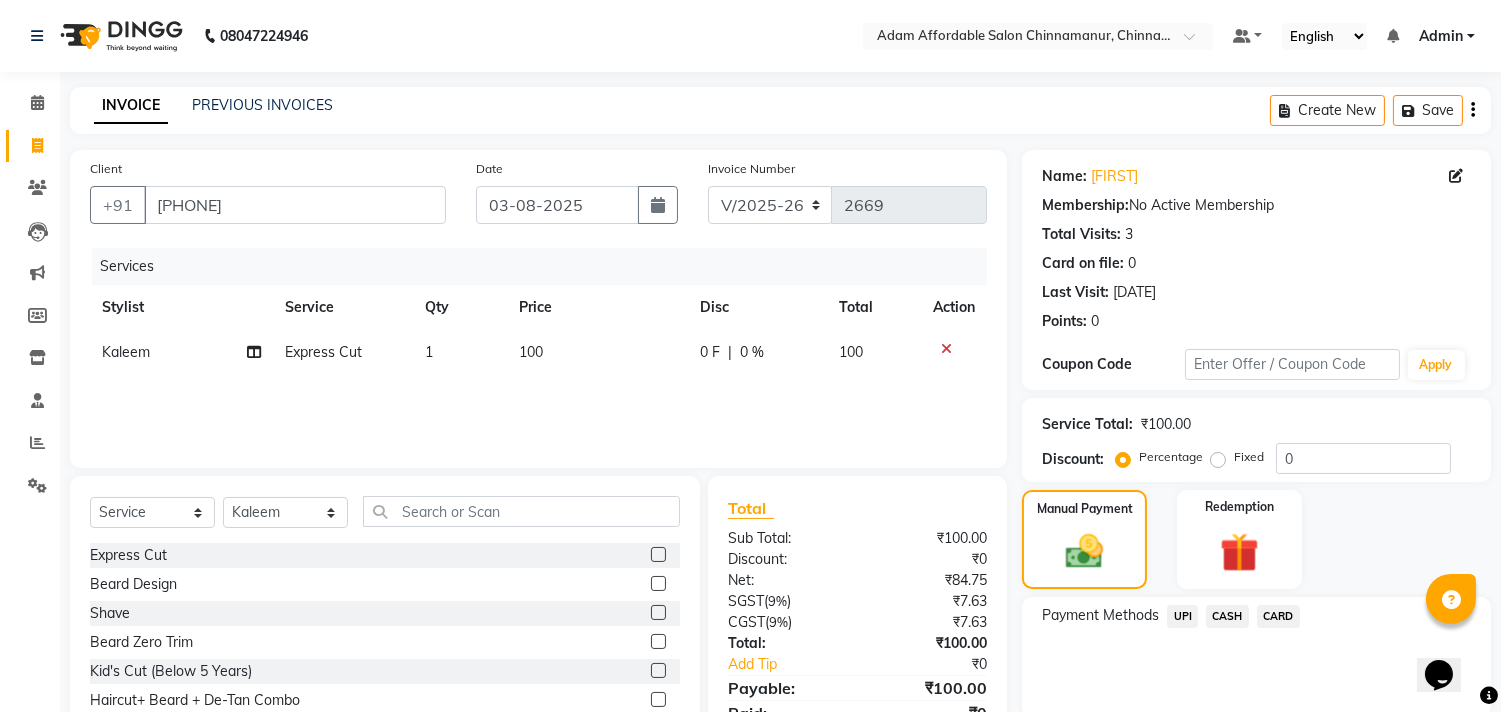 click on "CASH" 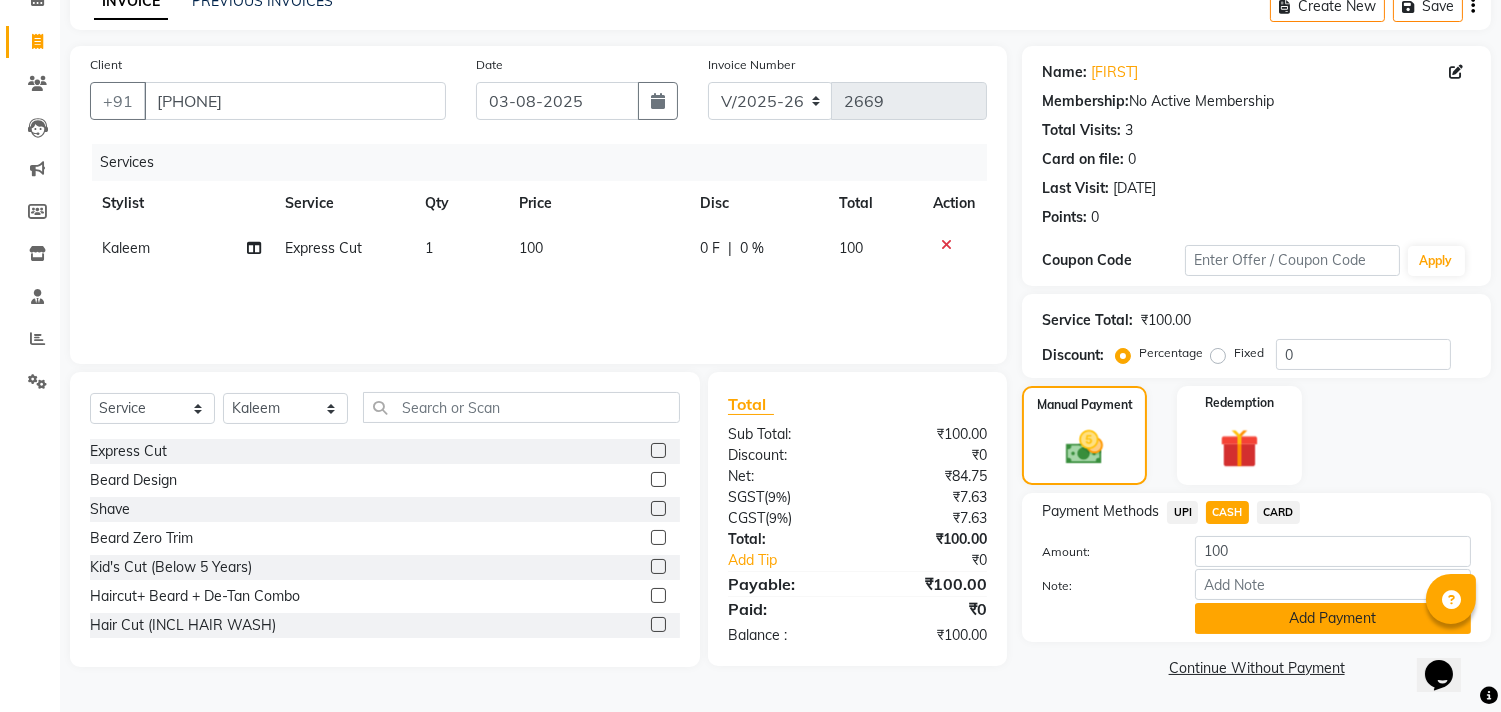 click on "Add Payment" 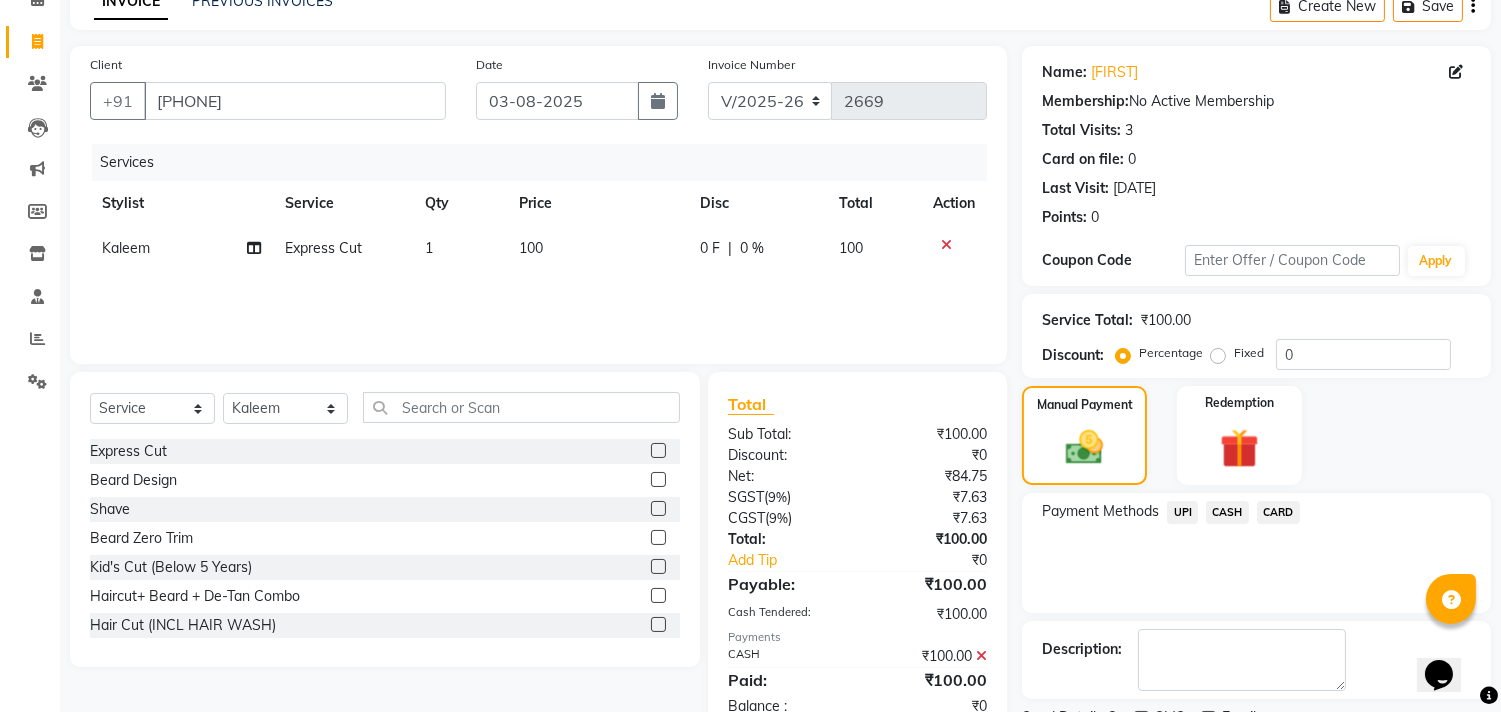 scroll, scrollTop: 187, scrollLeft: 0, axis: vertical 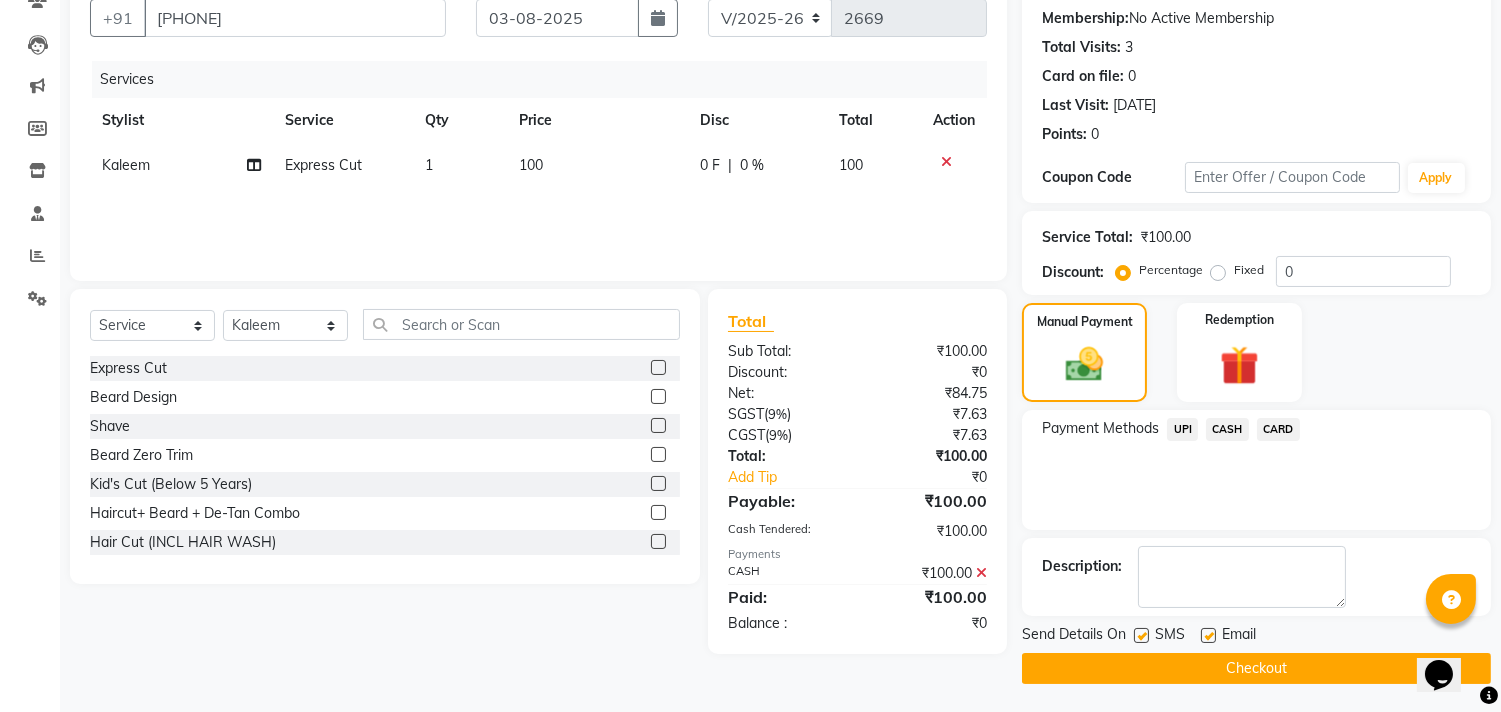 click on "Checkout" 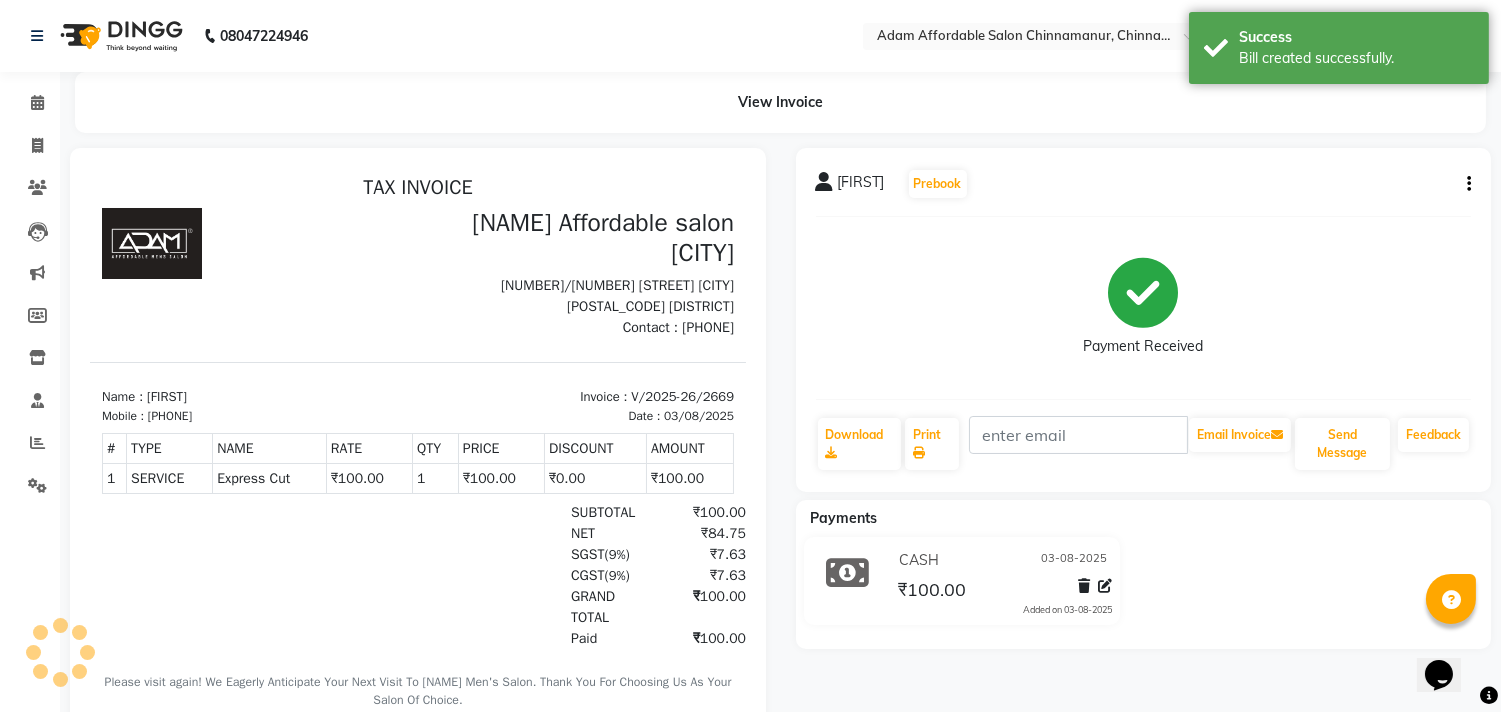 scroll, scrollTop: 0, scrollLeft: 0, axis: both 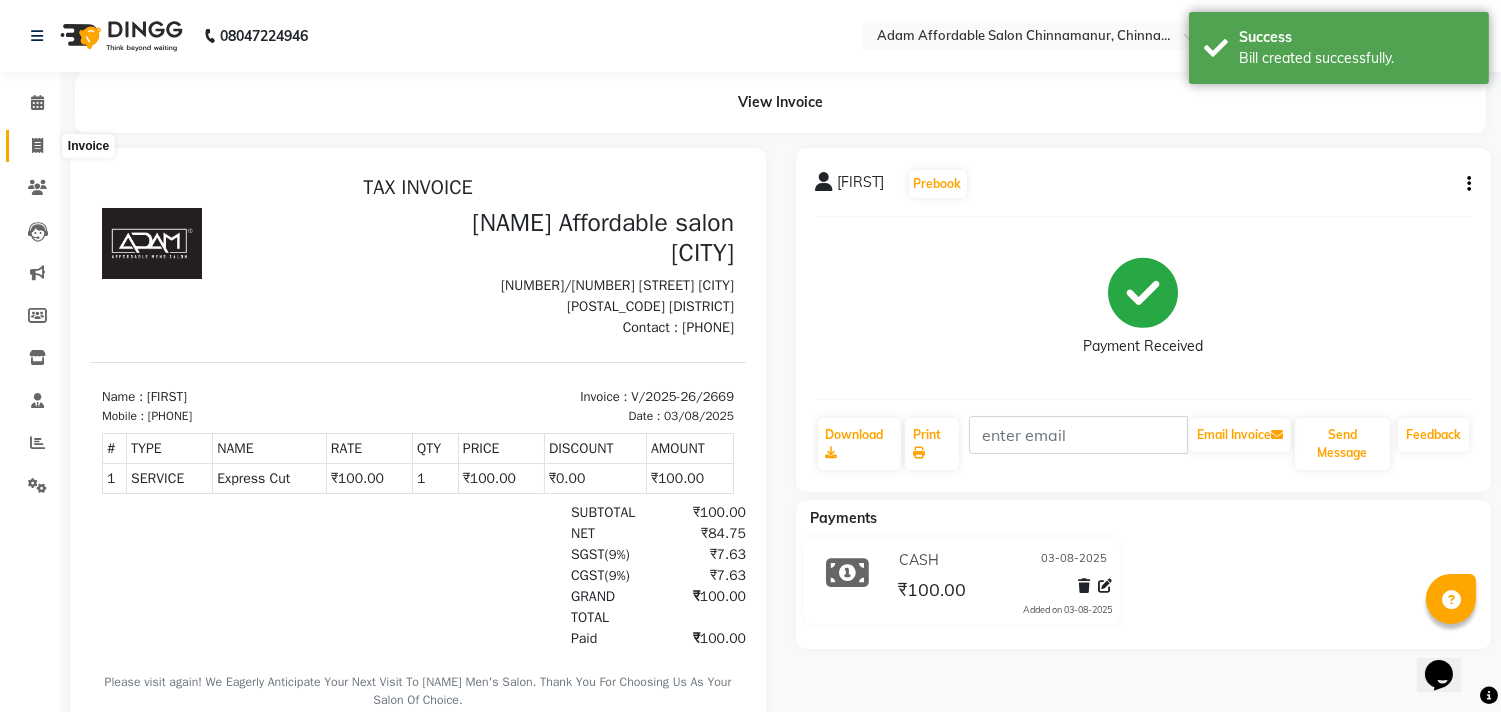 click 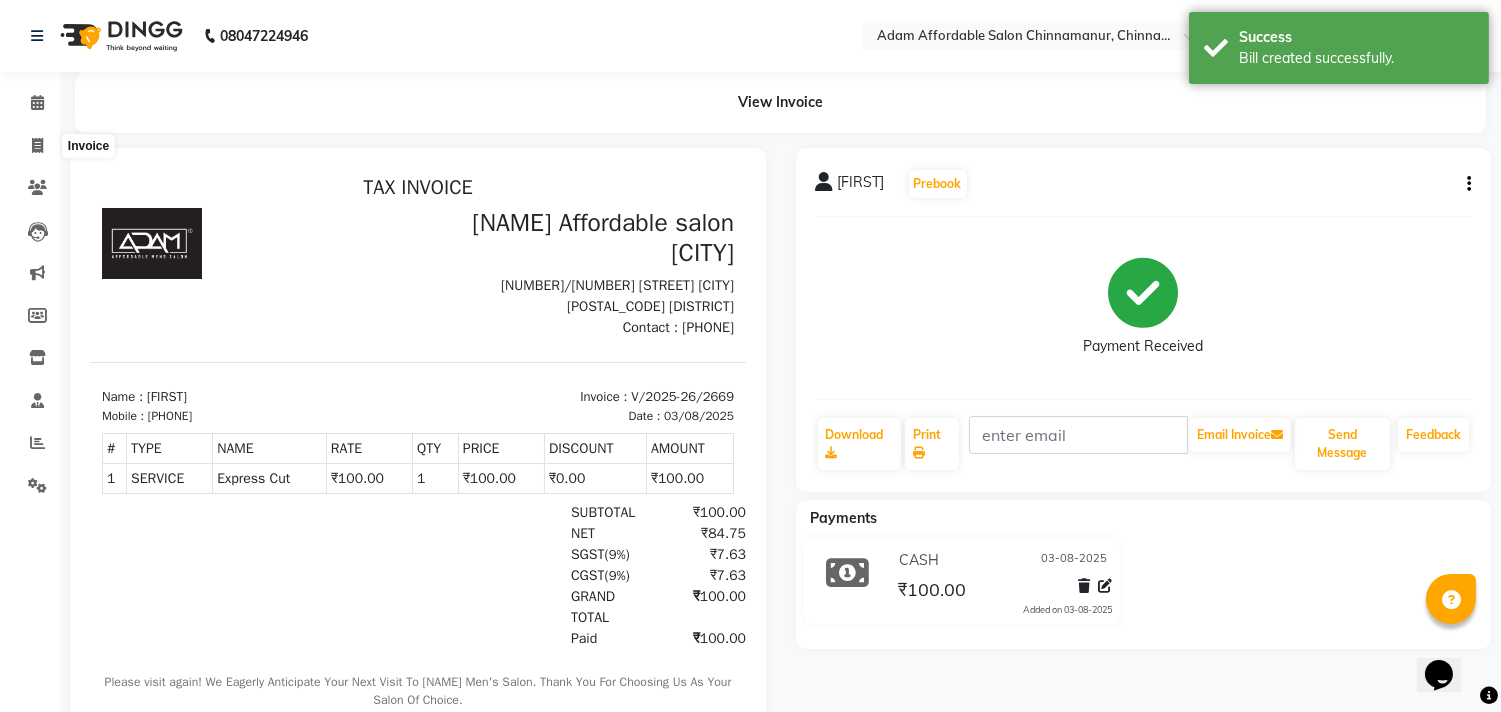 select on "8329" 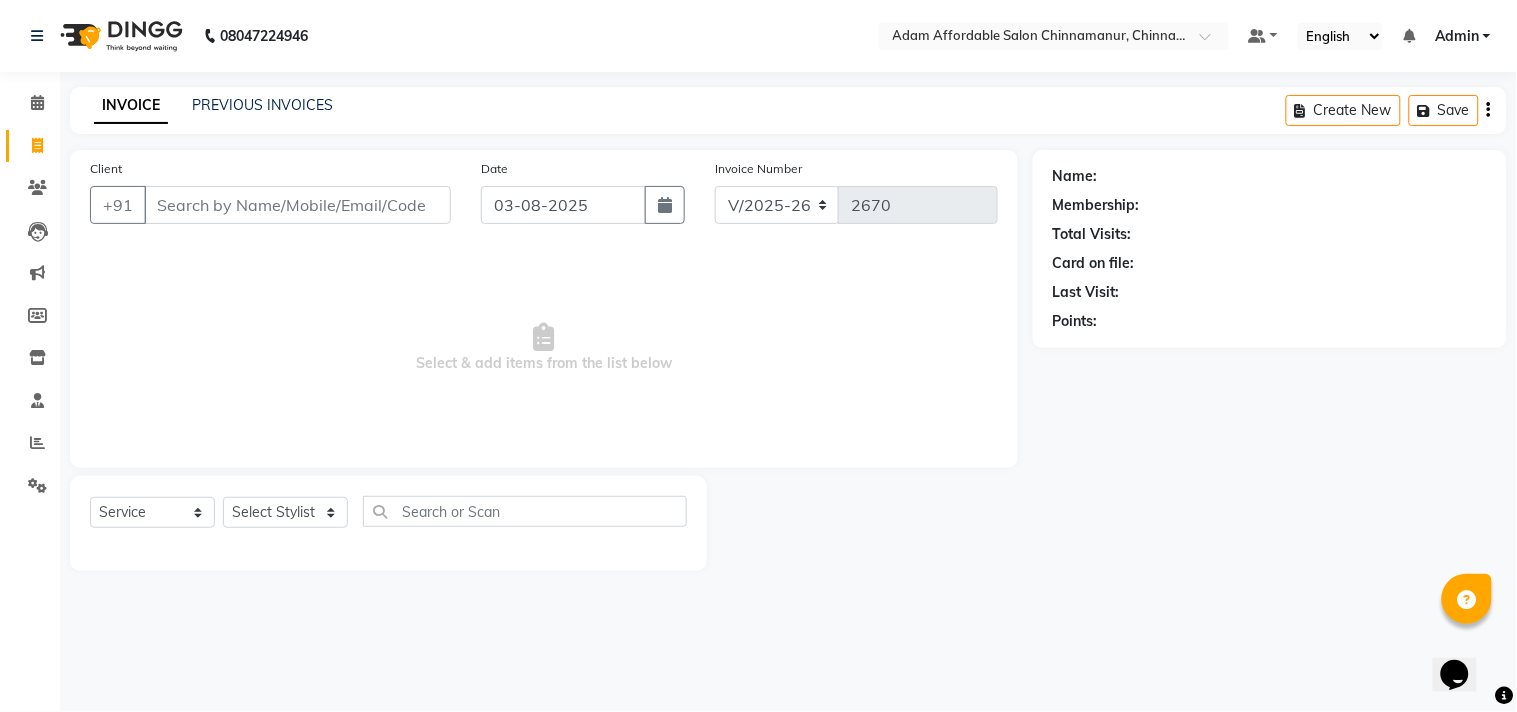 click on "Client" at bounding box center (297, 205) 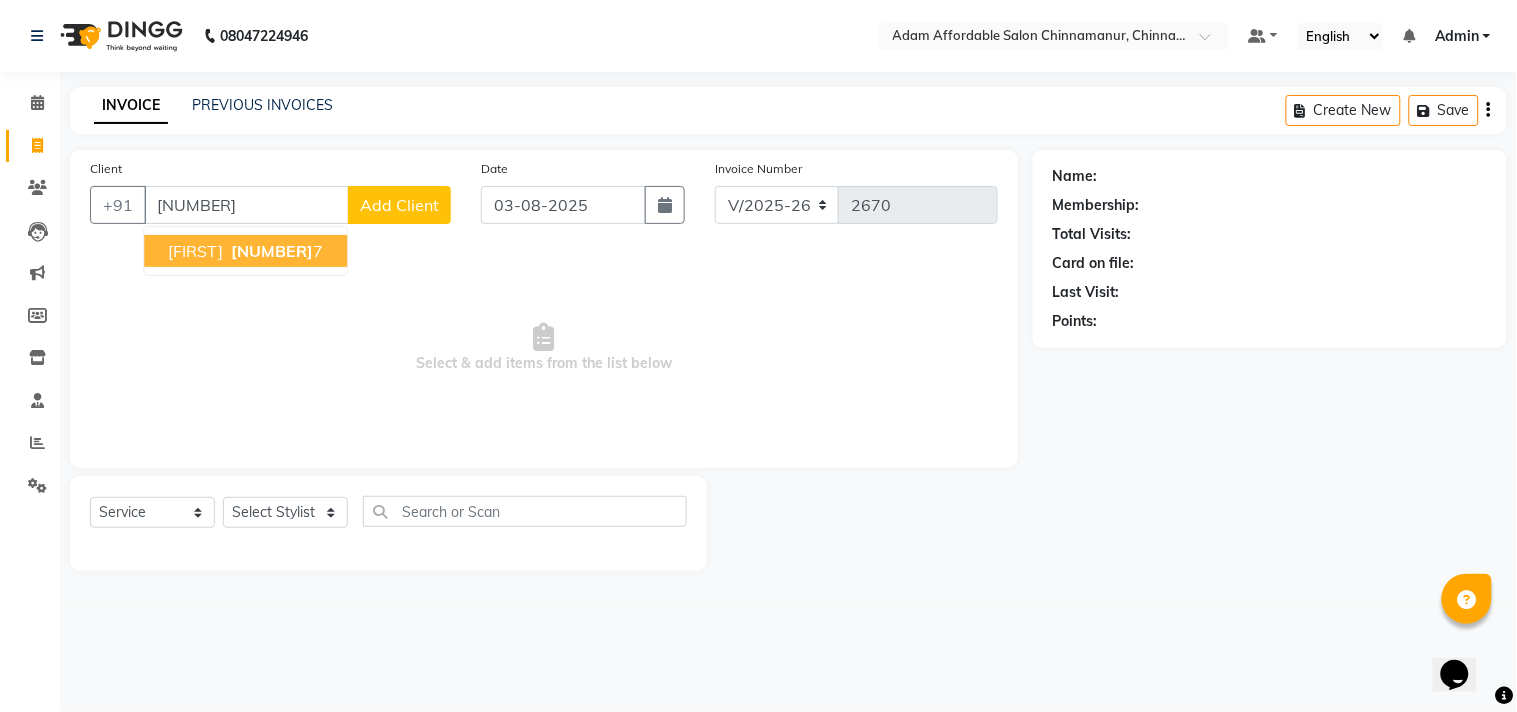 click on "[NUMBER]" at bounding box center [272, 251] 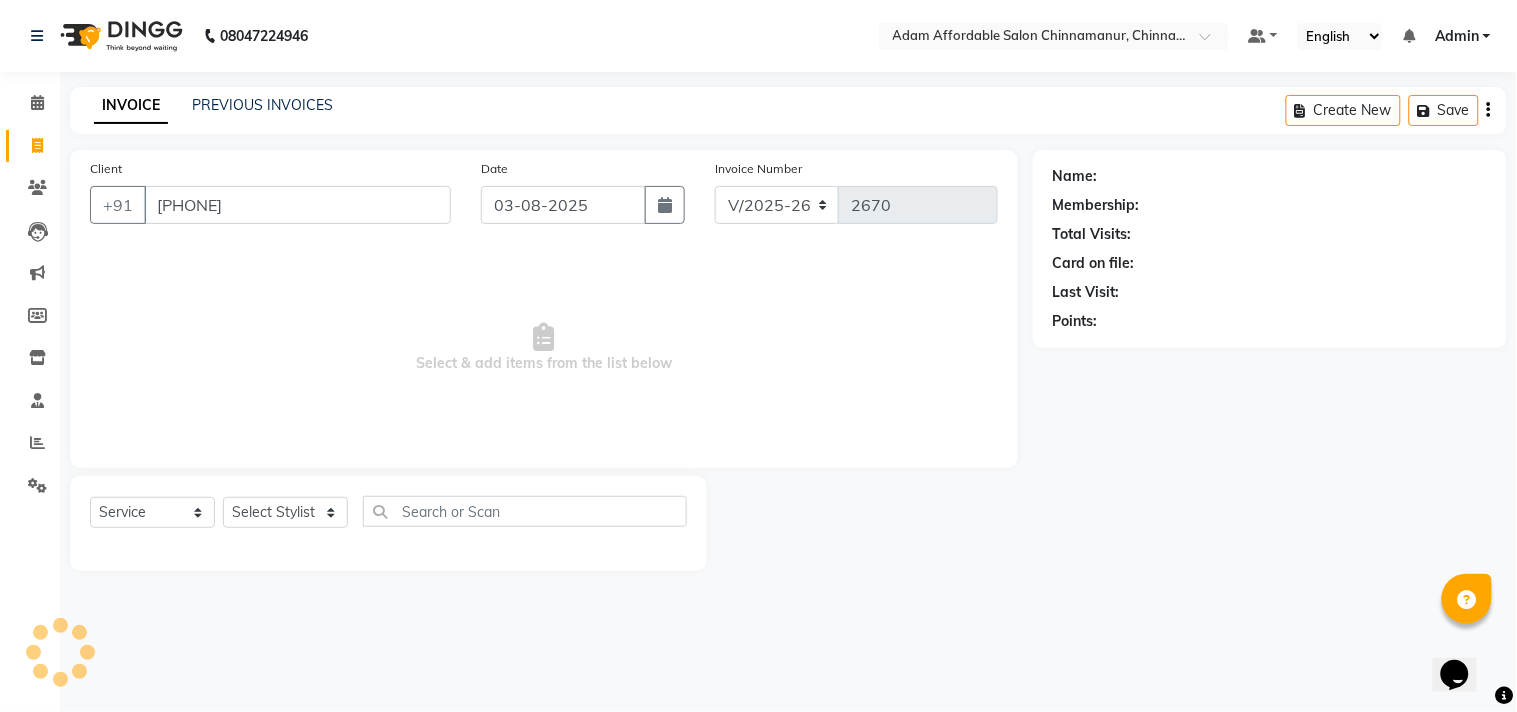type on "[PHONE]" 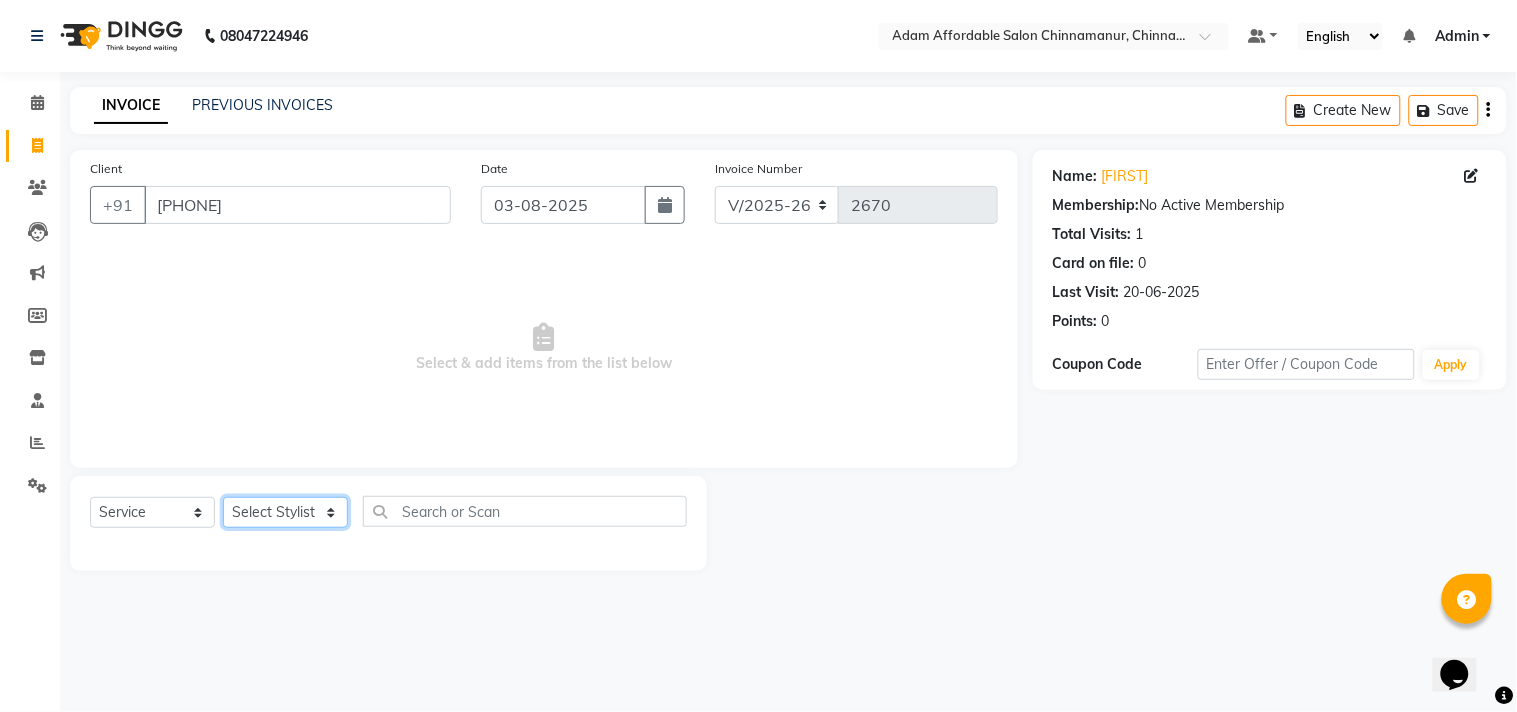 click on "Select Stylist Admin Atif Ali Kaleem Kiran Salim Sameer Shahil Shoaib Sunny Yogesh" 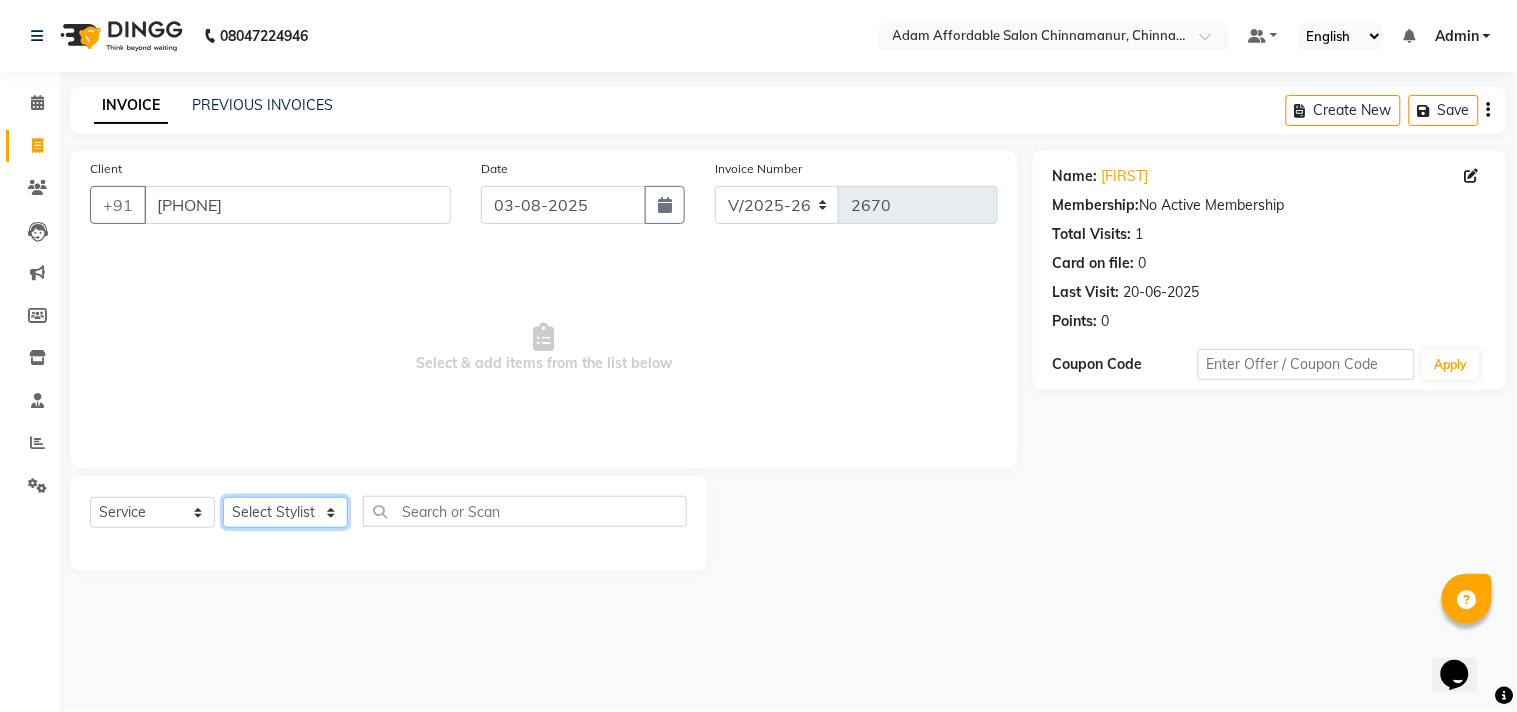 select on "86683" 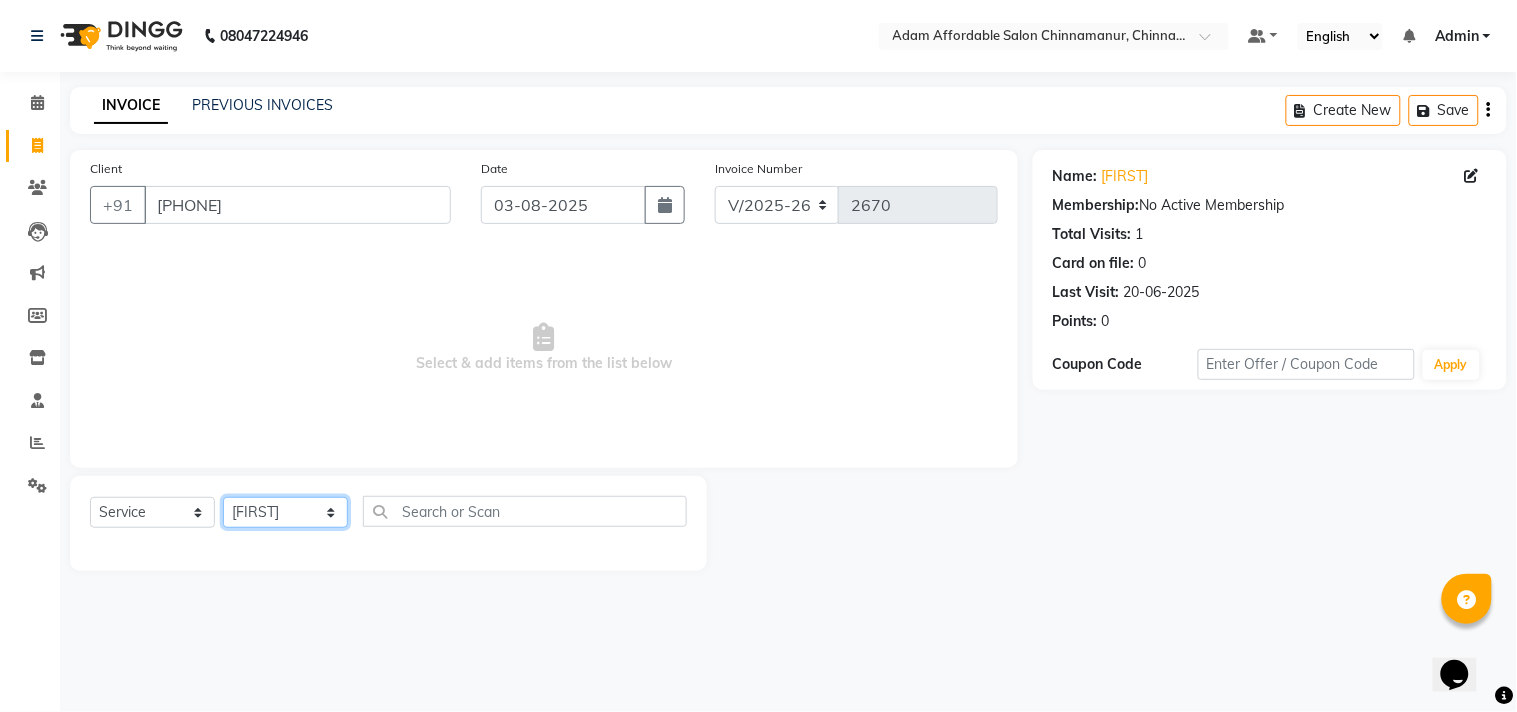 click on "Select Stylist Admin Atif Ali Kaleem Kiran Salim Sameer Shahil Shoaib Sunny Yogesh" 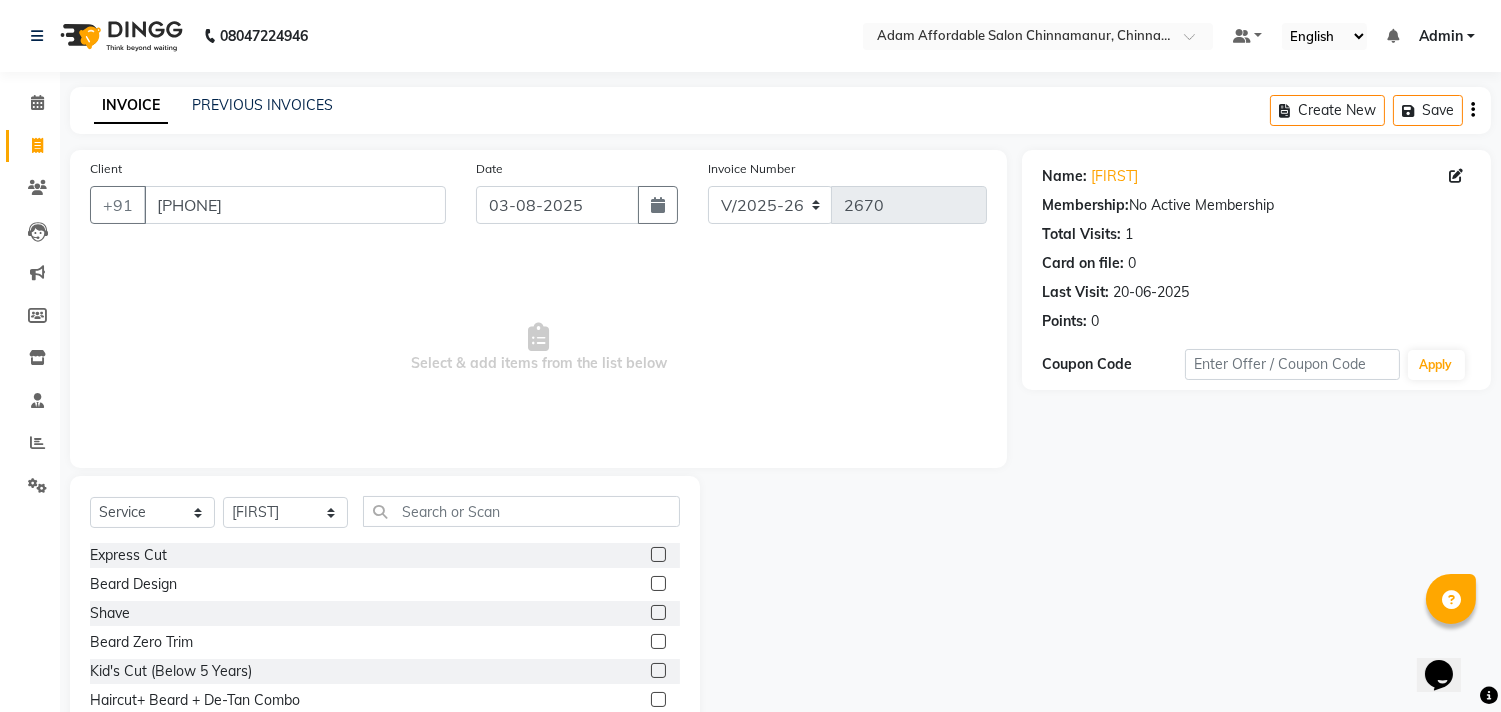 click 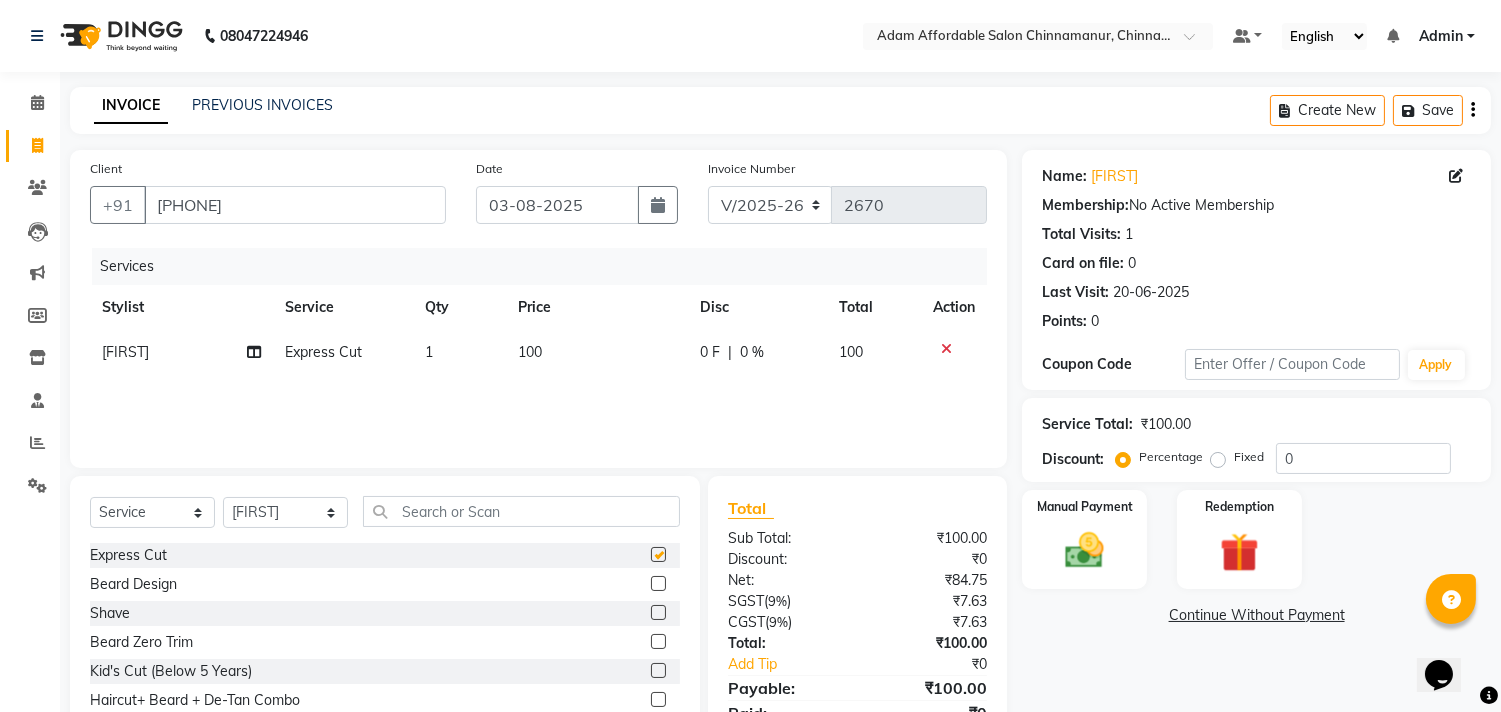 click 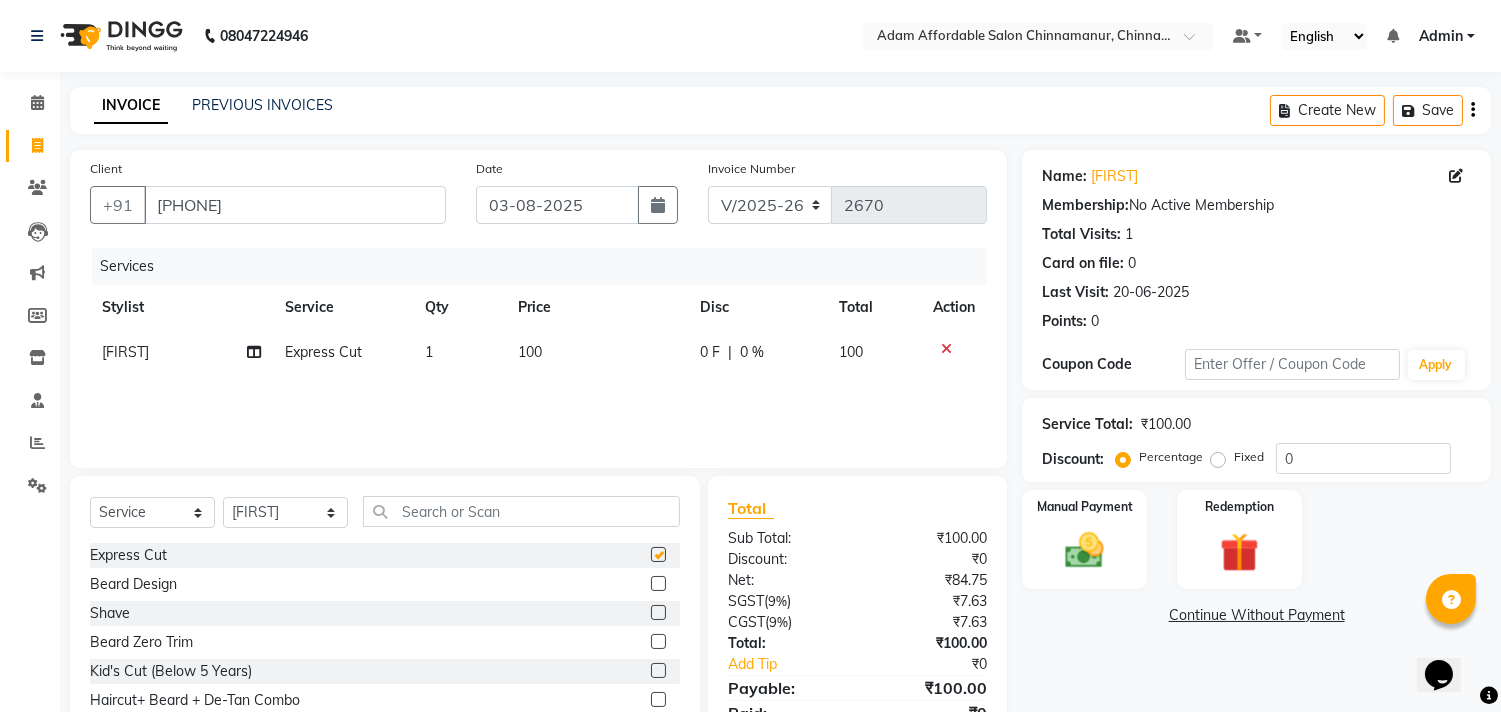 click at bounding box center [657, 584] 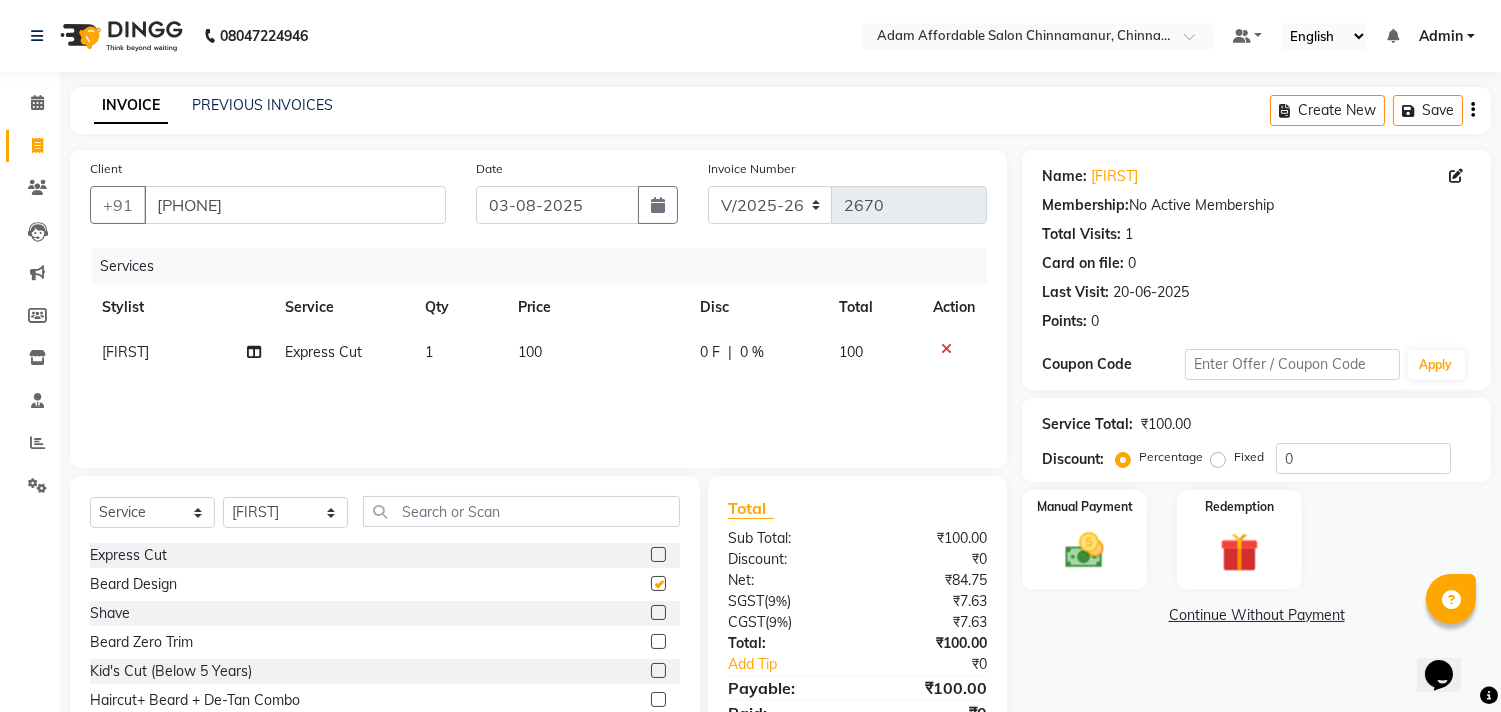checkbox on "false" 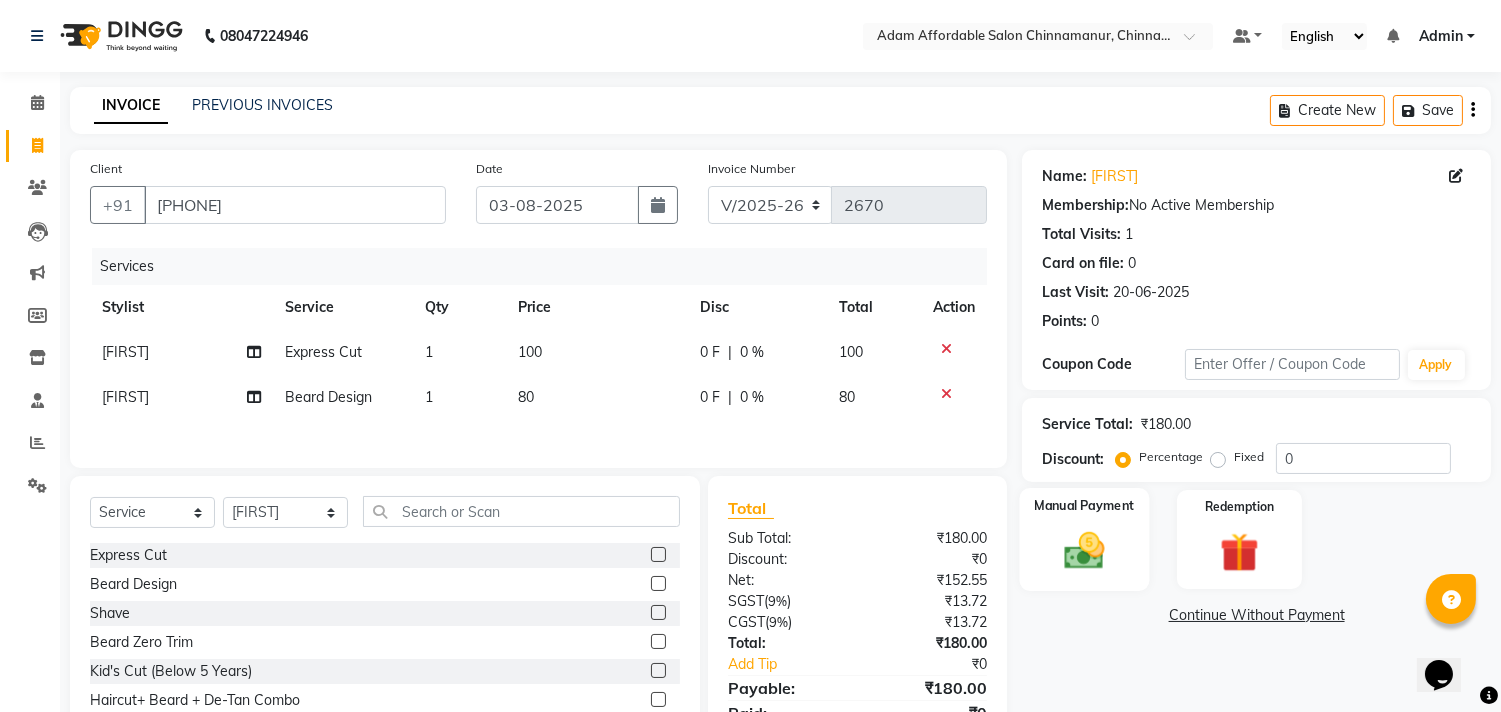 checkbox on "false" 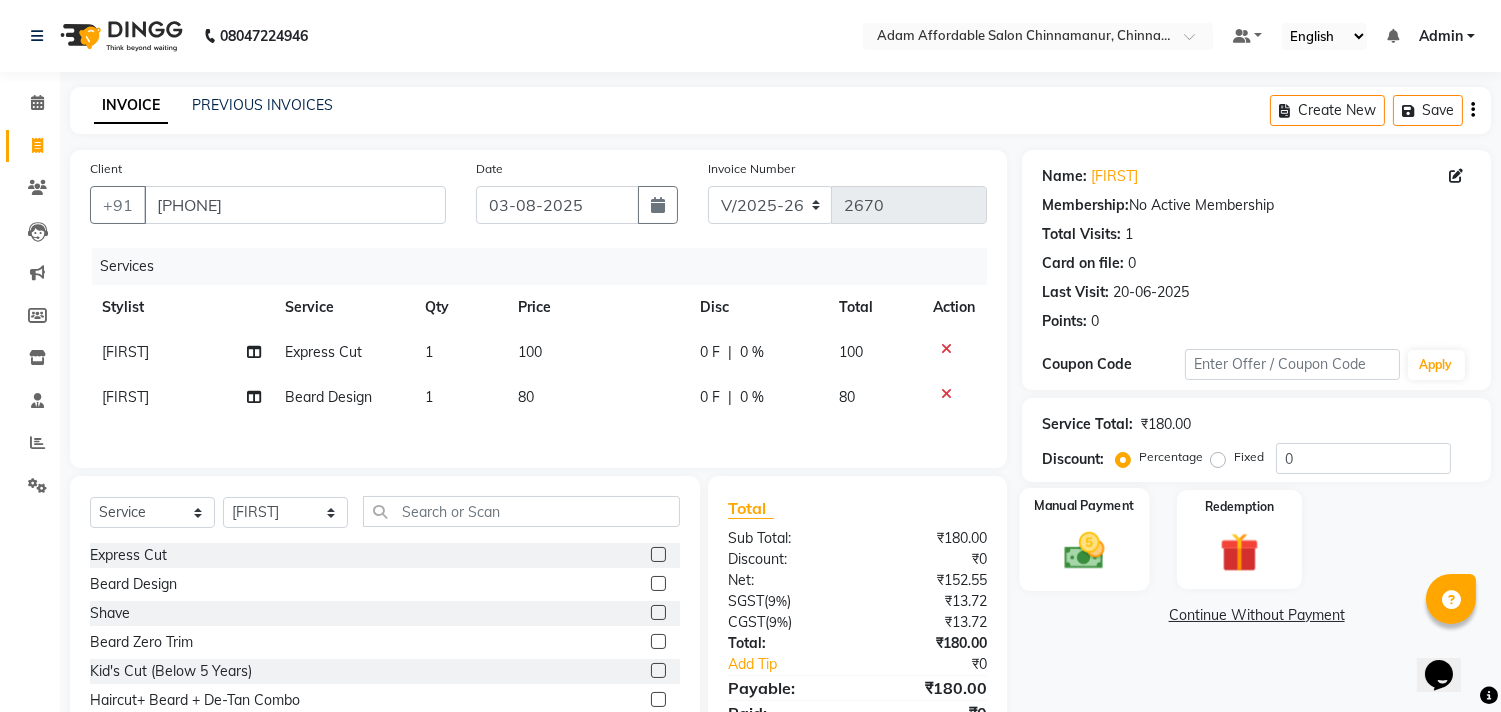 click on "Manual Payment" 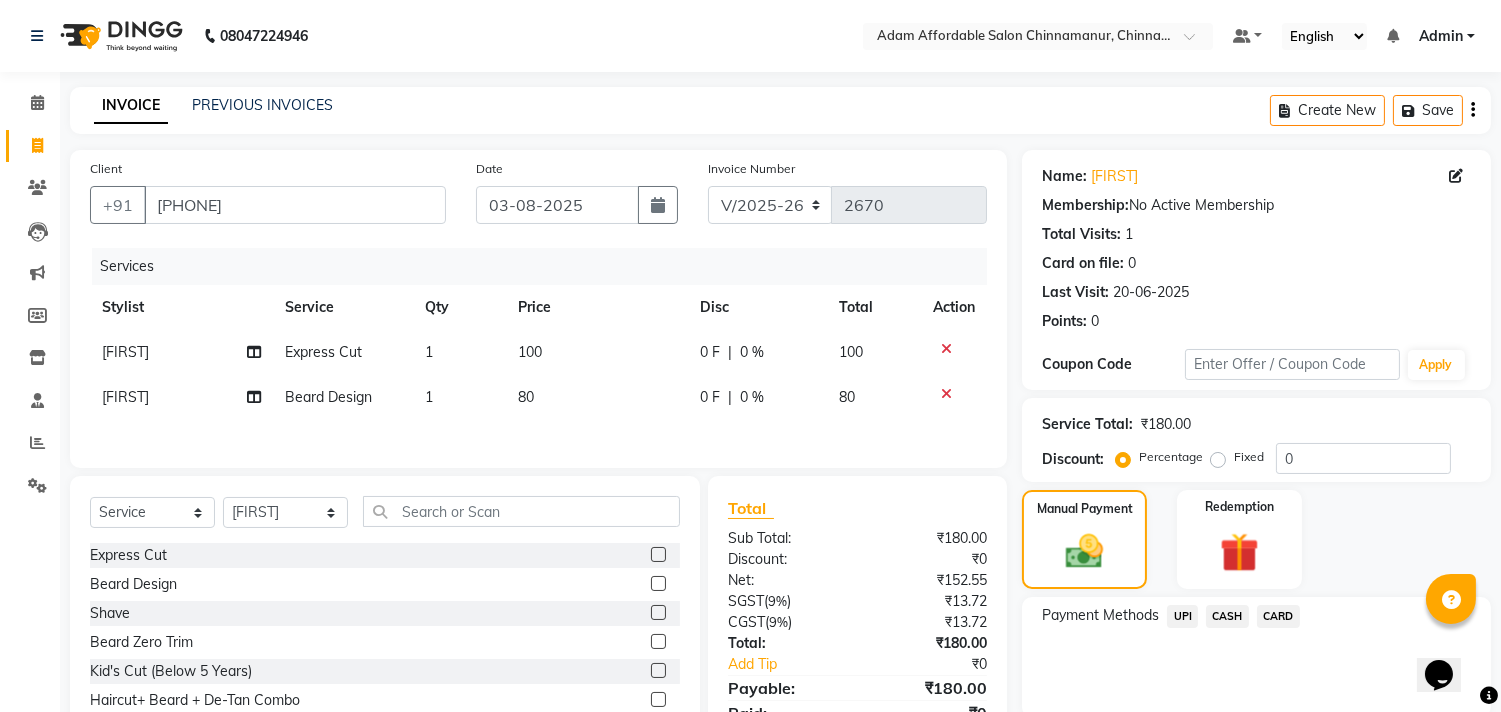 click on "CASH" 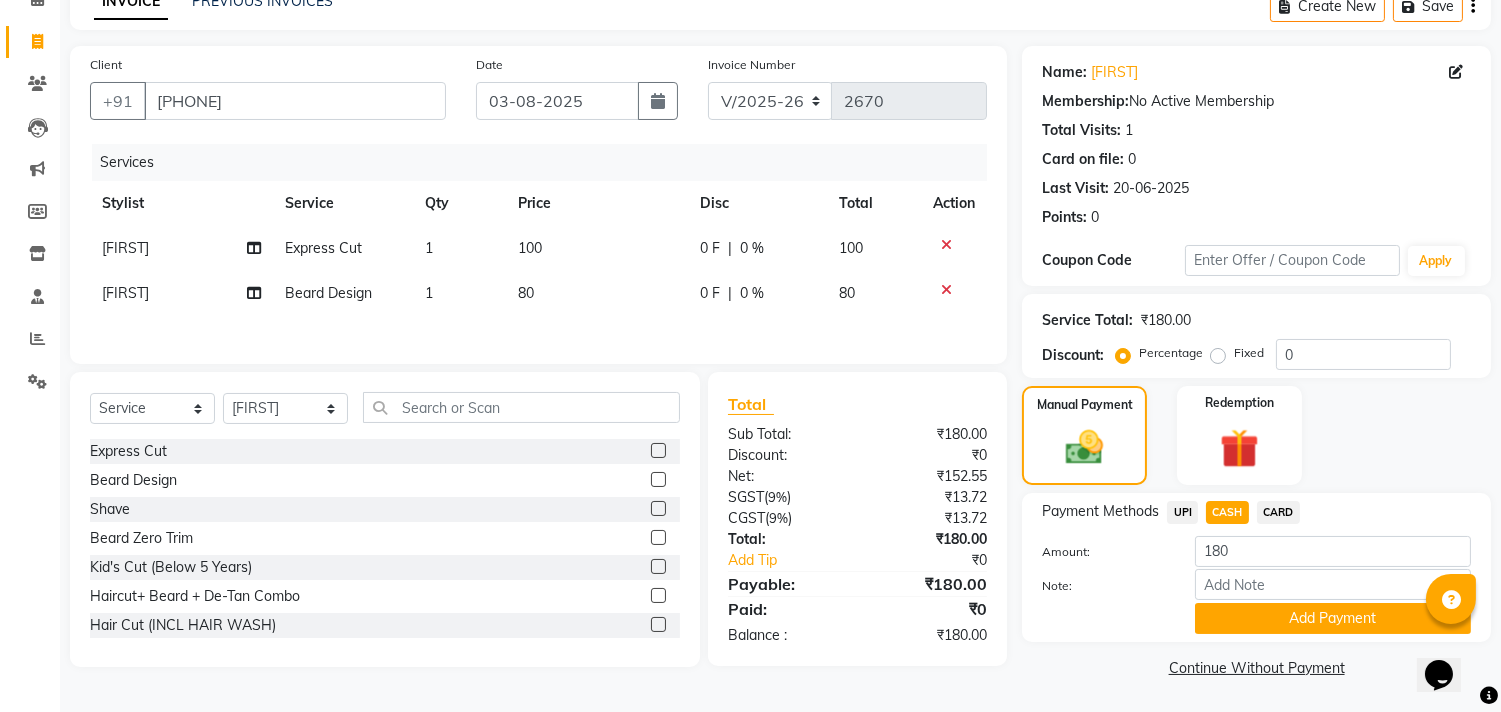 click on "Add Payment" 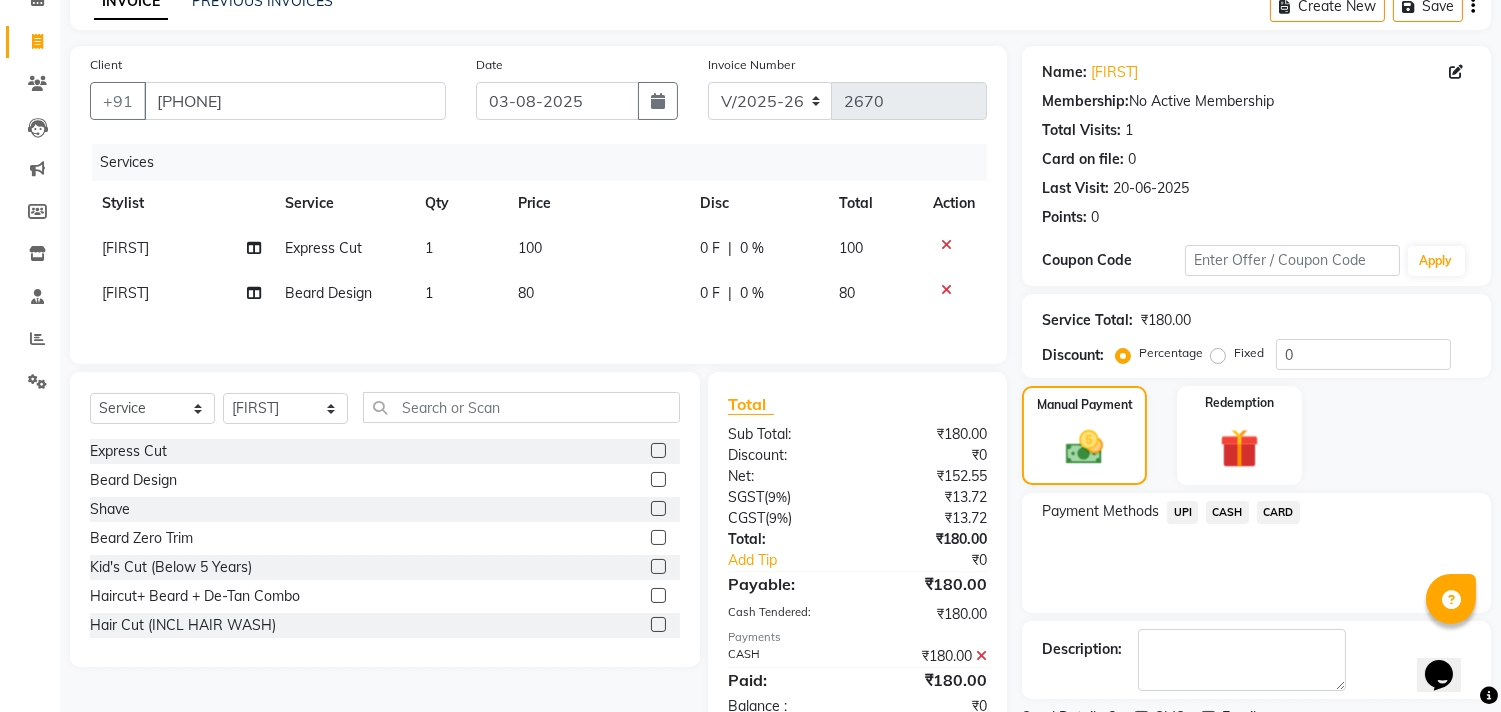 scroll, scrollTop: 187, scrollLeft: 0, axis: vertical 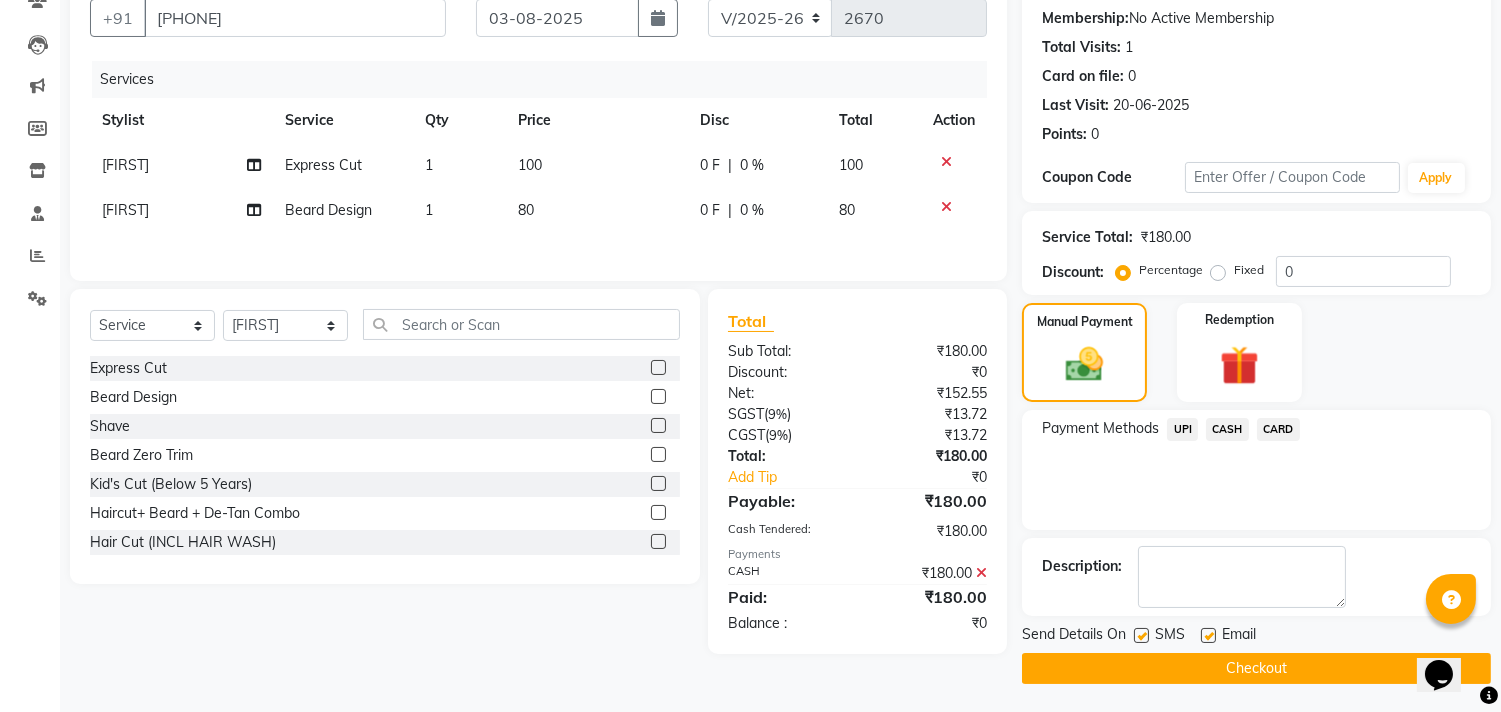 click on "Checkout" 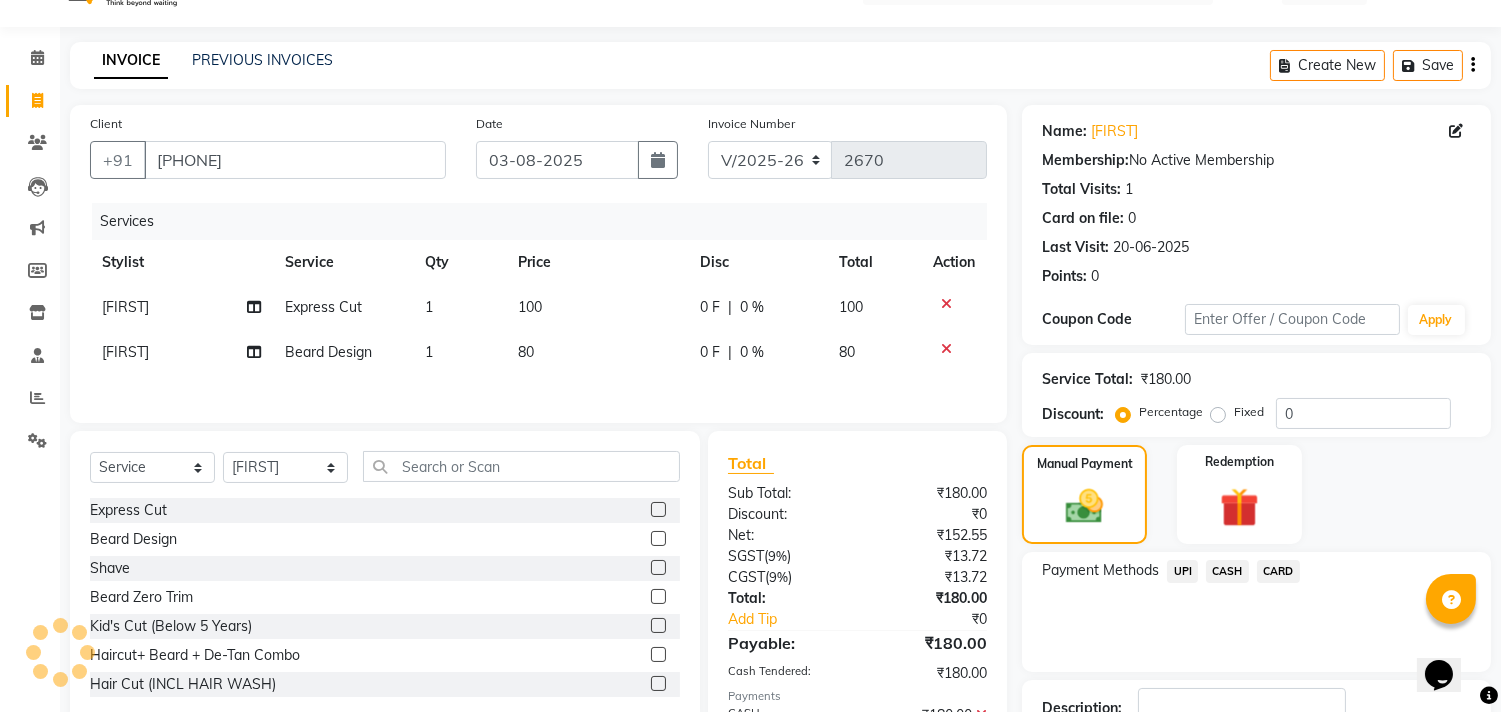 scroll, scrollTop: 0, scrollLeft: 0, axis: both 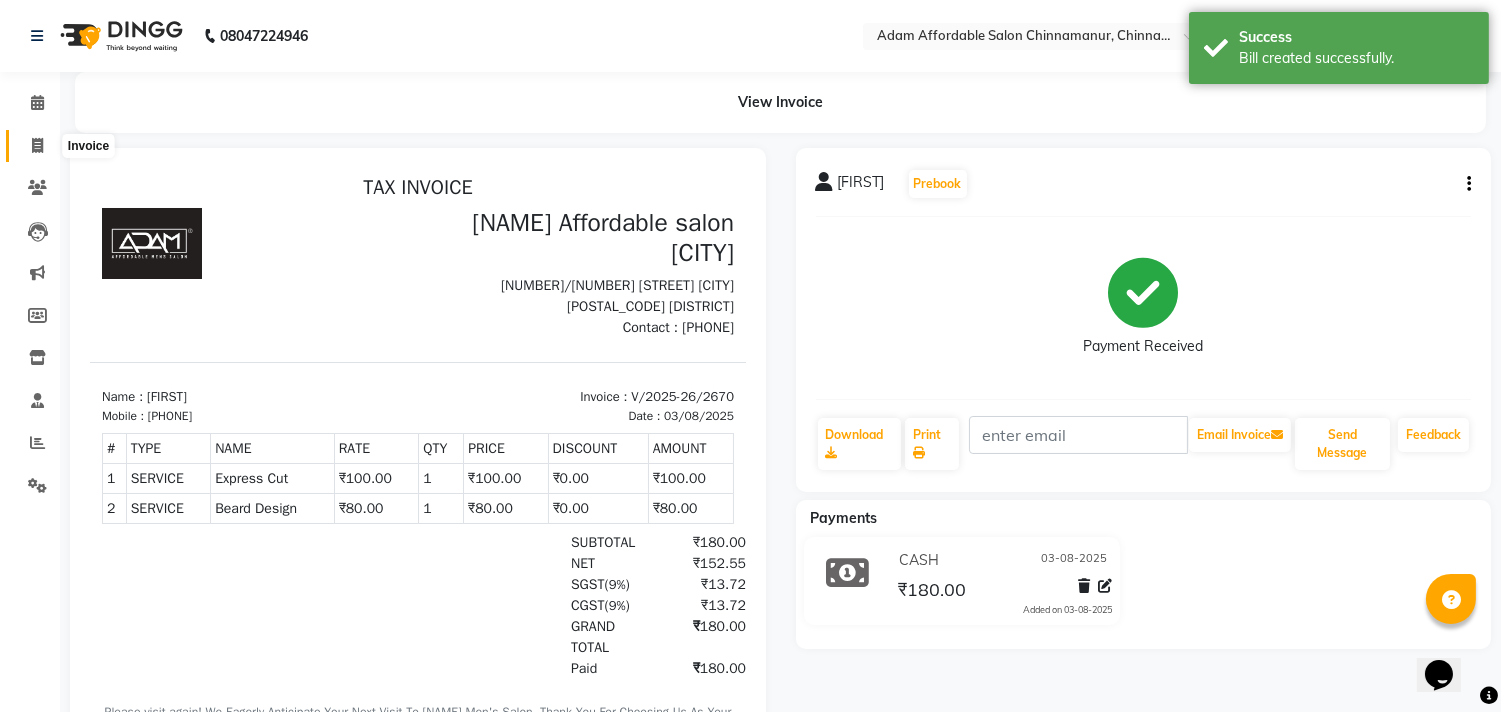 click 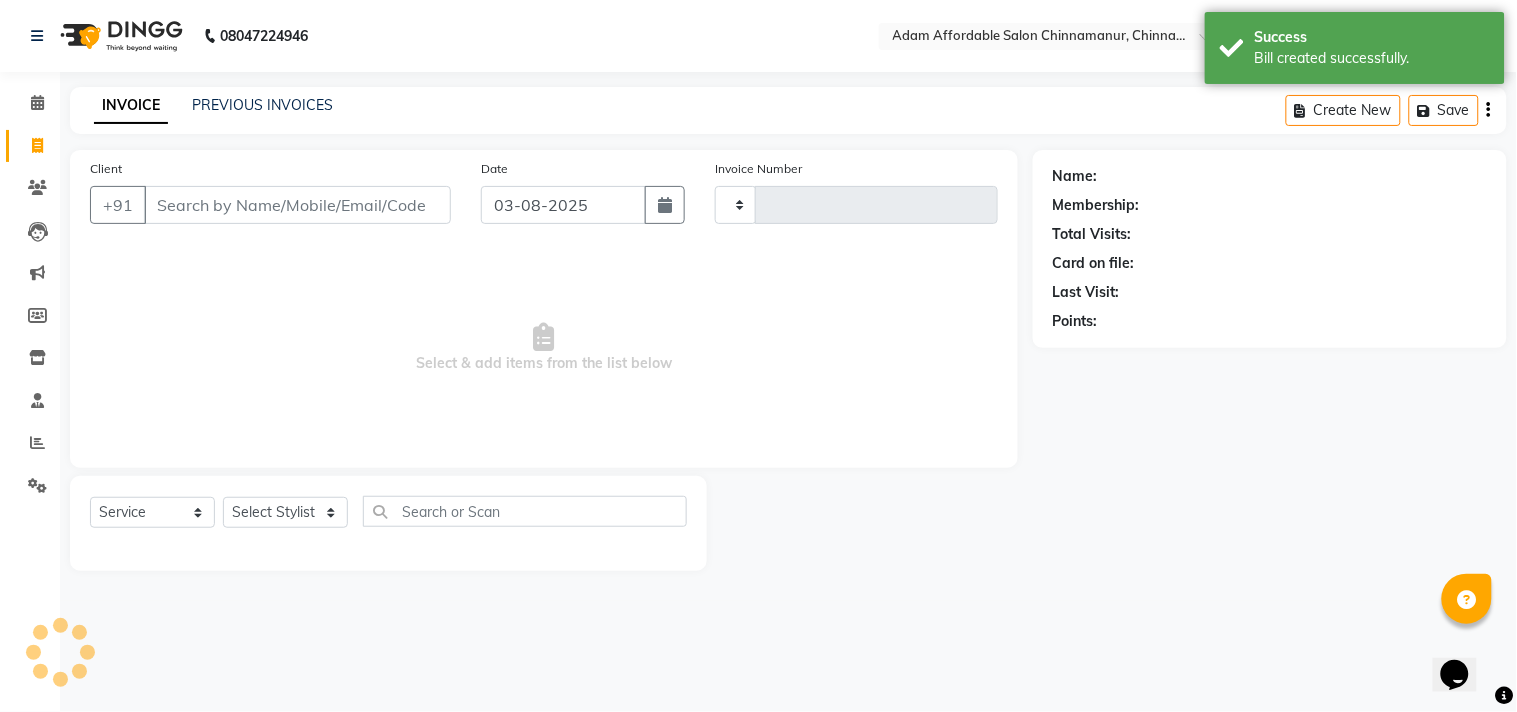 type on "2671" 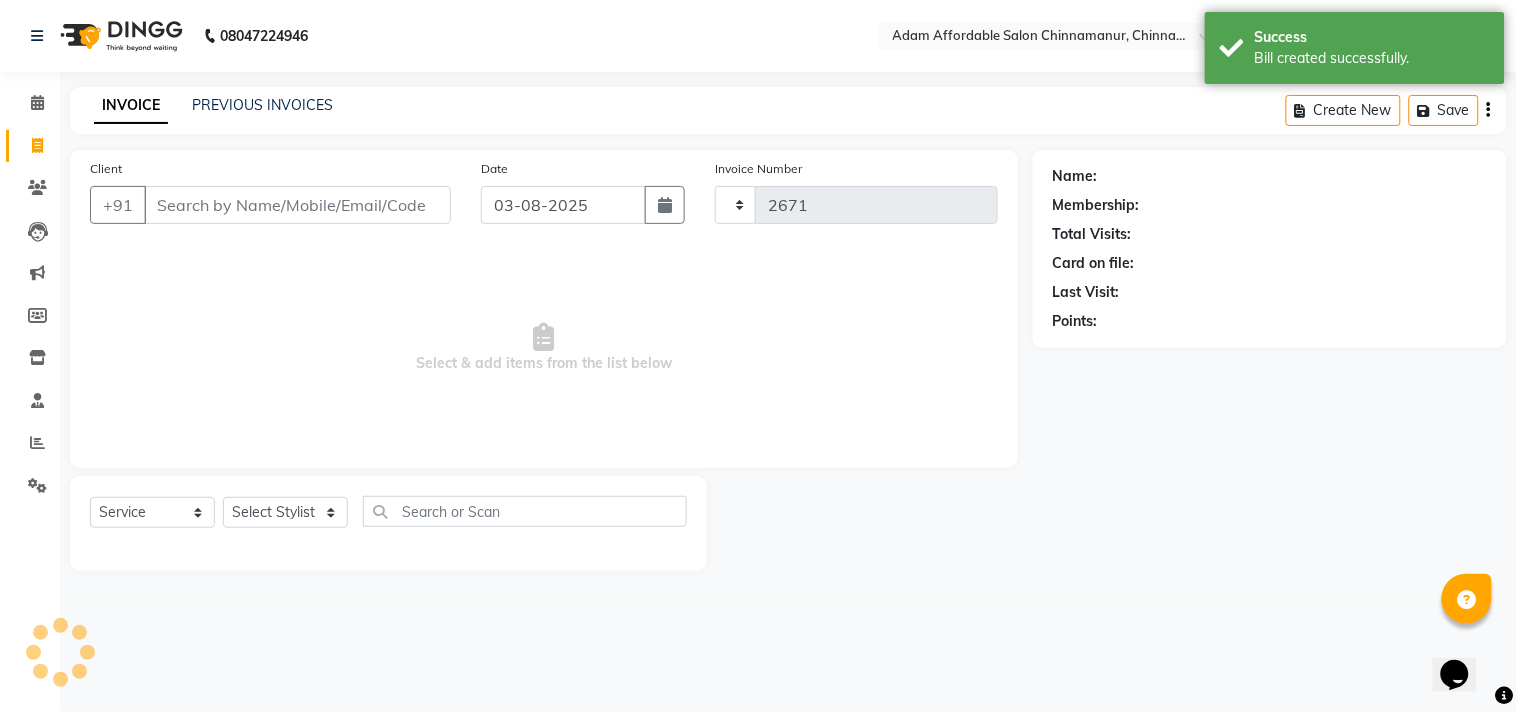 select on "8329" 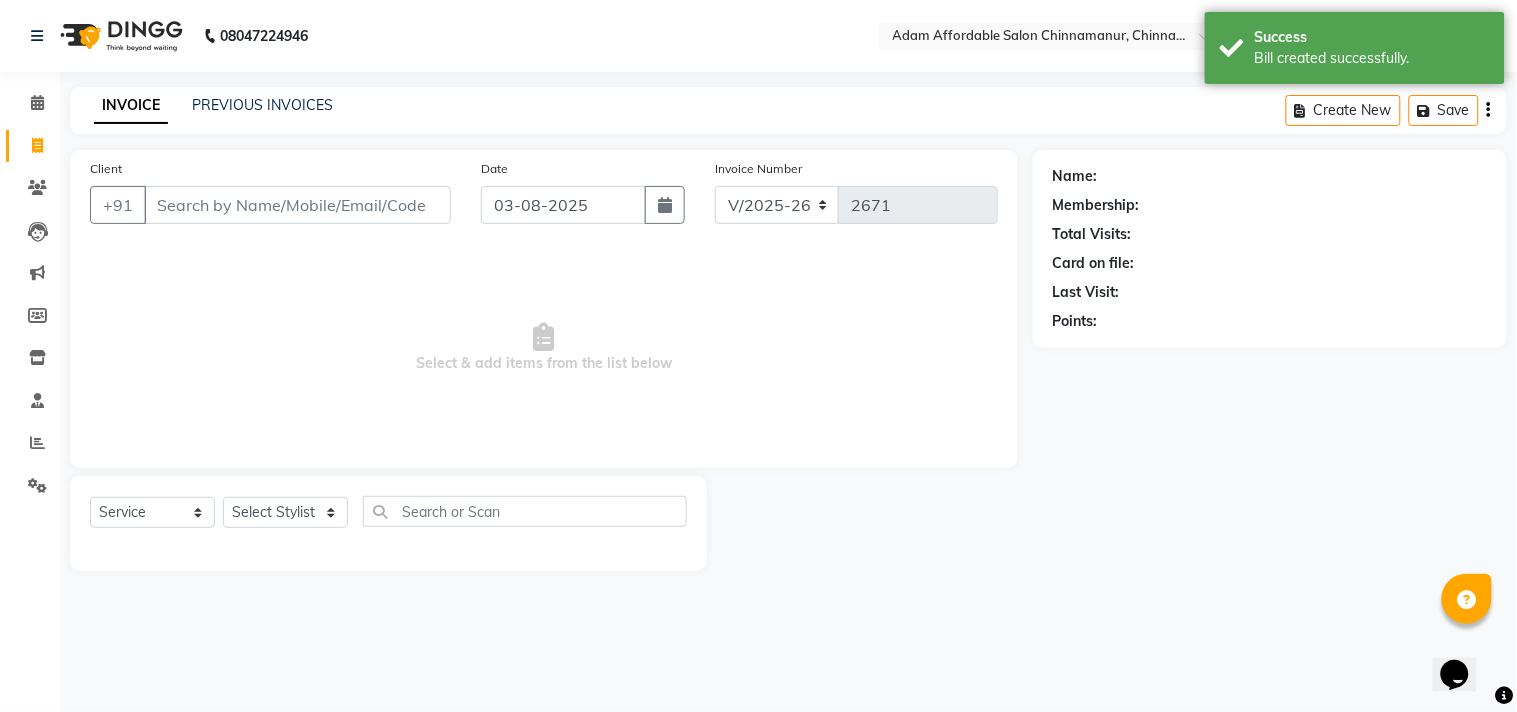 click on "Client" at bounding box center (297, 205) 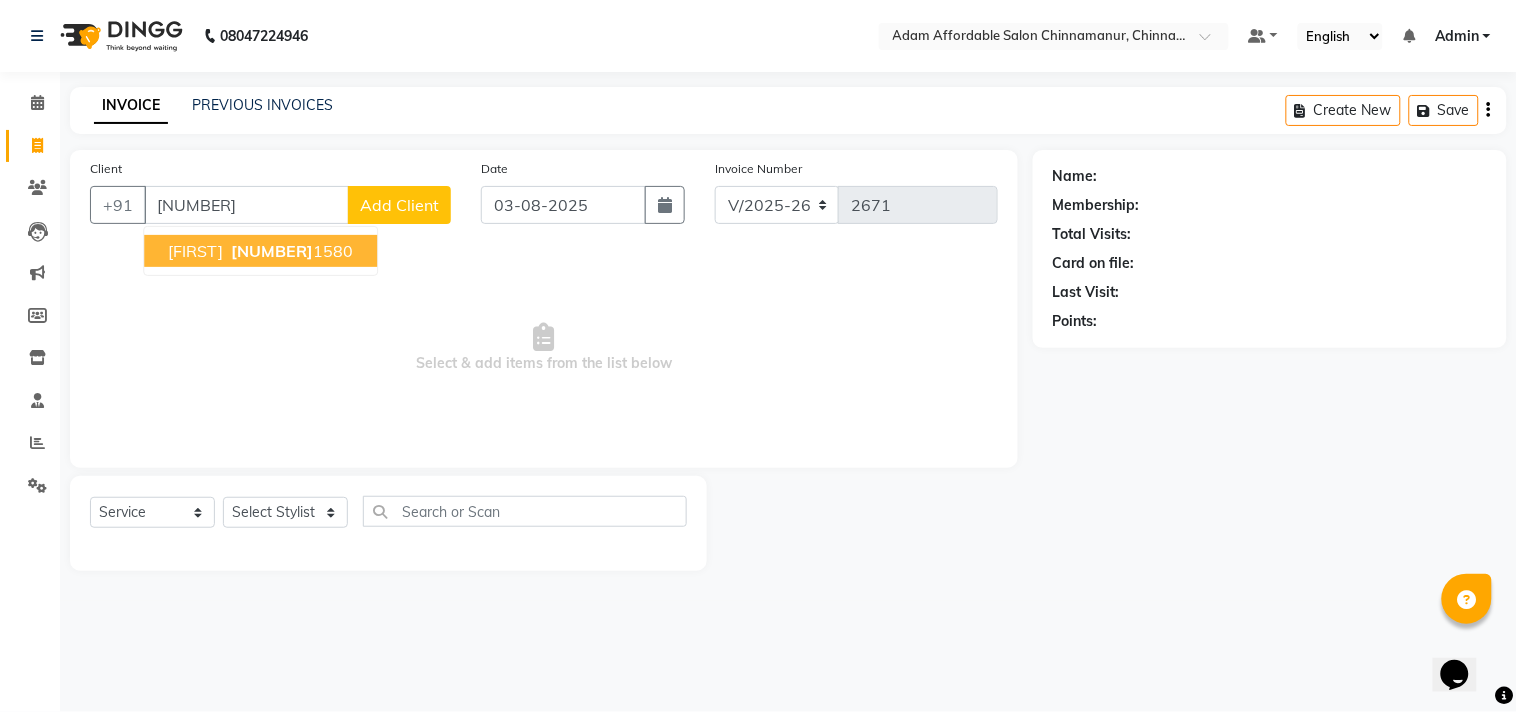 click on "[NUMBER]" at bounding box center [272, 251] 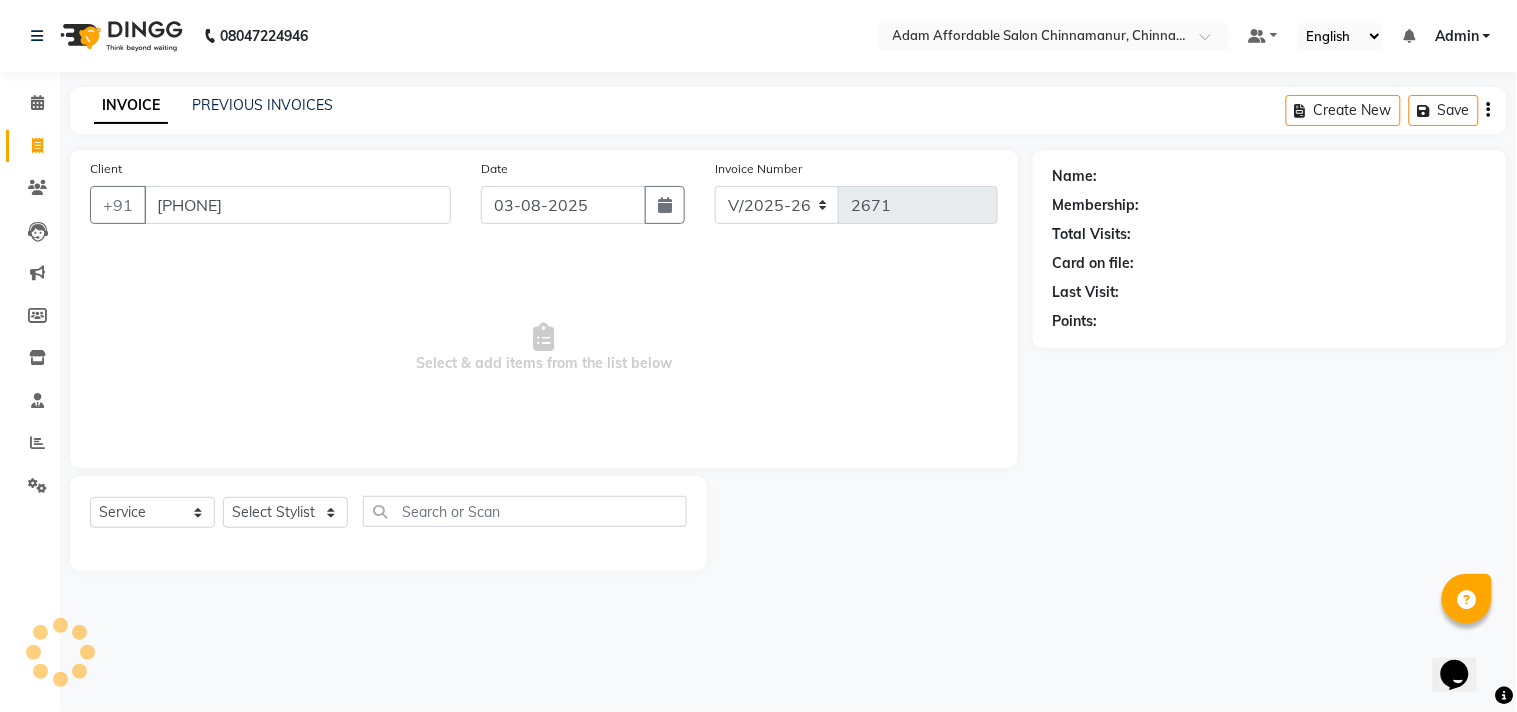 type on "[PHONE]" 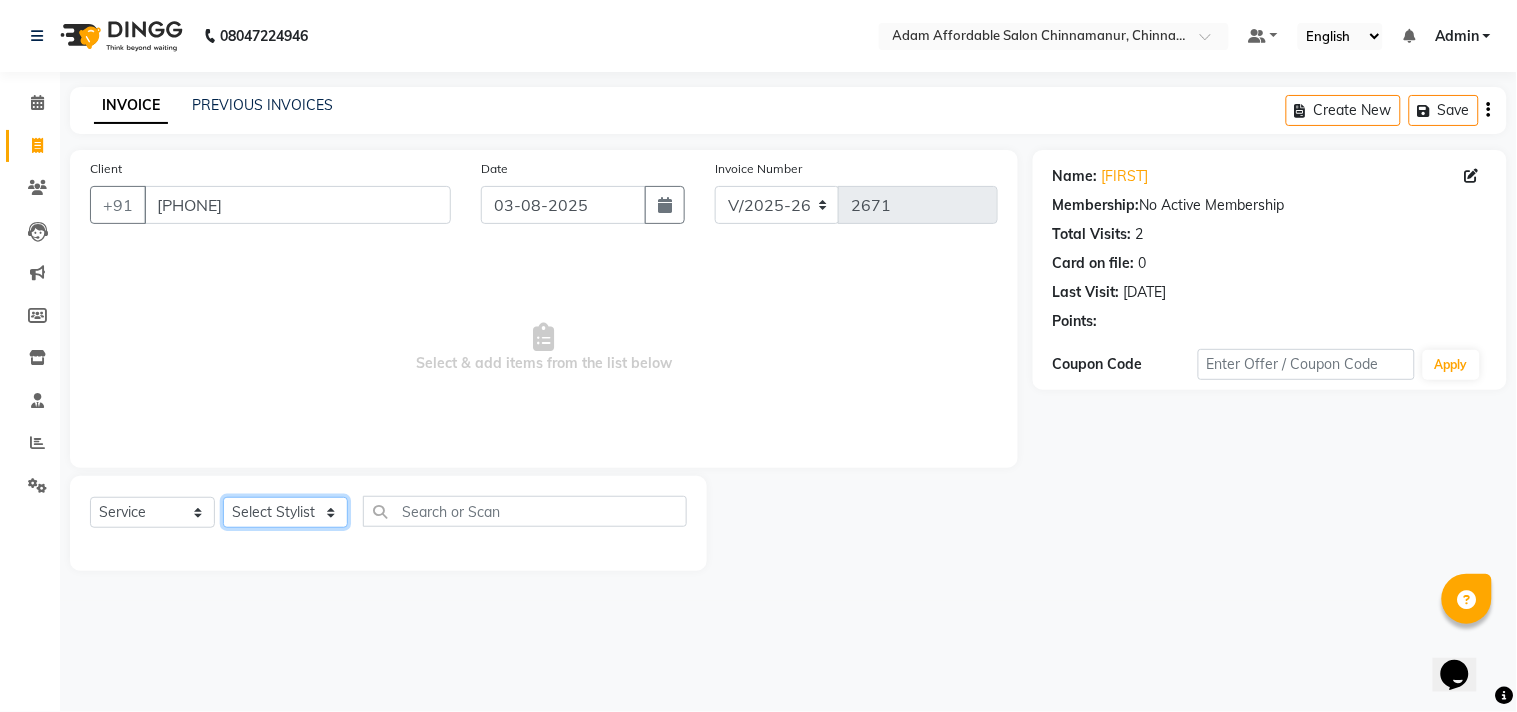 click on "Select Stylist Admin Atif Ali Kaleem Kiran Salim Sameer Shahil Shoaib Sunny Yogesh" 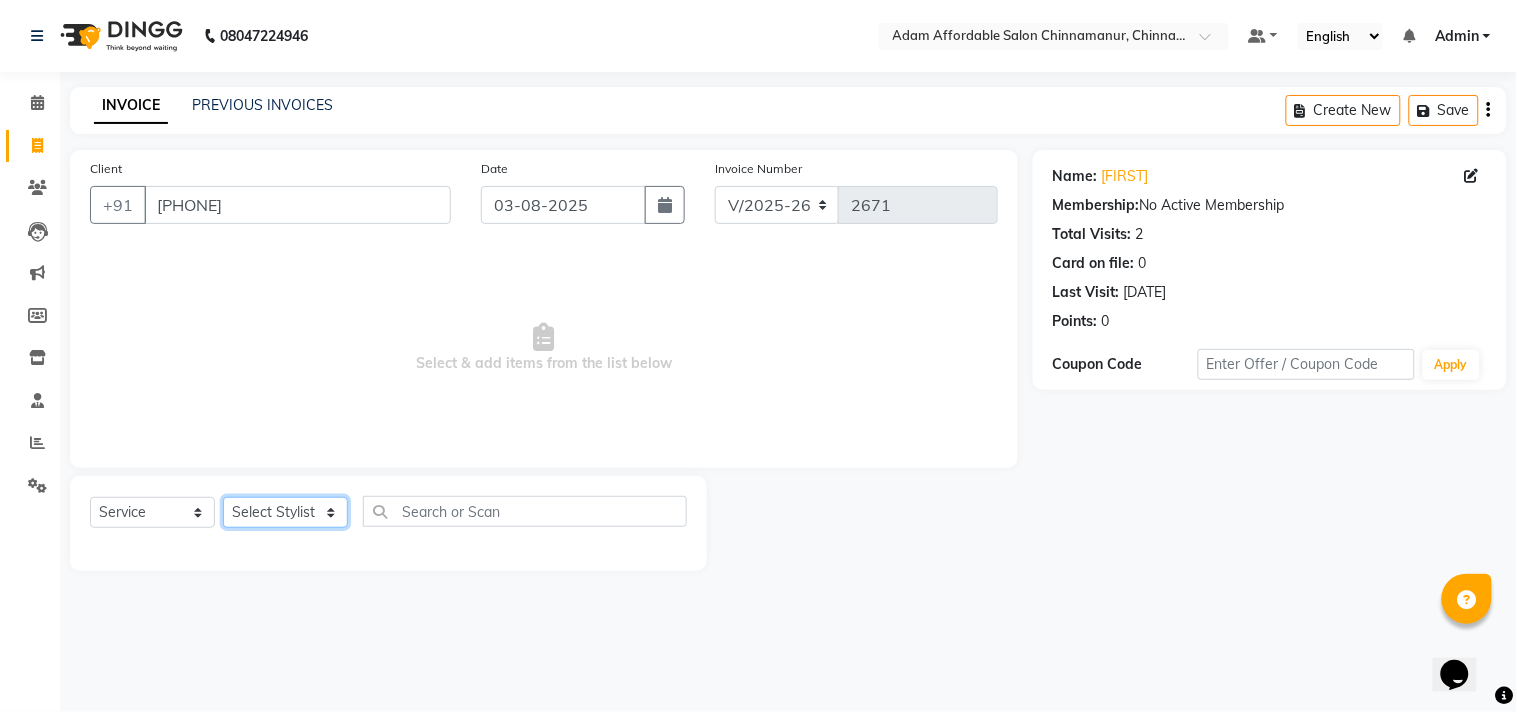 select on "85801" 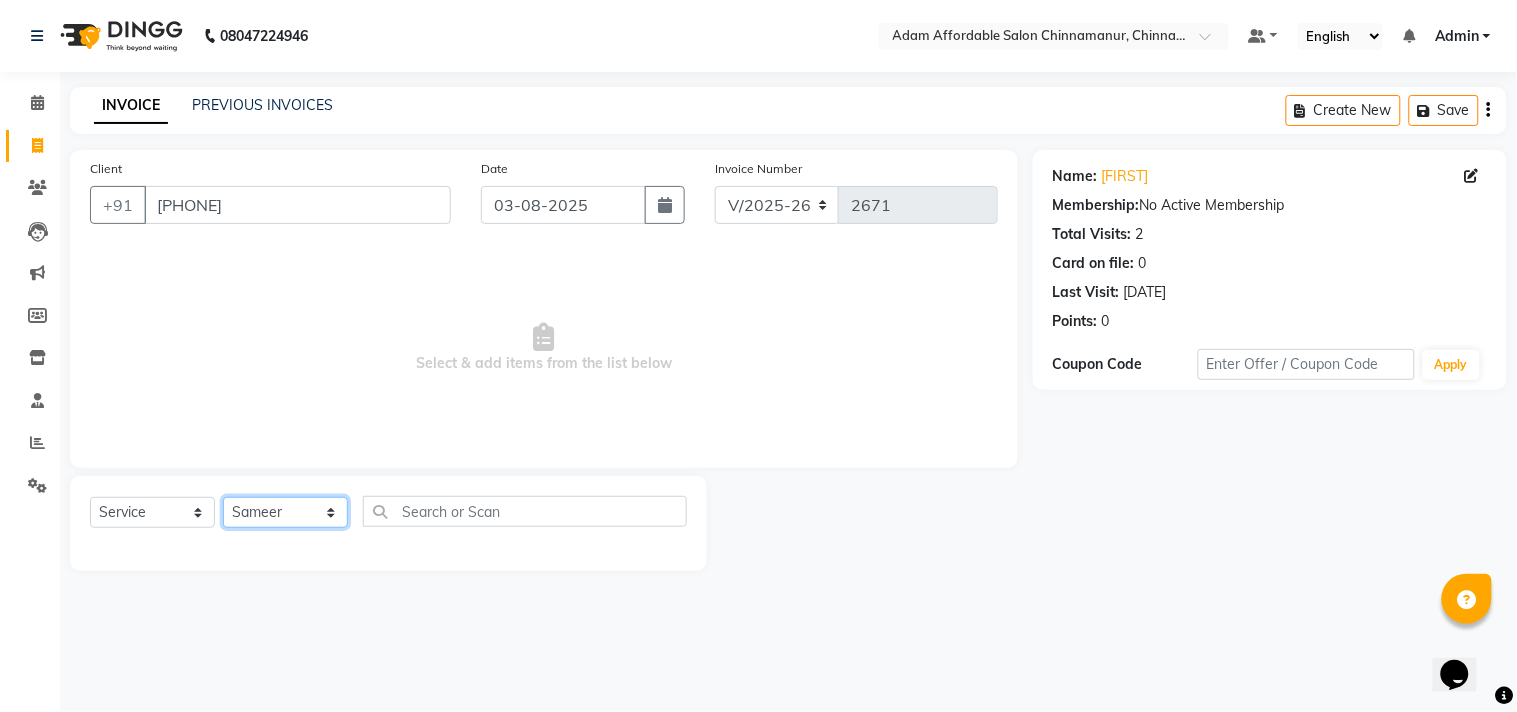 click on "Select Stylist Admin Atif Ali Kaleem Kiran Salim Sameer Shahil Shoaib Sunny Yogesh" 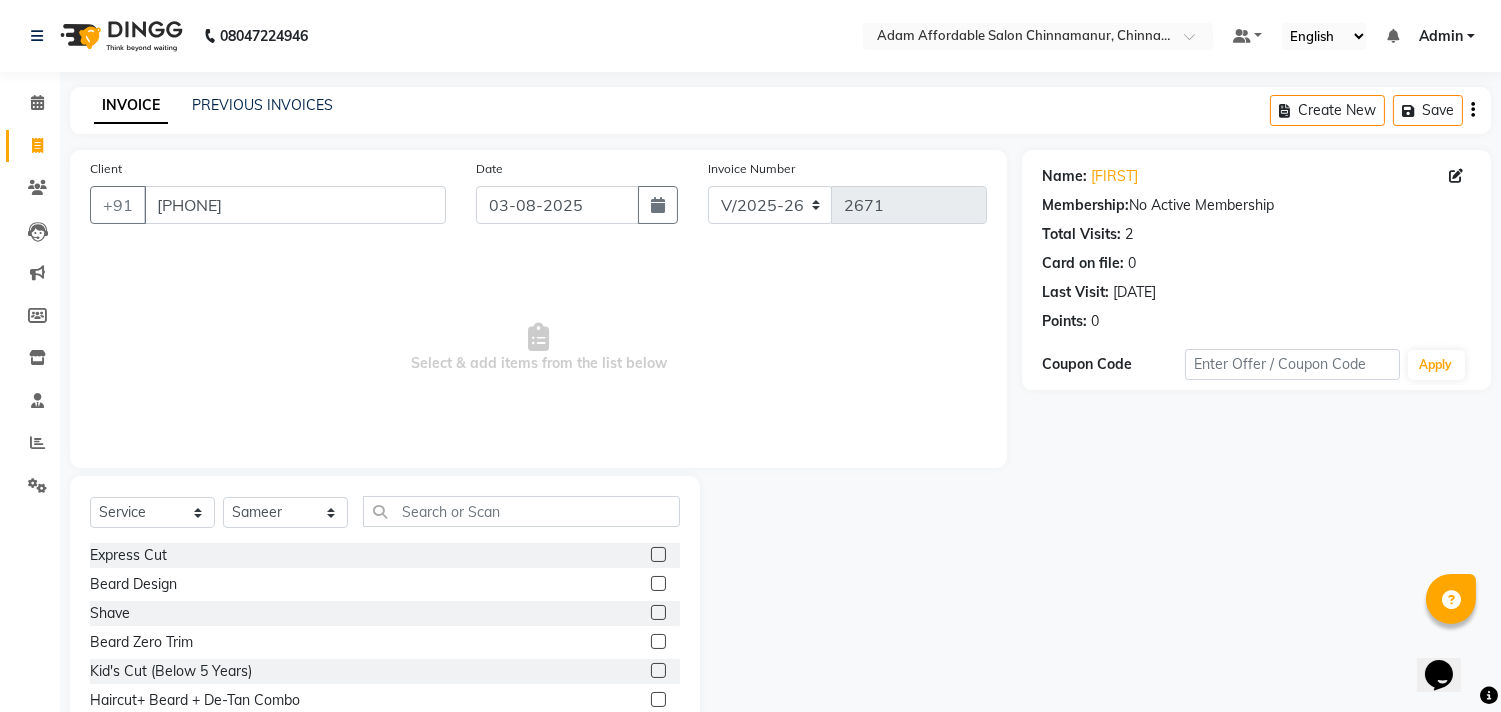 click 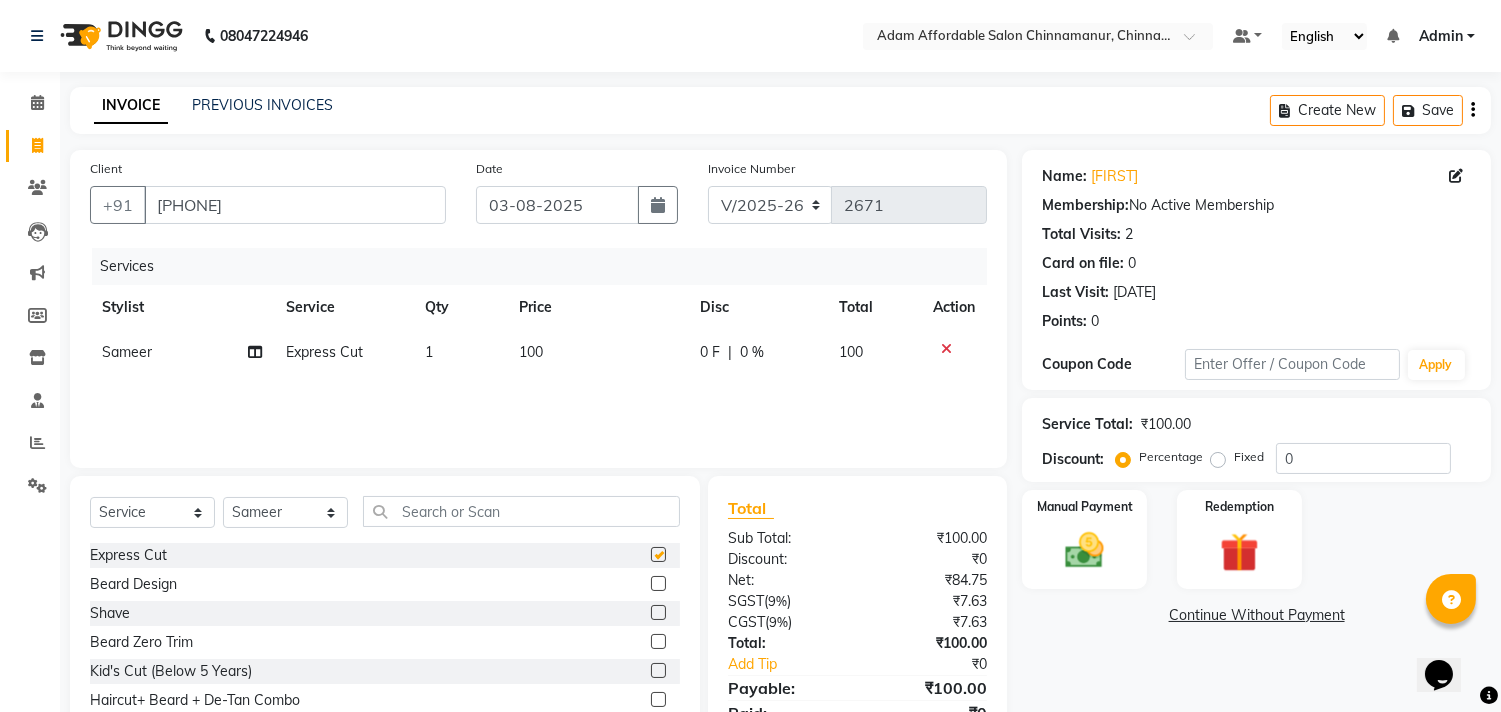 checkbox on "false" 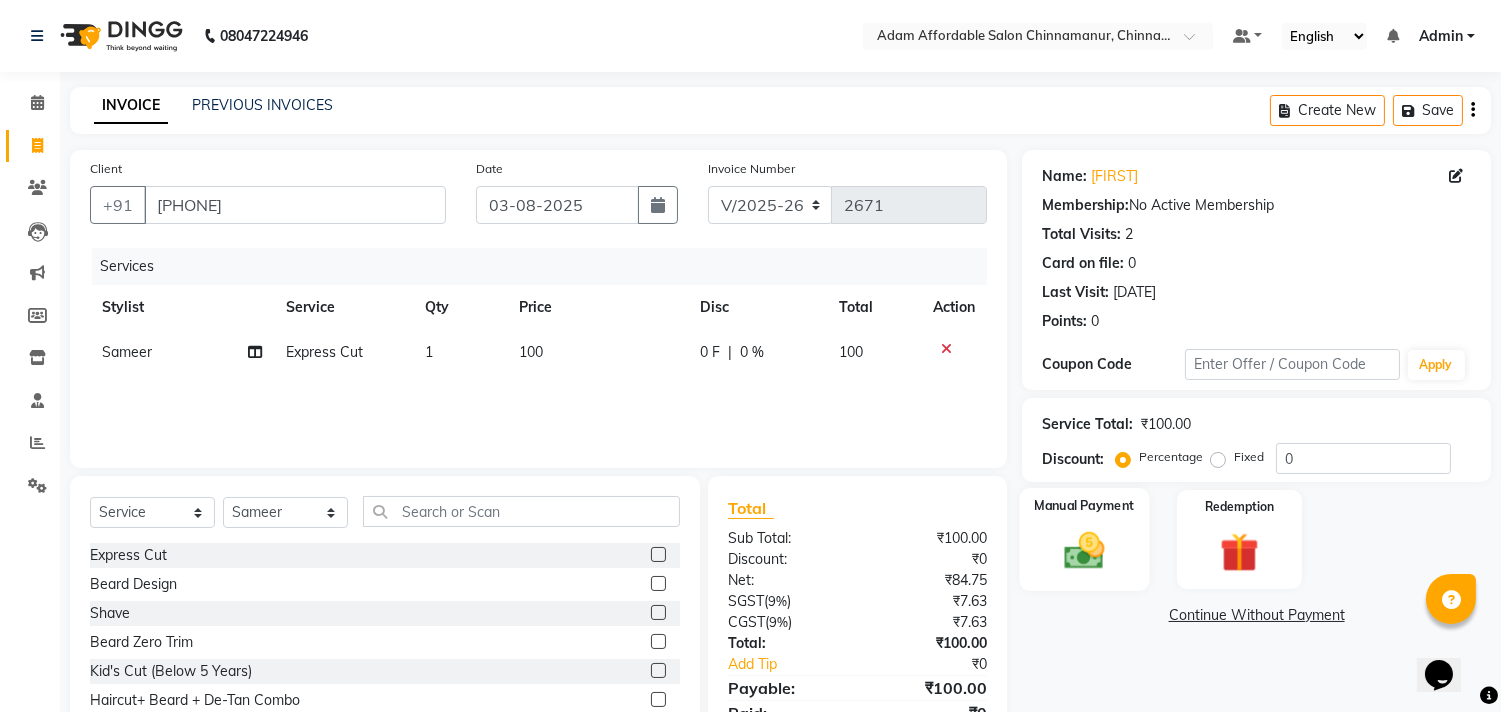 click 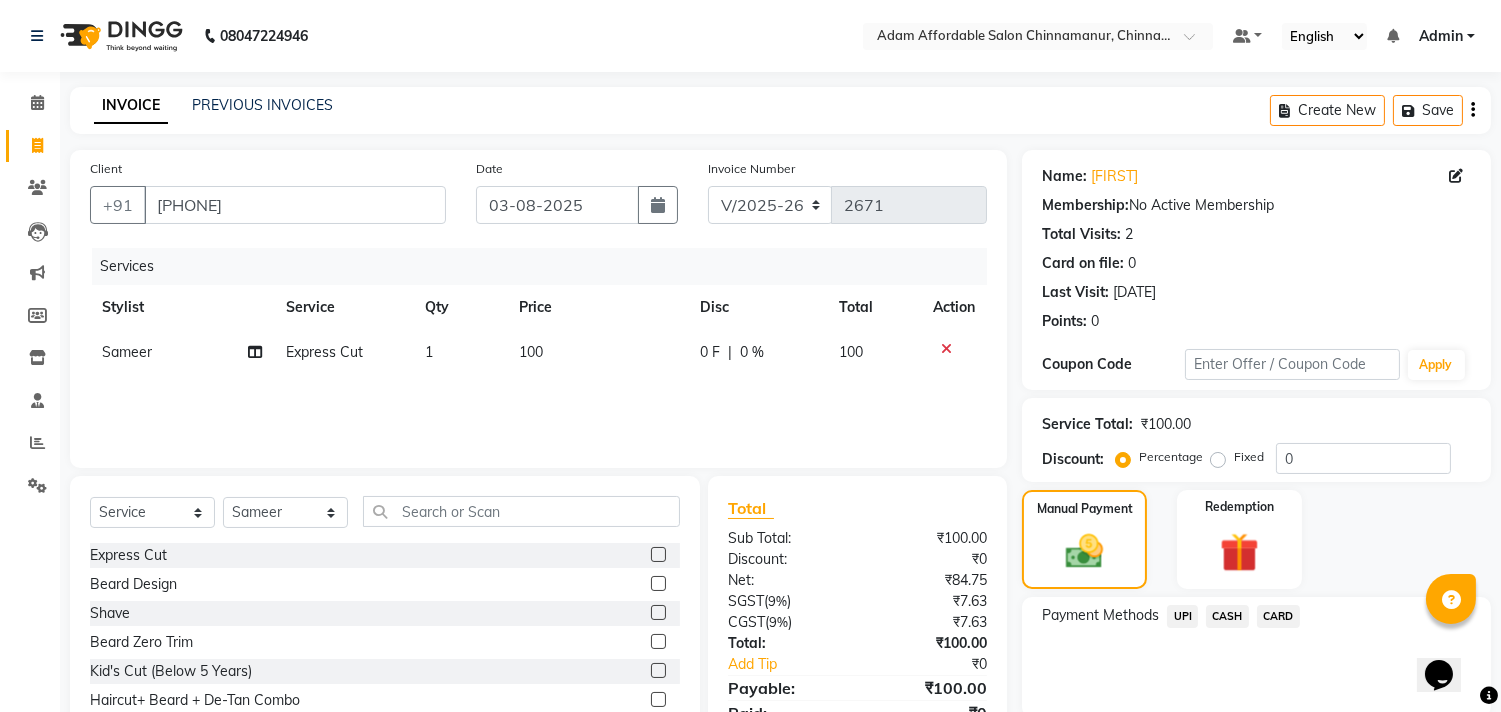 click on "CASH" 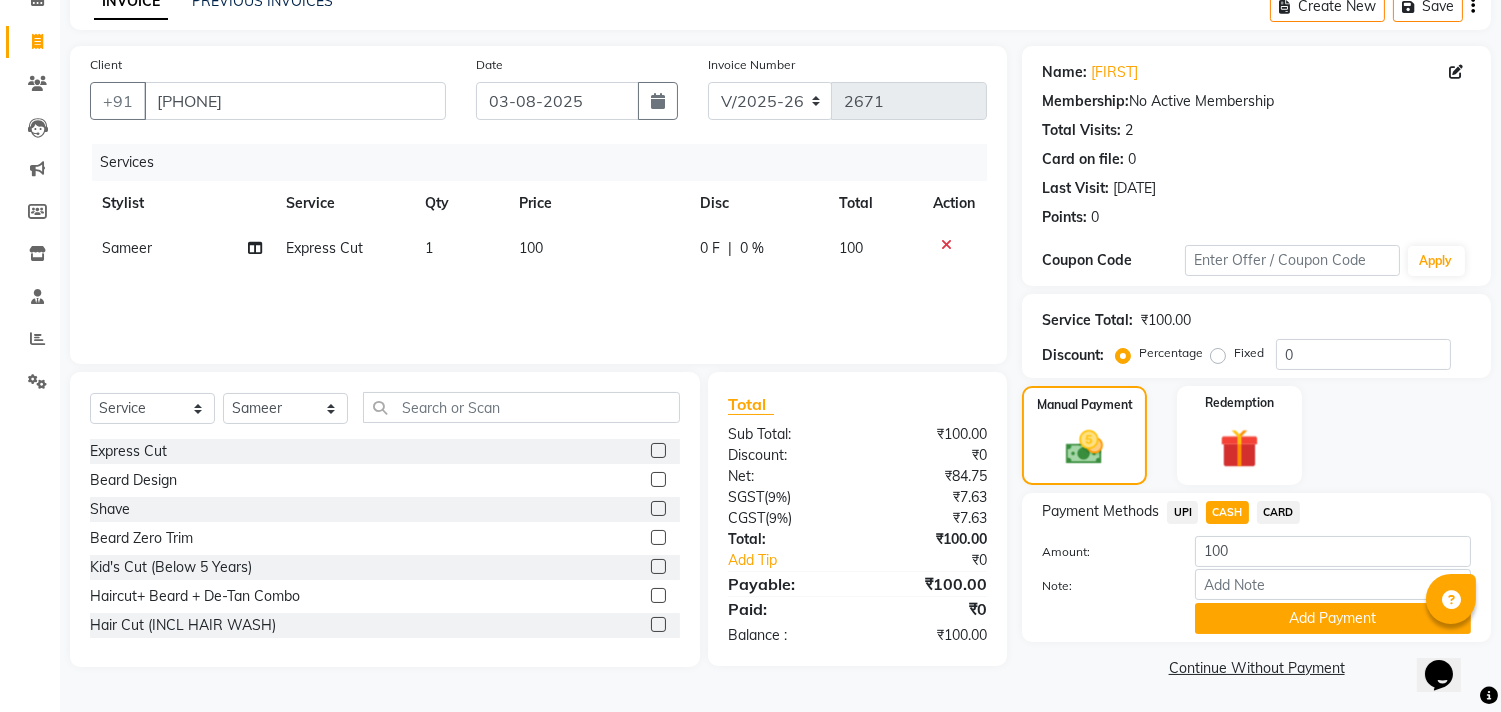 click on "Add Payment" 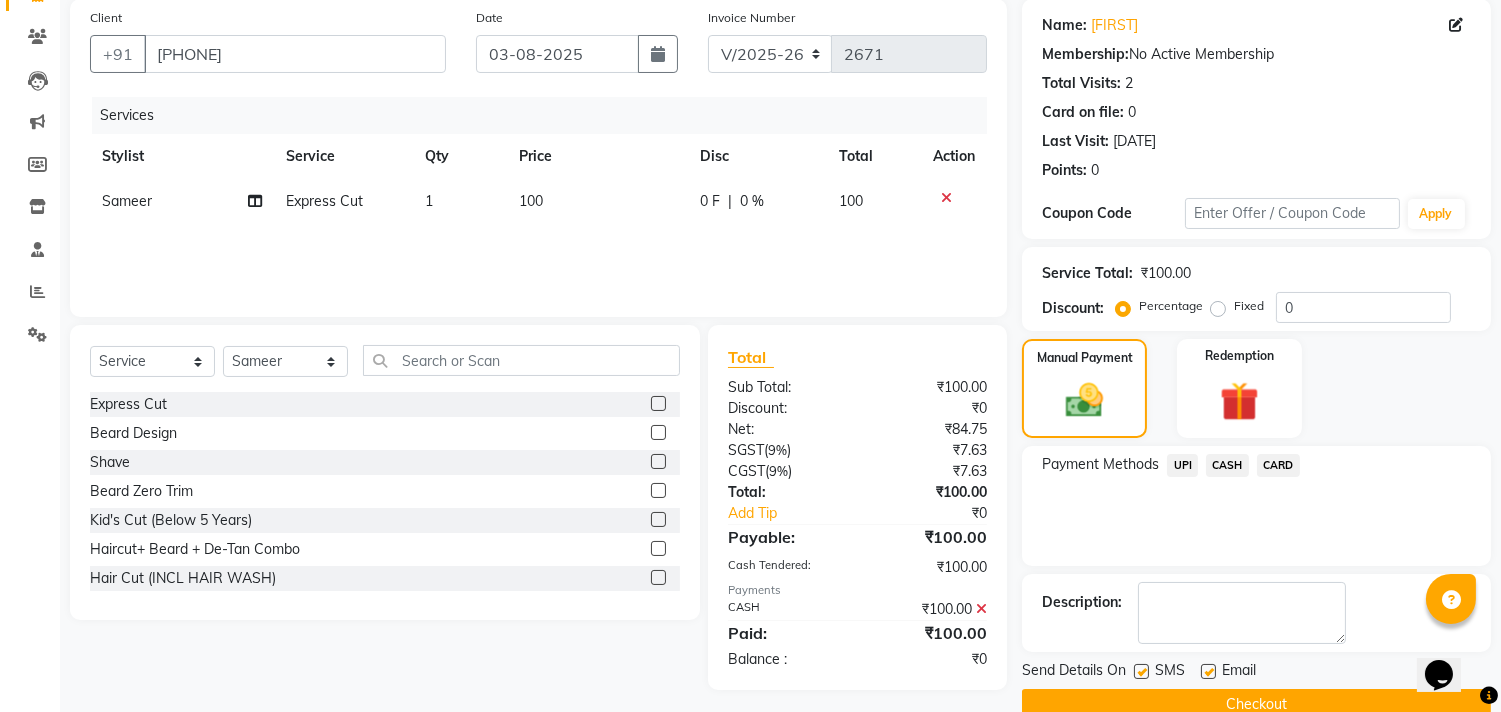 scroll, scrollTop: 187, scrollLeft: 0, axis: vertical 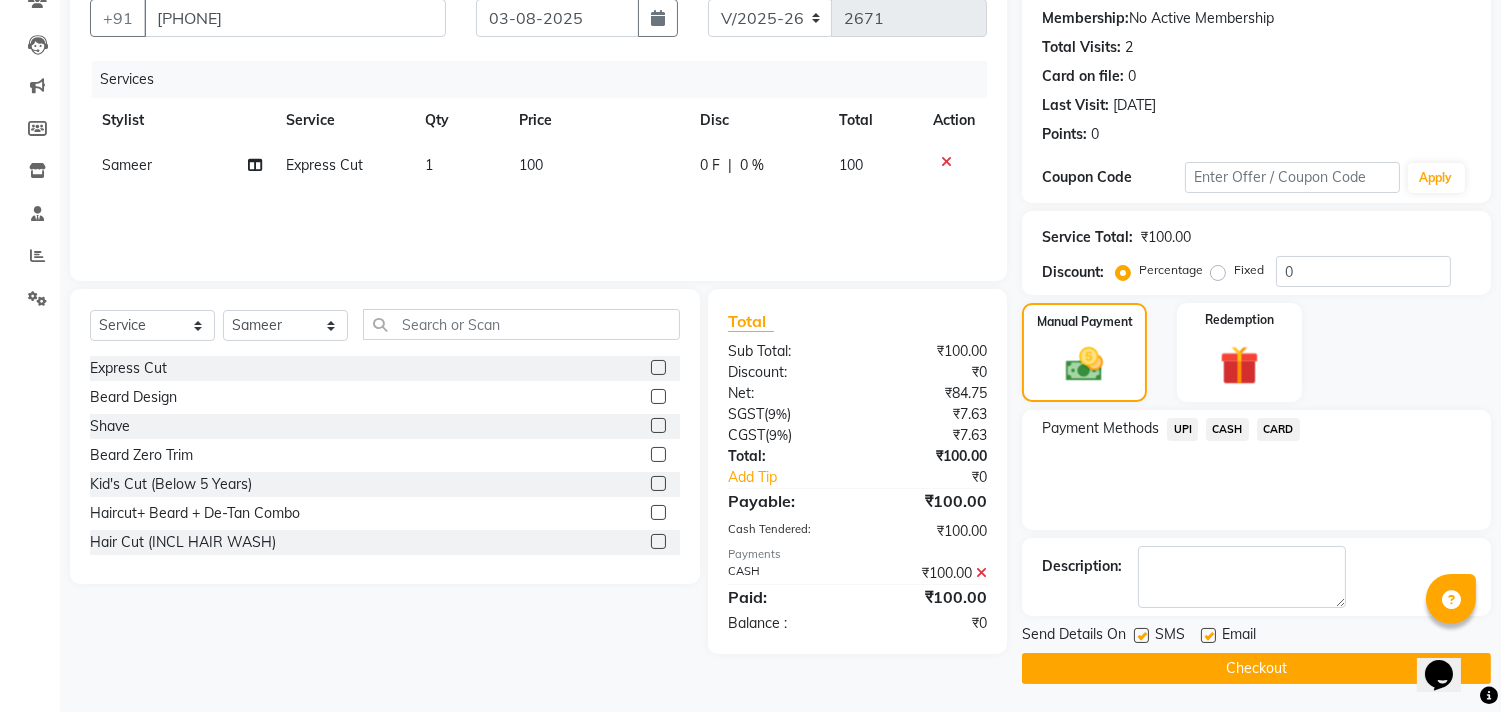click on "Checkout" 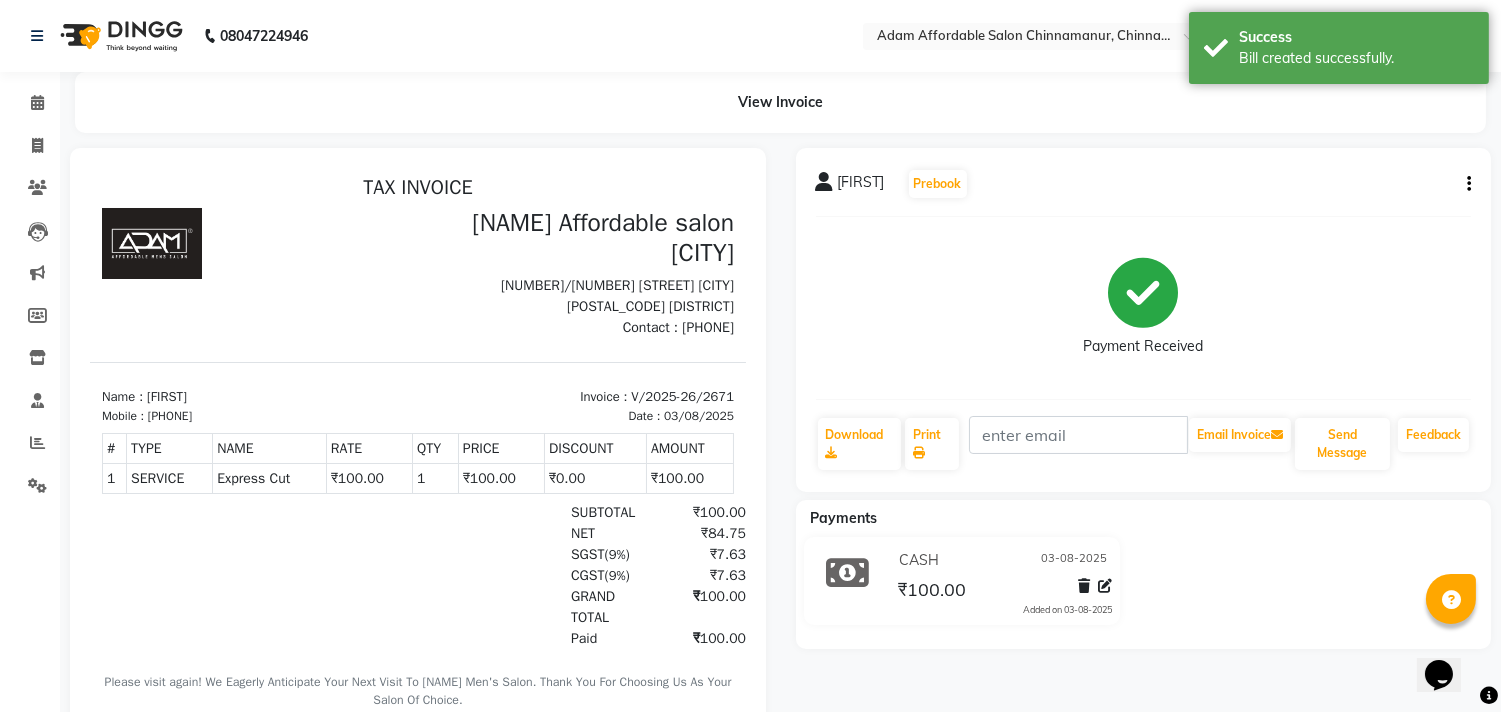 scroll, scrollTop: 0, scrollLeft: 0, axis: both 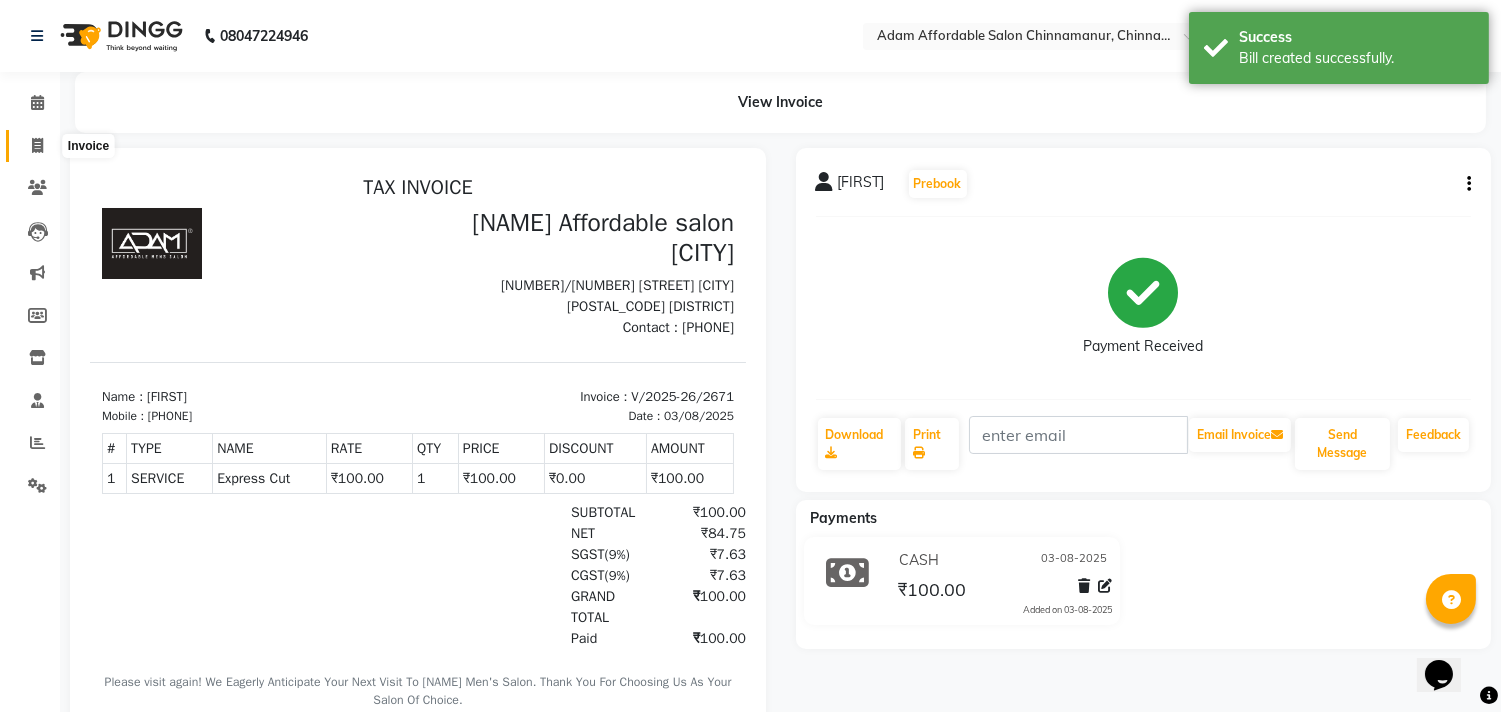 click 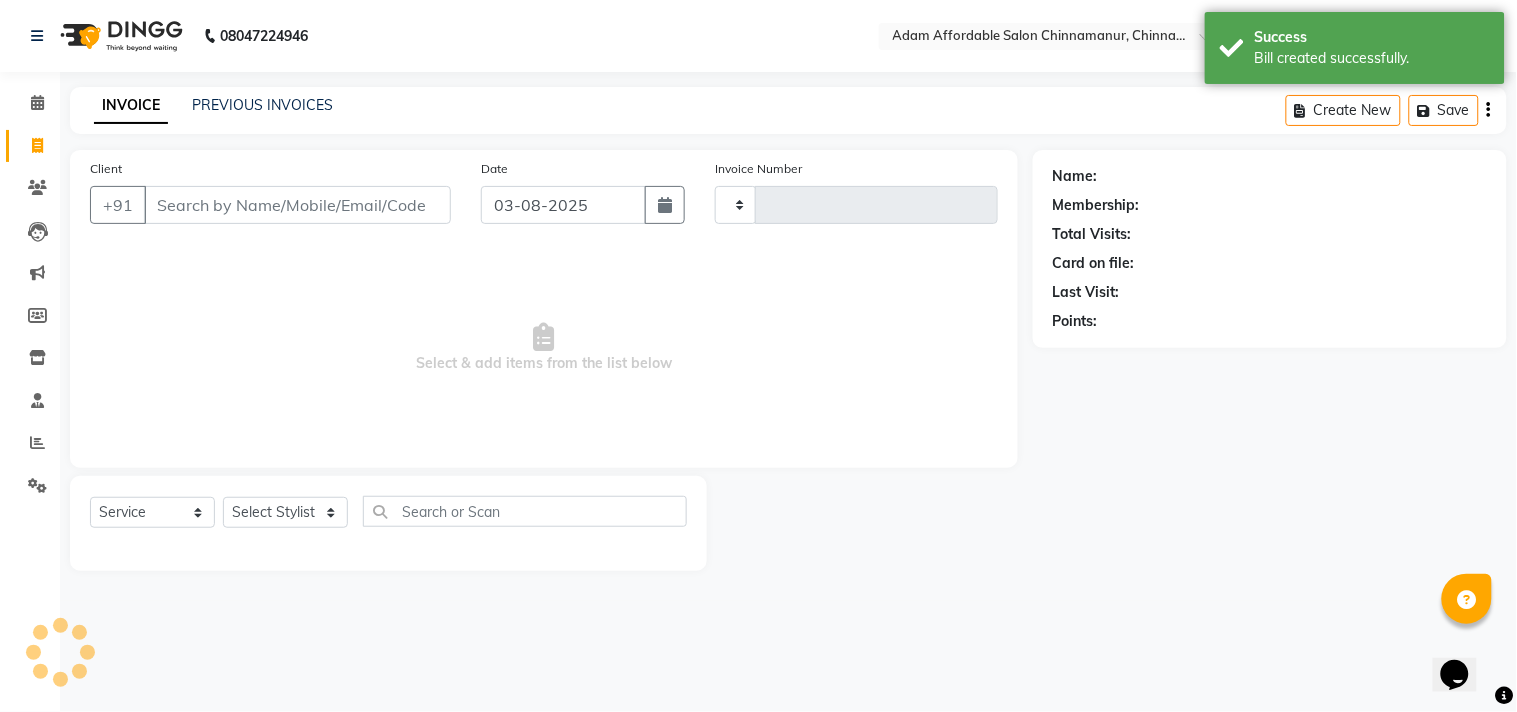 type on "2672" 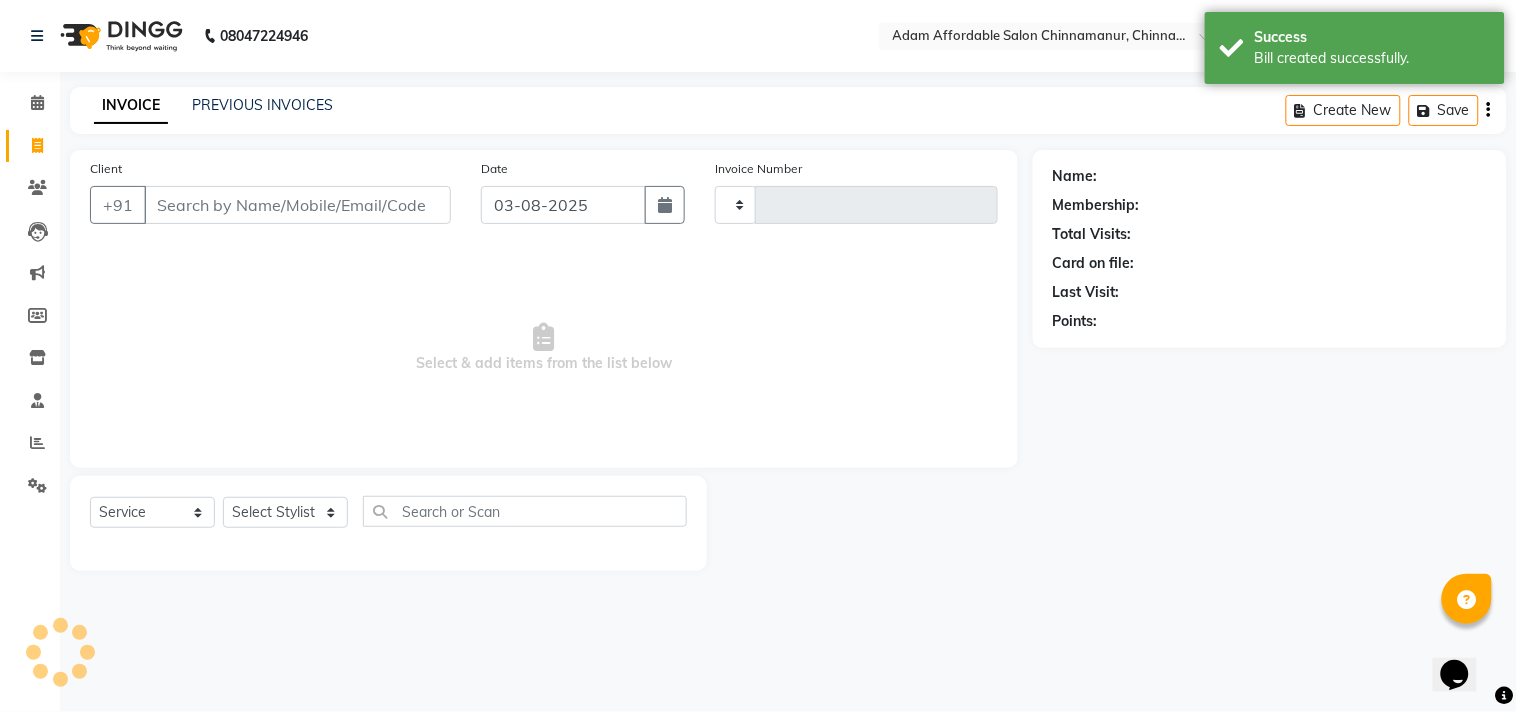 select on "8329" 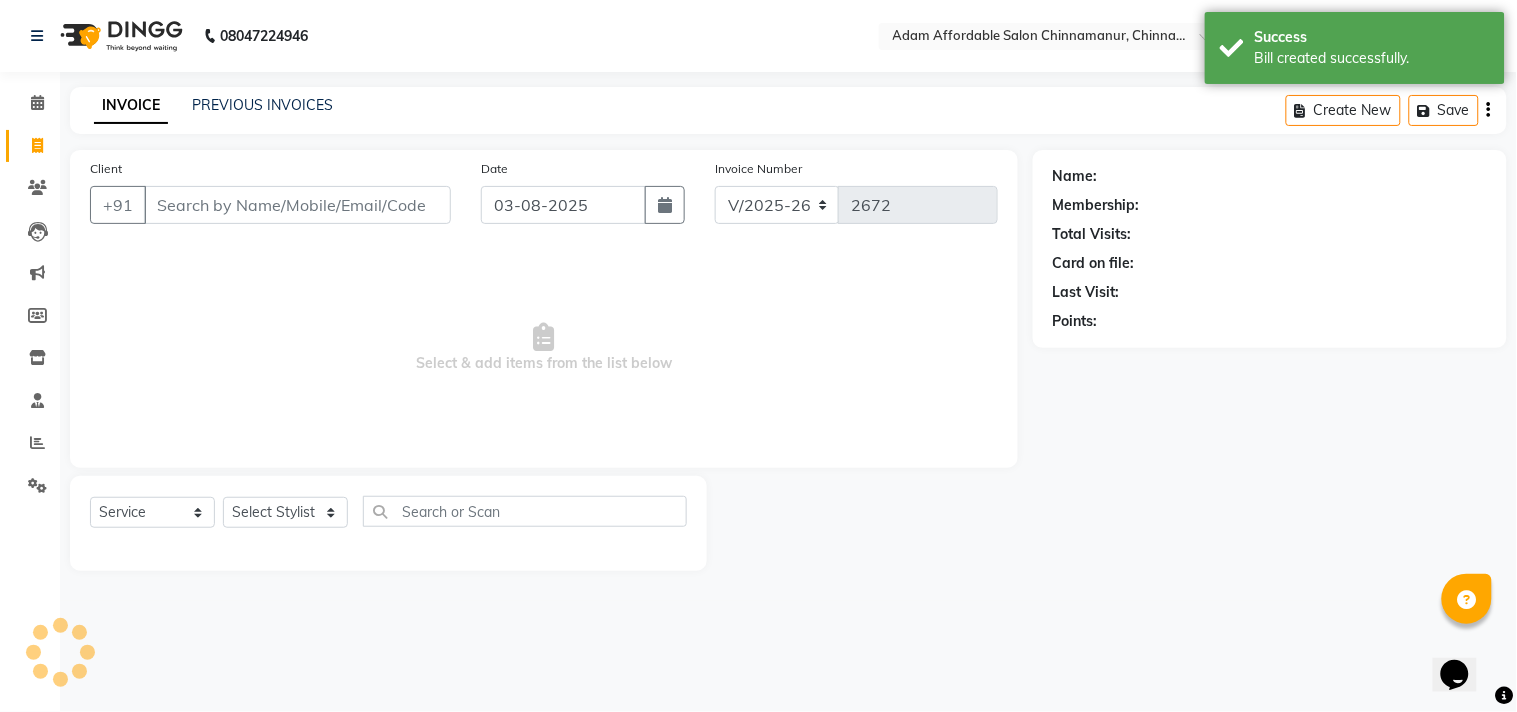 click on "Client" at bounding box center [297, 205] 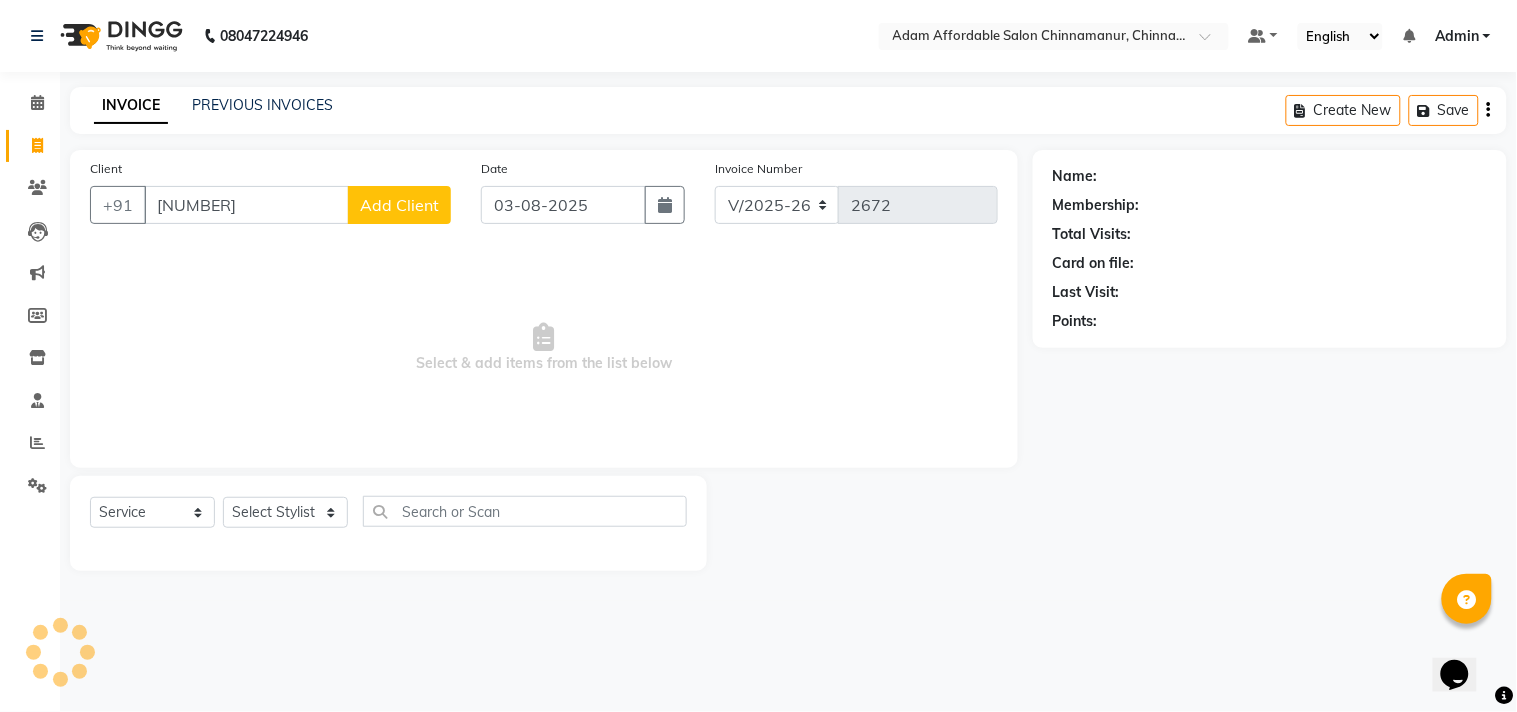 type on "[PHONE]" 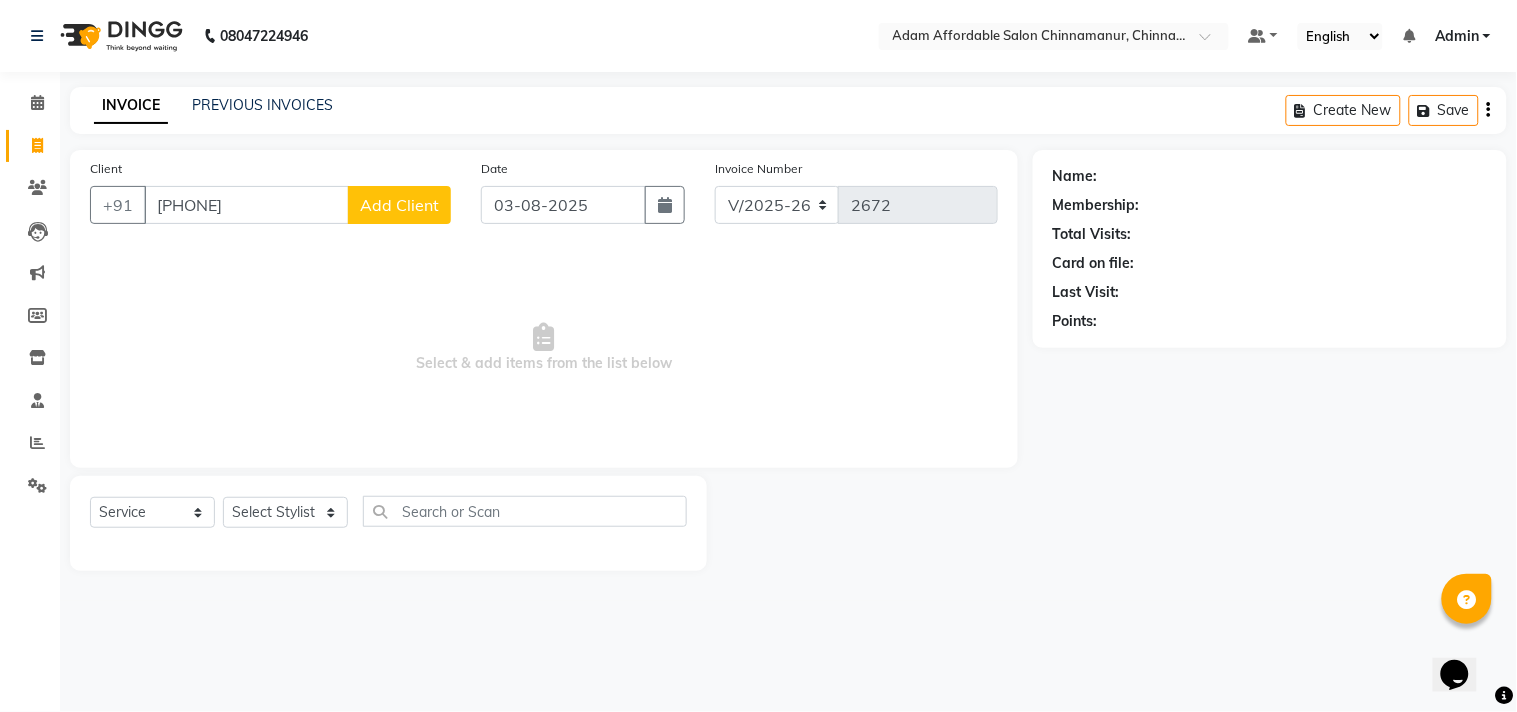drag, startPoint x: 250, startPoint y: 210, endPoint x: 113, endPoint y: 166, distance: 143.89232 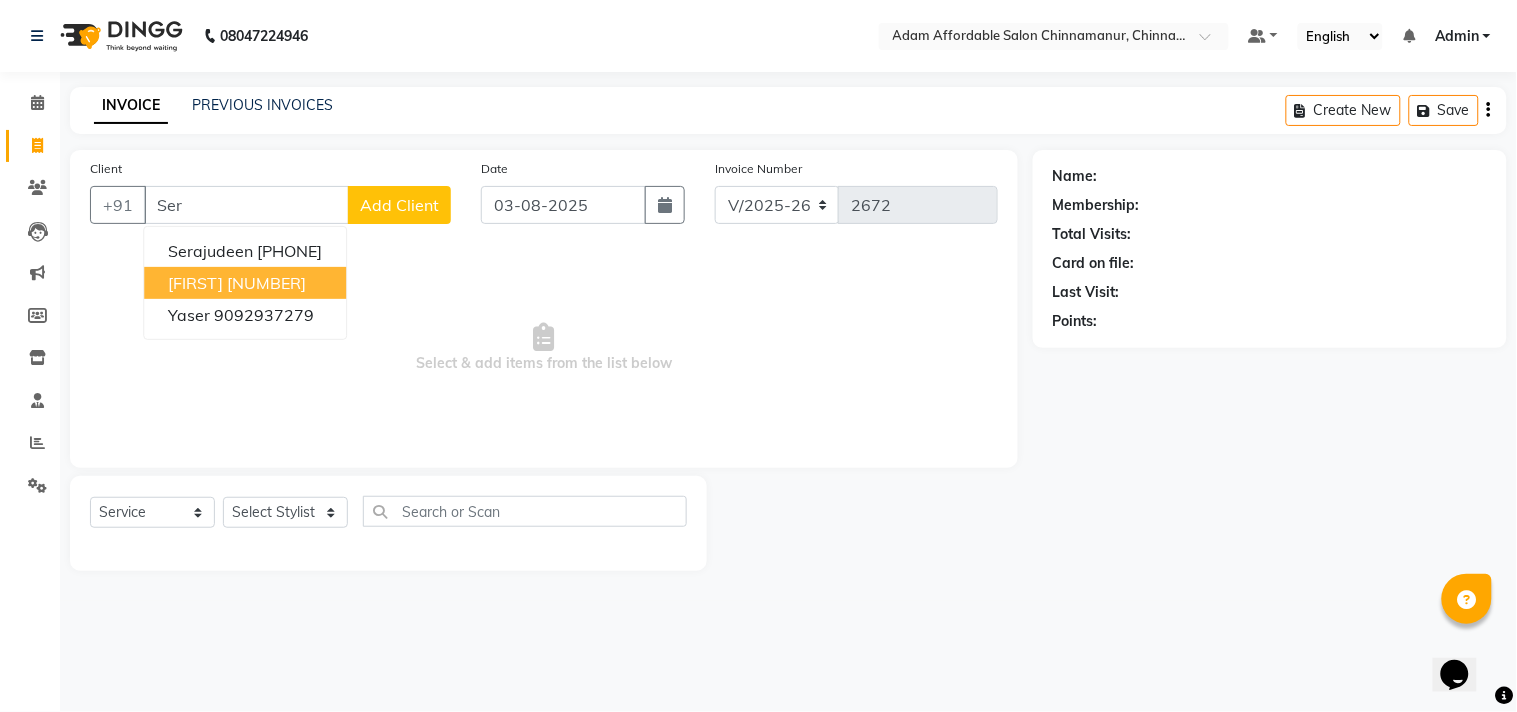 click on "[NUMBER]" at bounding box center [266, 283] 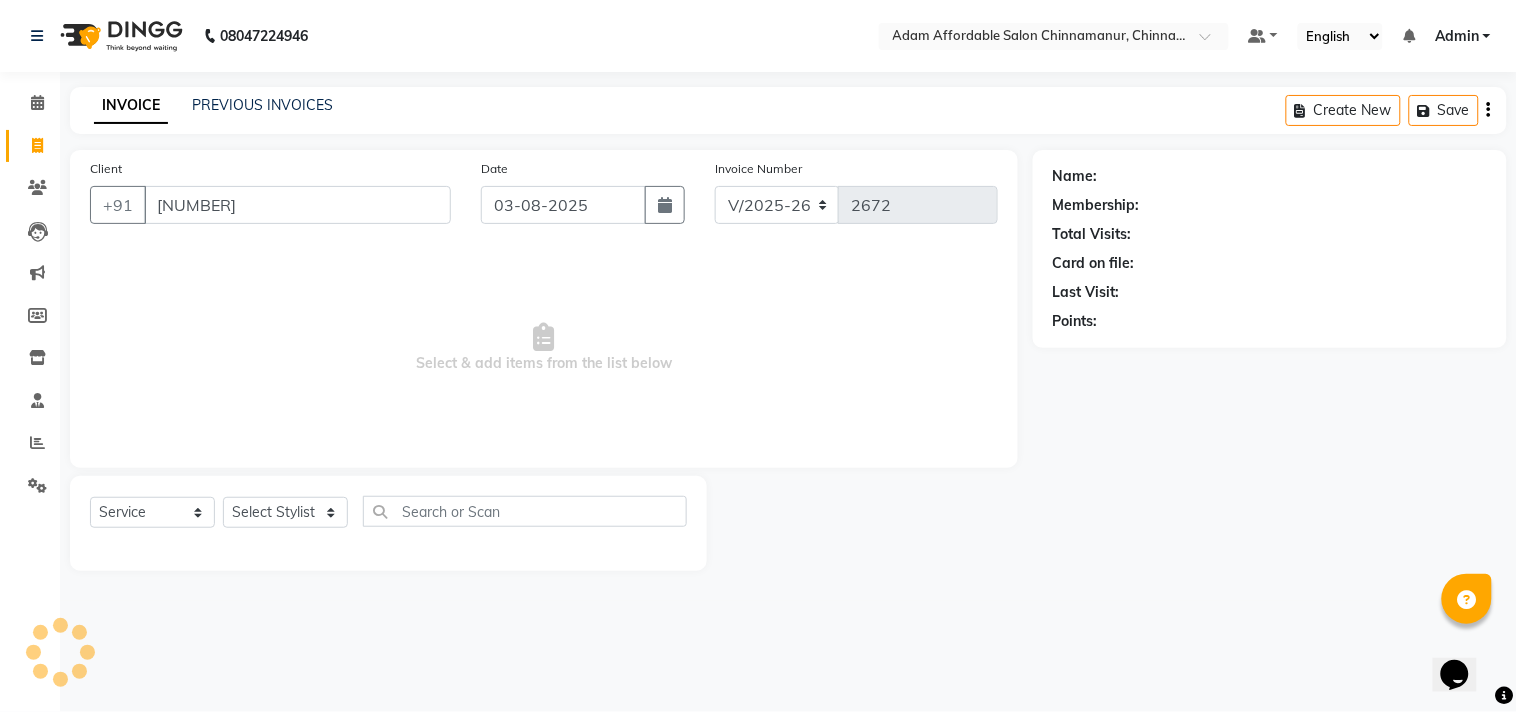 type on "[NUMBER]" 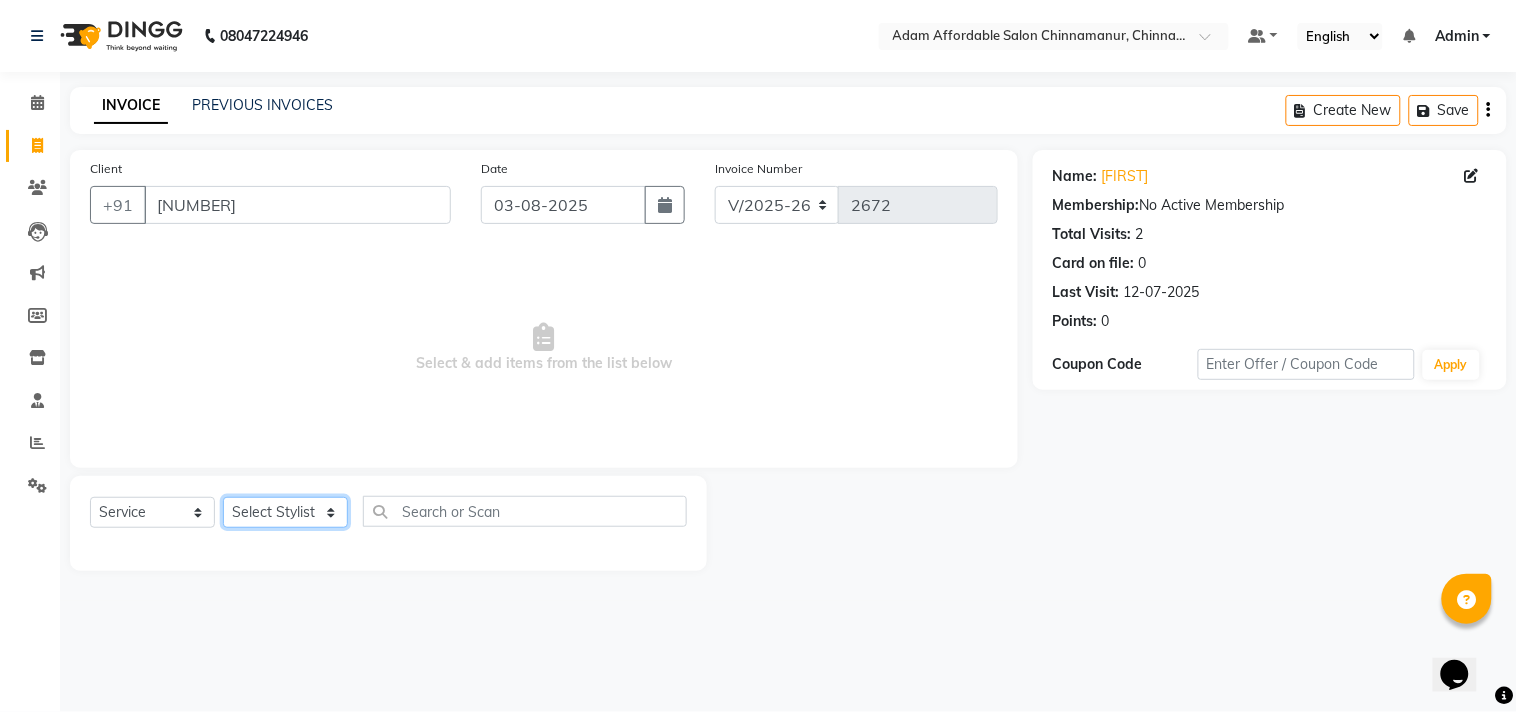 click on "Select Stylist Admin Atif Ali Kaleem Kiran Salim Sameer Shahil Shoaib Sunny Yogesh" 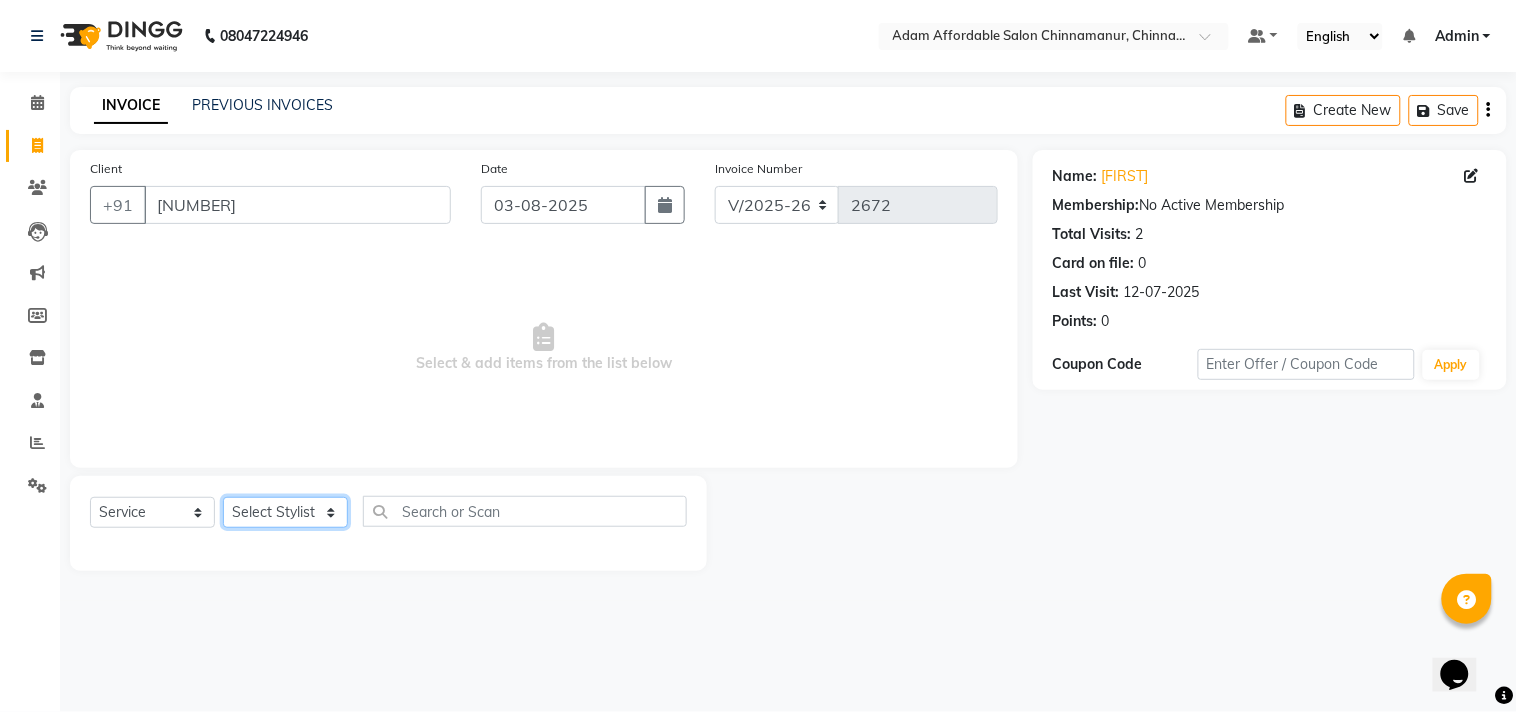 select on "85800" 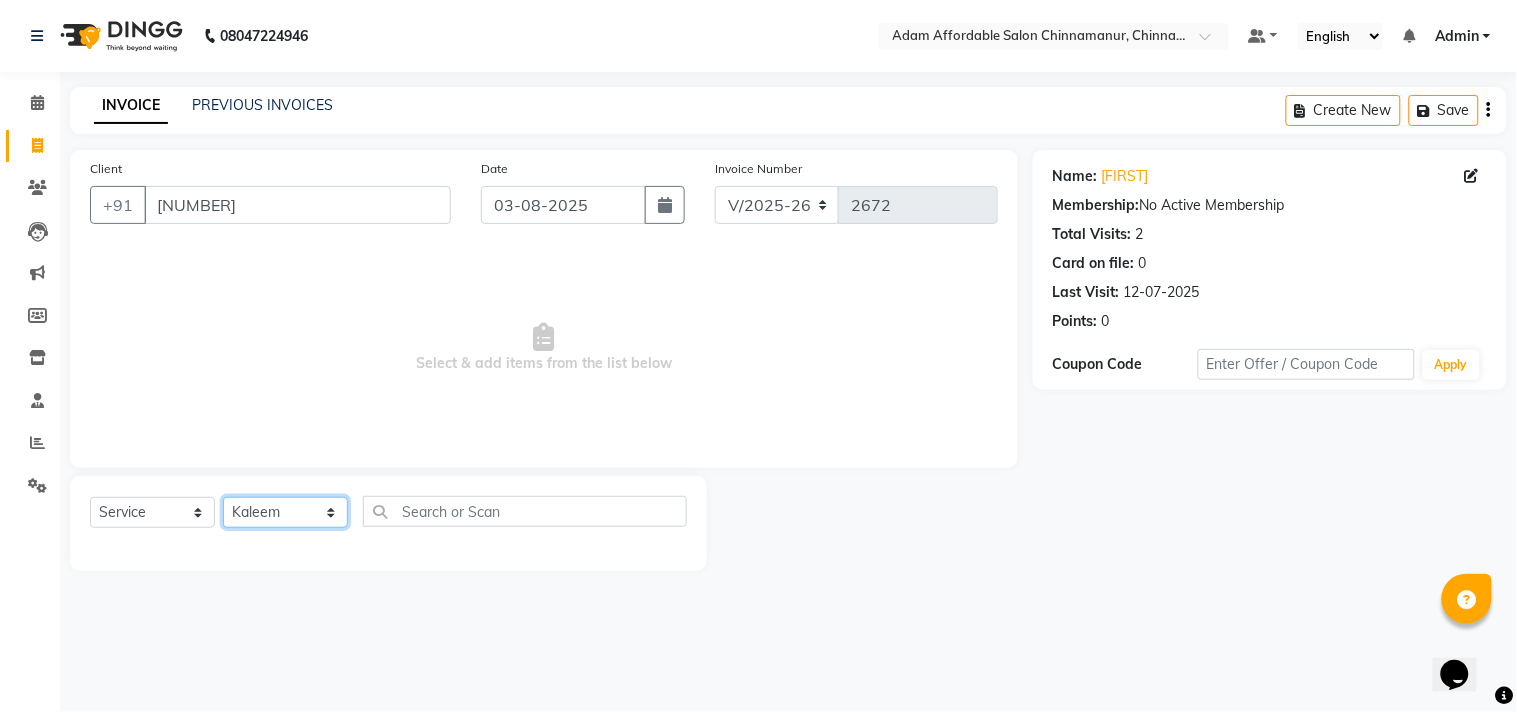 click on "Select Stylist Admin Atif Ali Kaleem Kiran Salim Sameer Shahil Shoaib Sunny Yogesh" 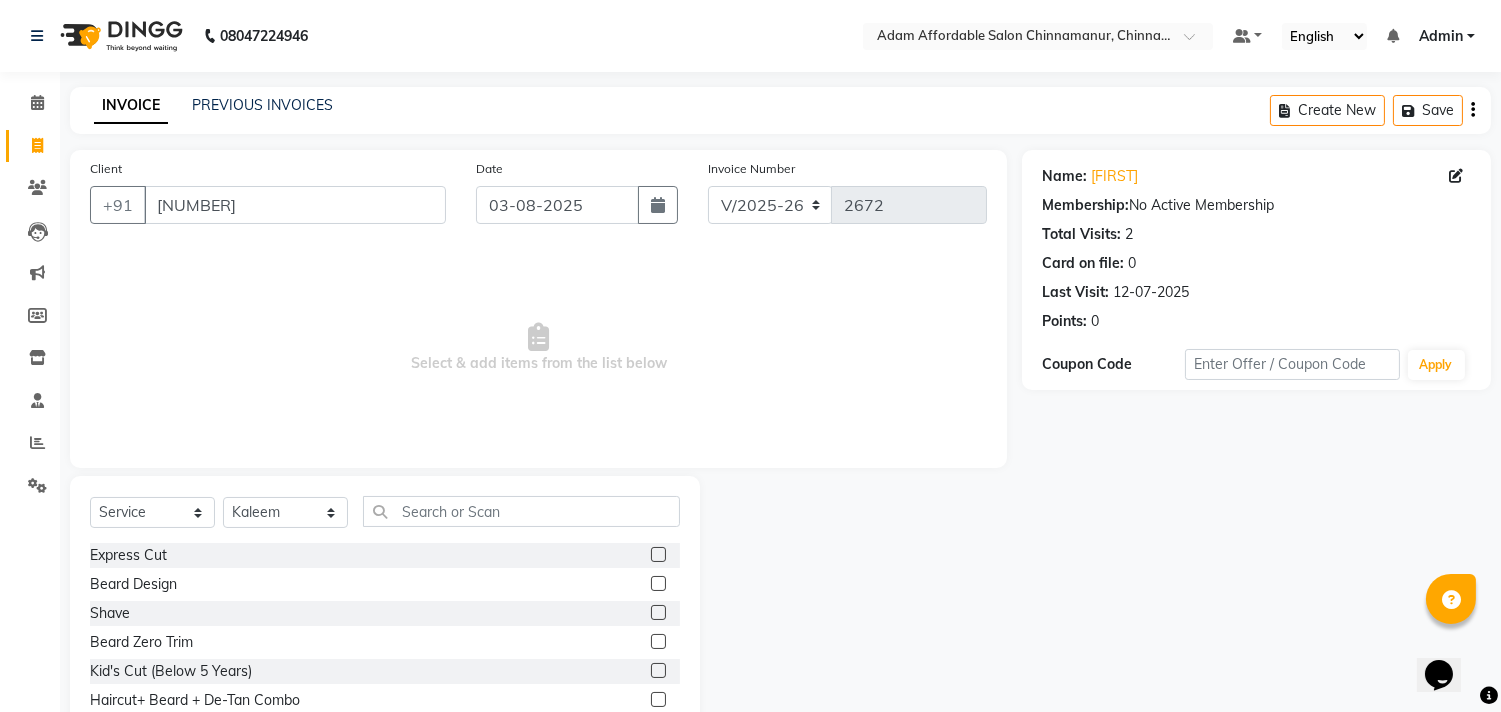 click 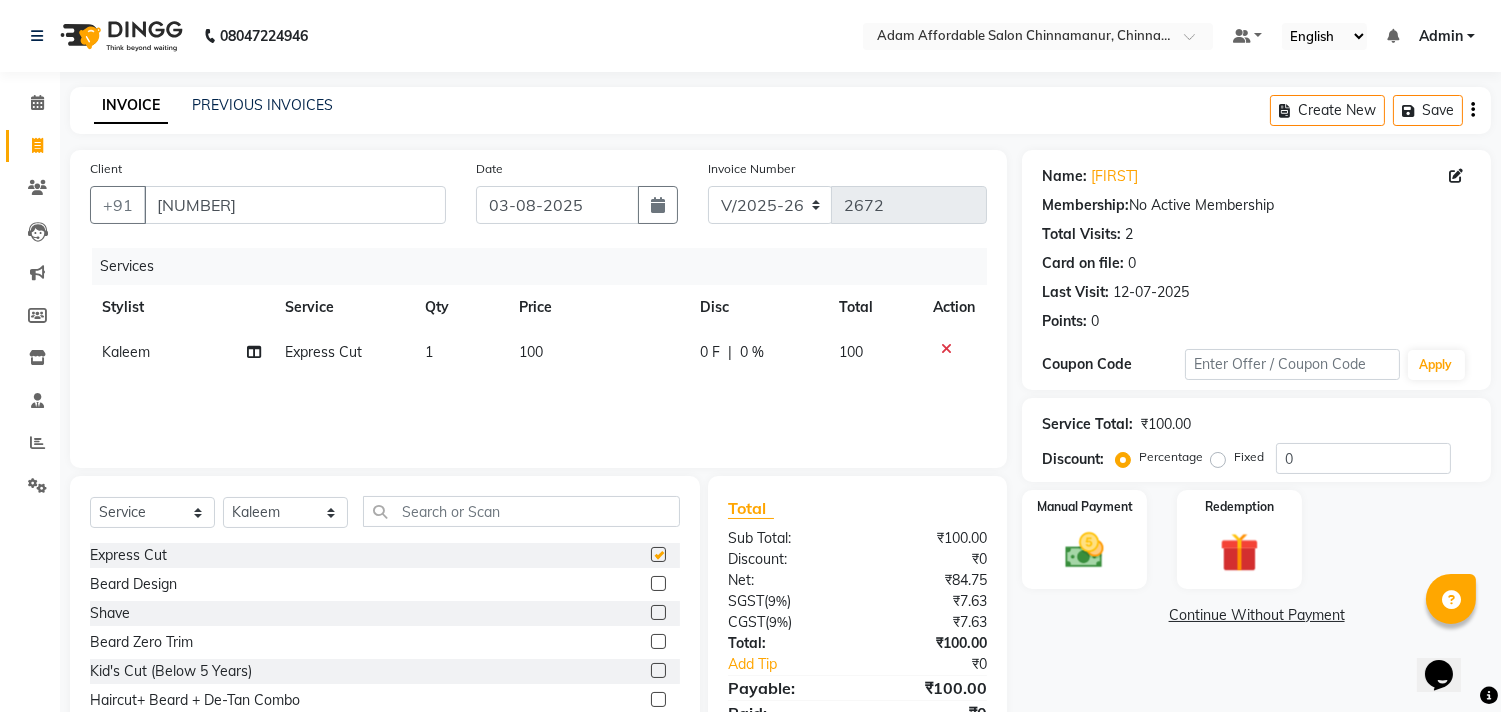 checkbox on "false" 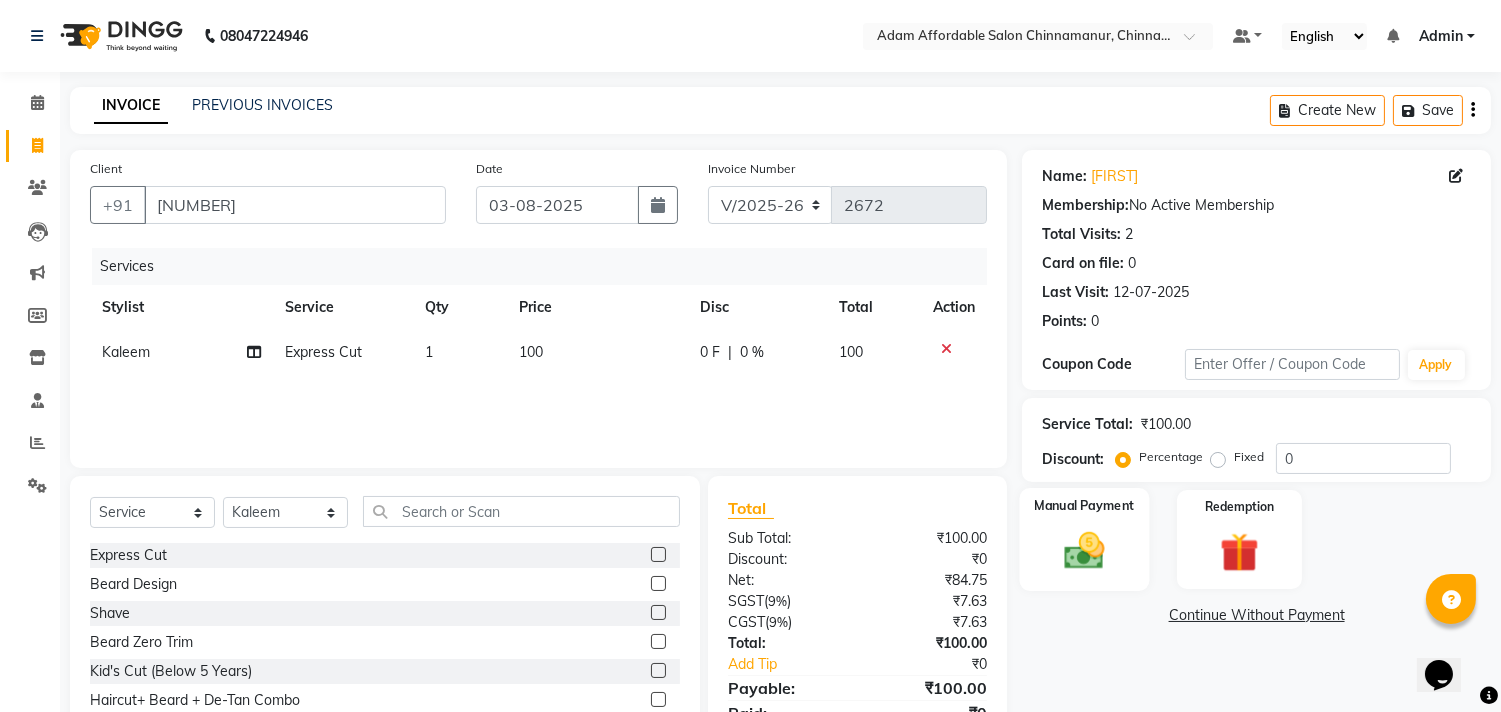 click on "Manual Payment" 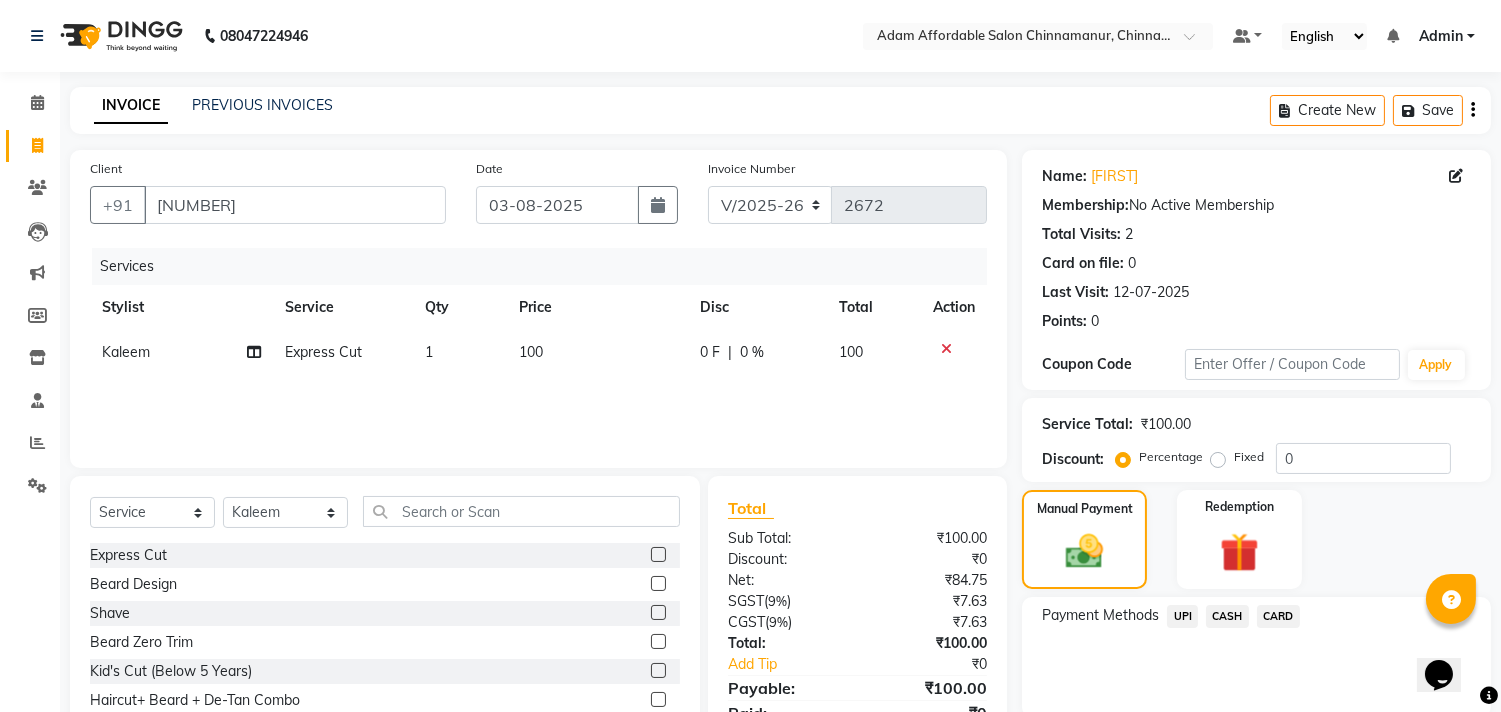 scroll, scrollTop: 88, scrollLeft: 0, axis: vertical 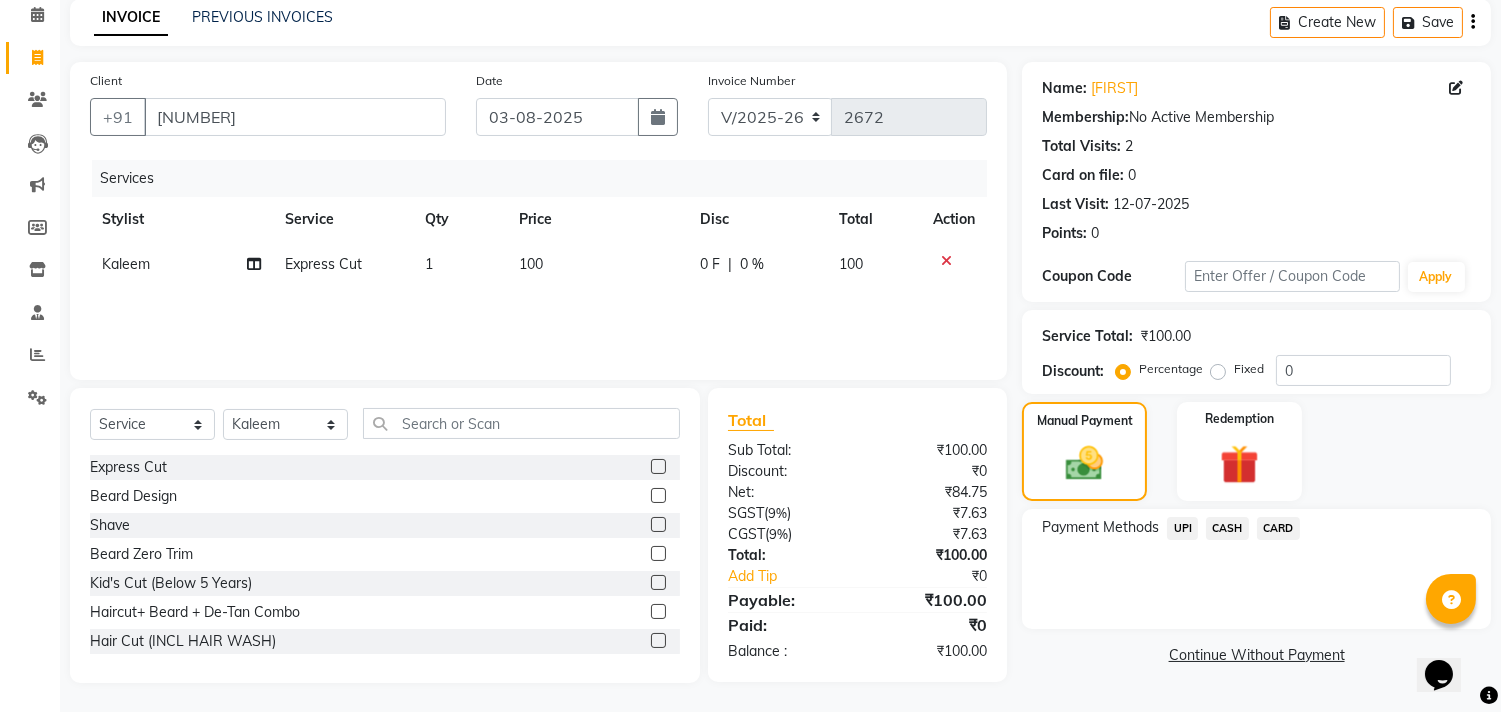 click on "CASH" 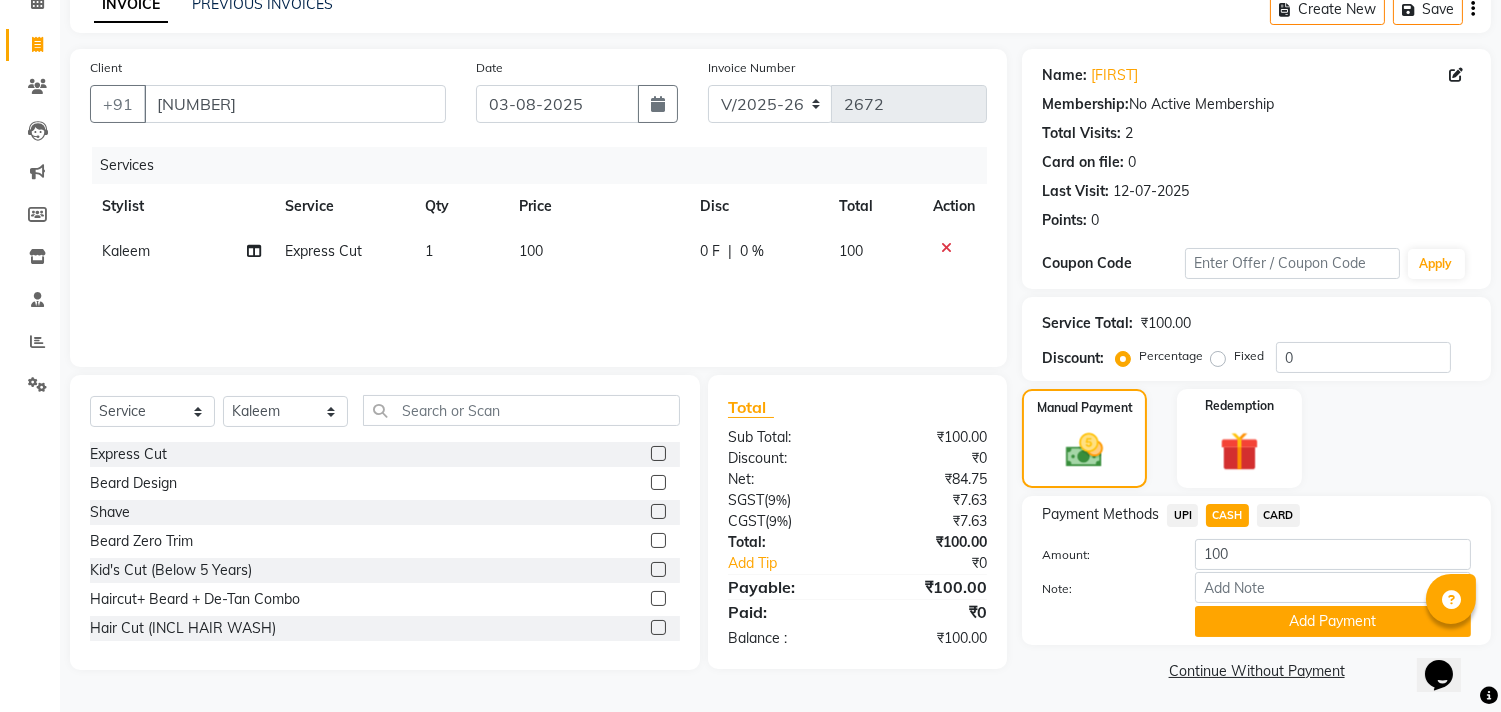 scroll, scrollTop: 104, scrollLeft: 0, axis: vertical 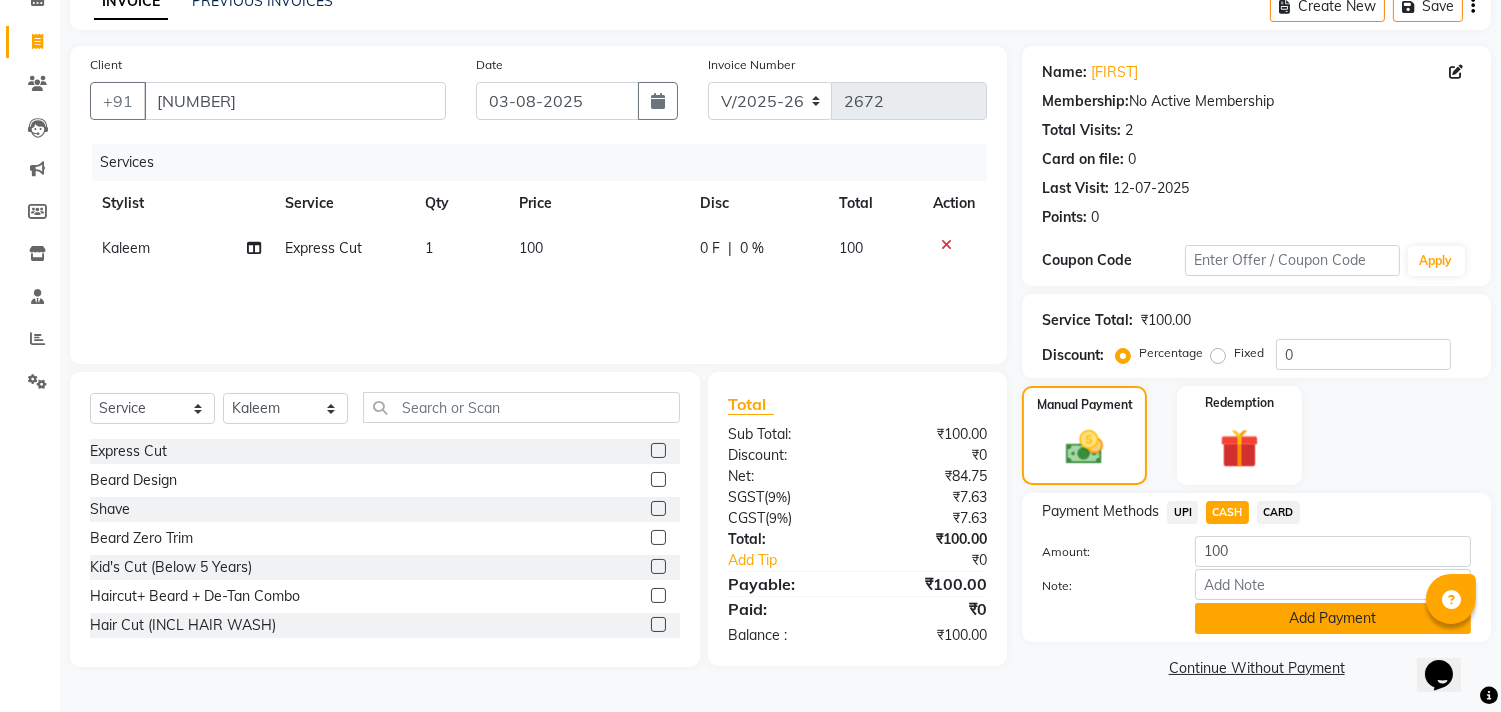 click on "Add Payment" 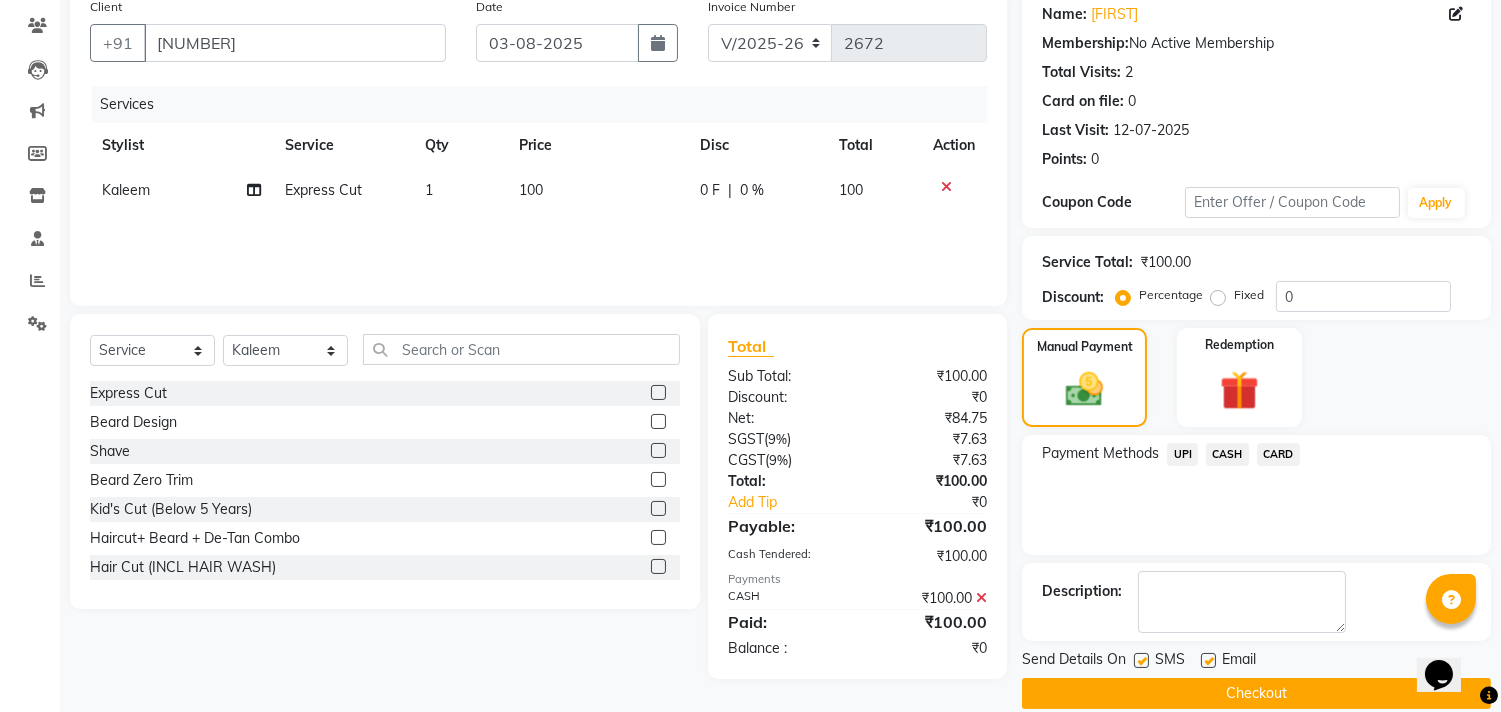 scroll, scrollTop: 187, scrollLeft: 0, axis: vertical 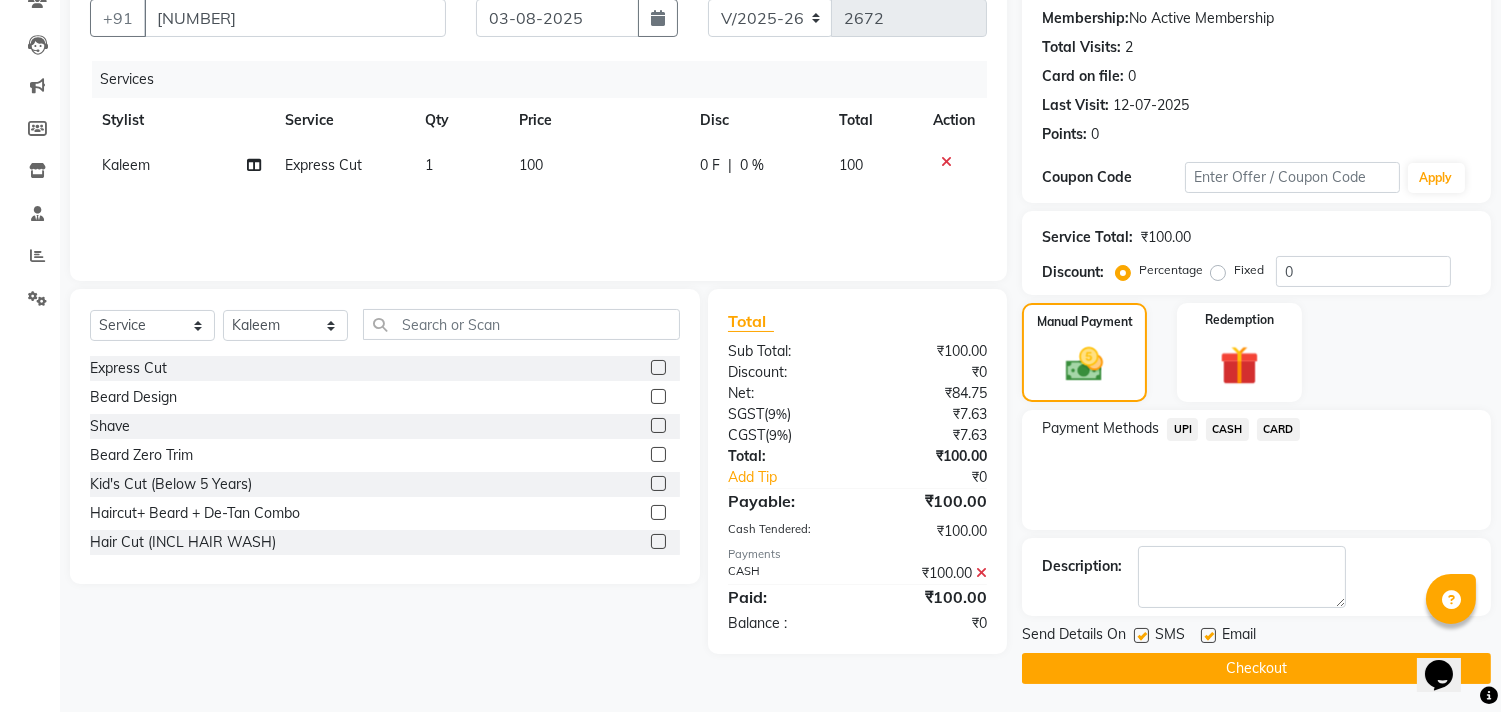 click on "Checkout" 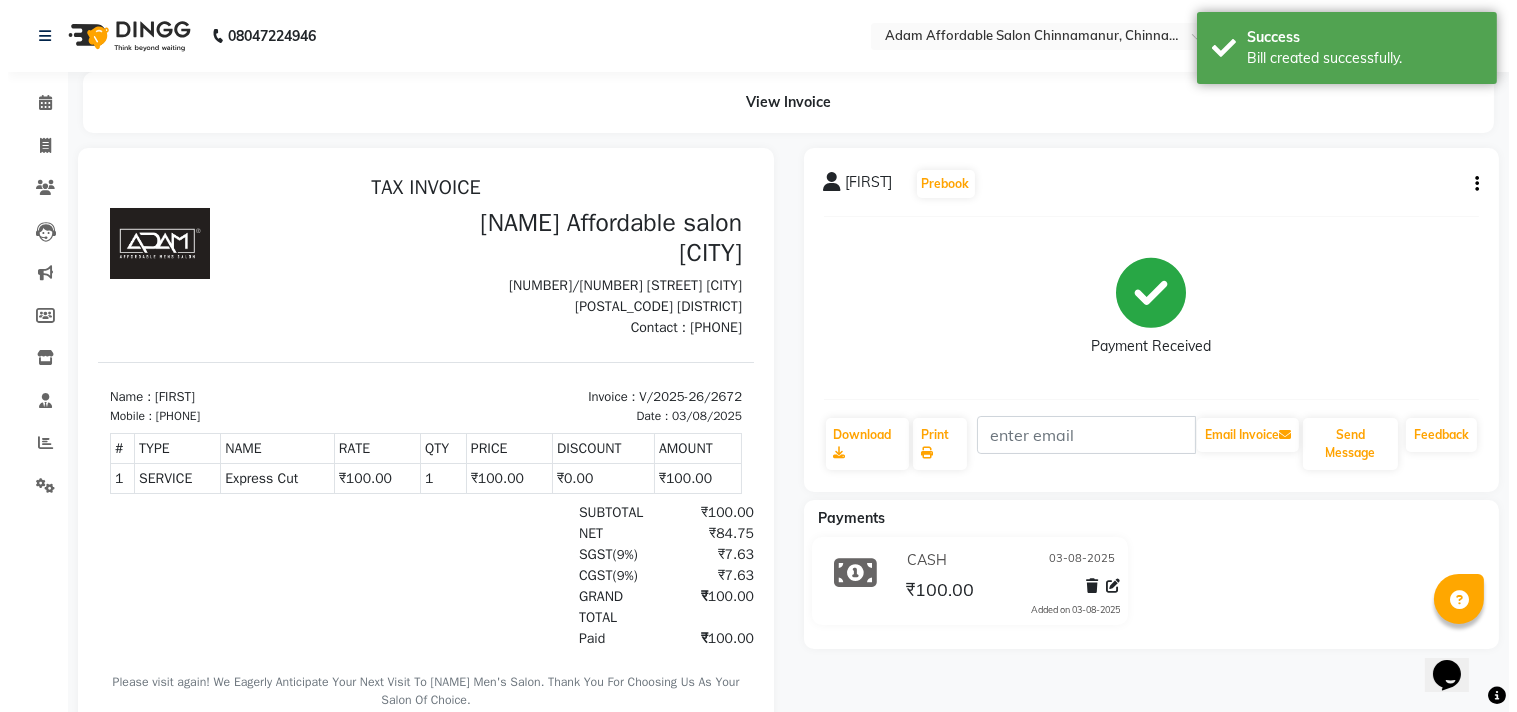 scroll, scrollTop: 0, scrollLeft: 0, axis: both 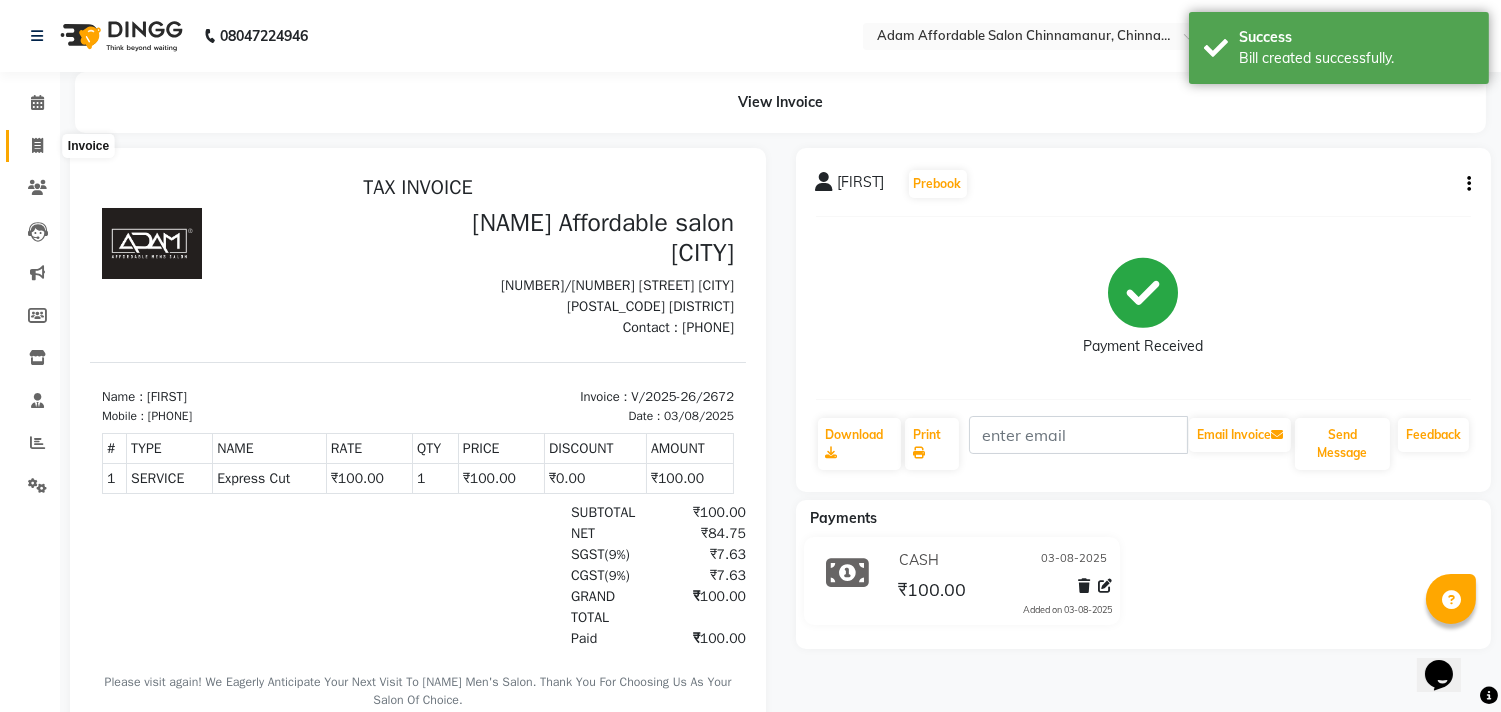 click 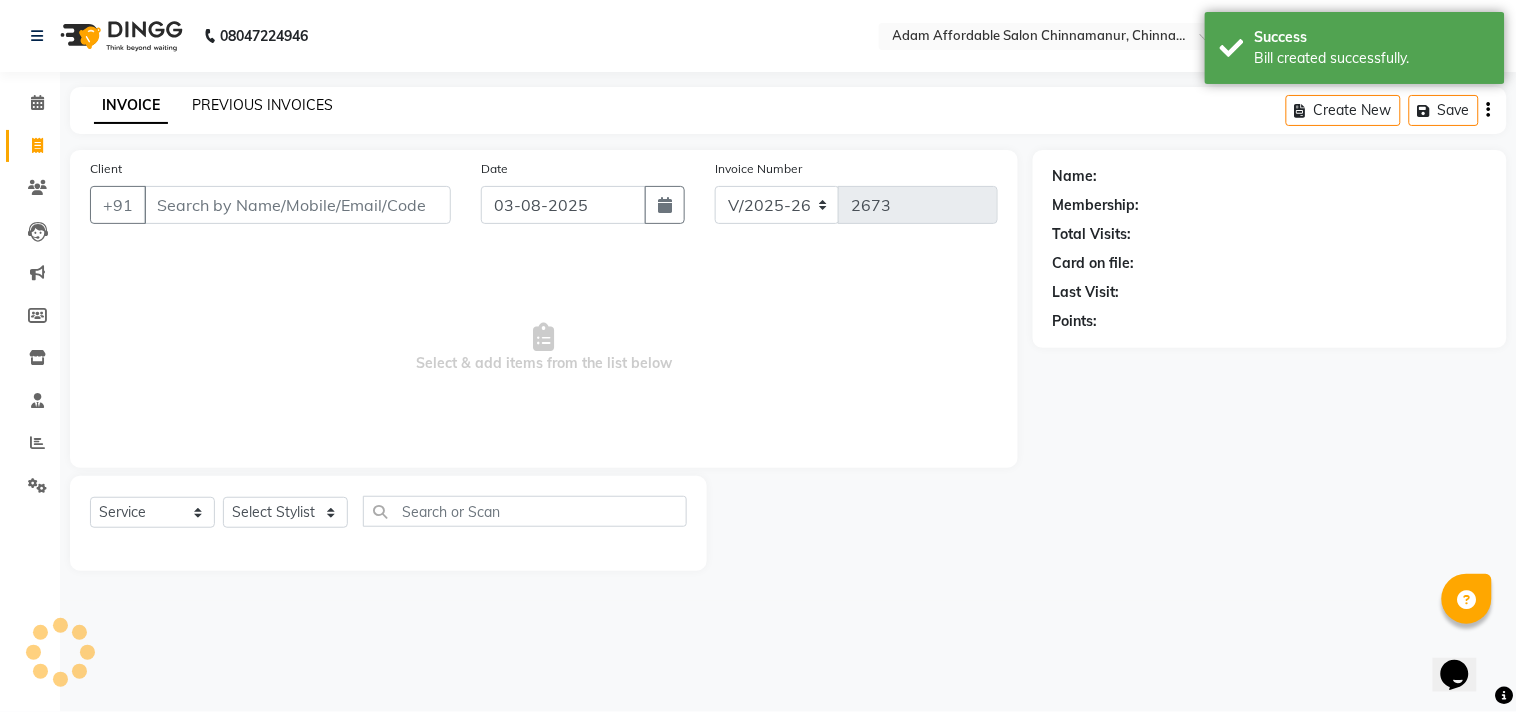 click on "PREVIOUS INVOICES" 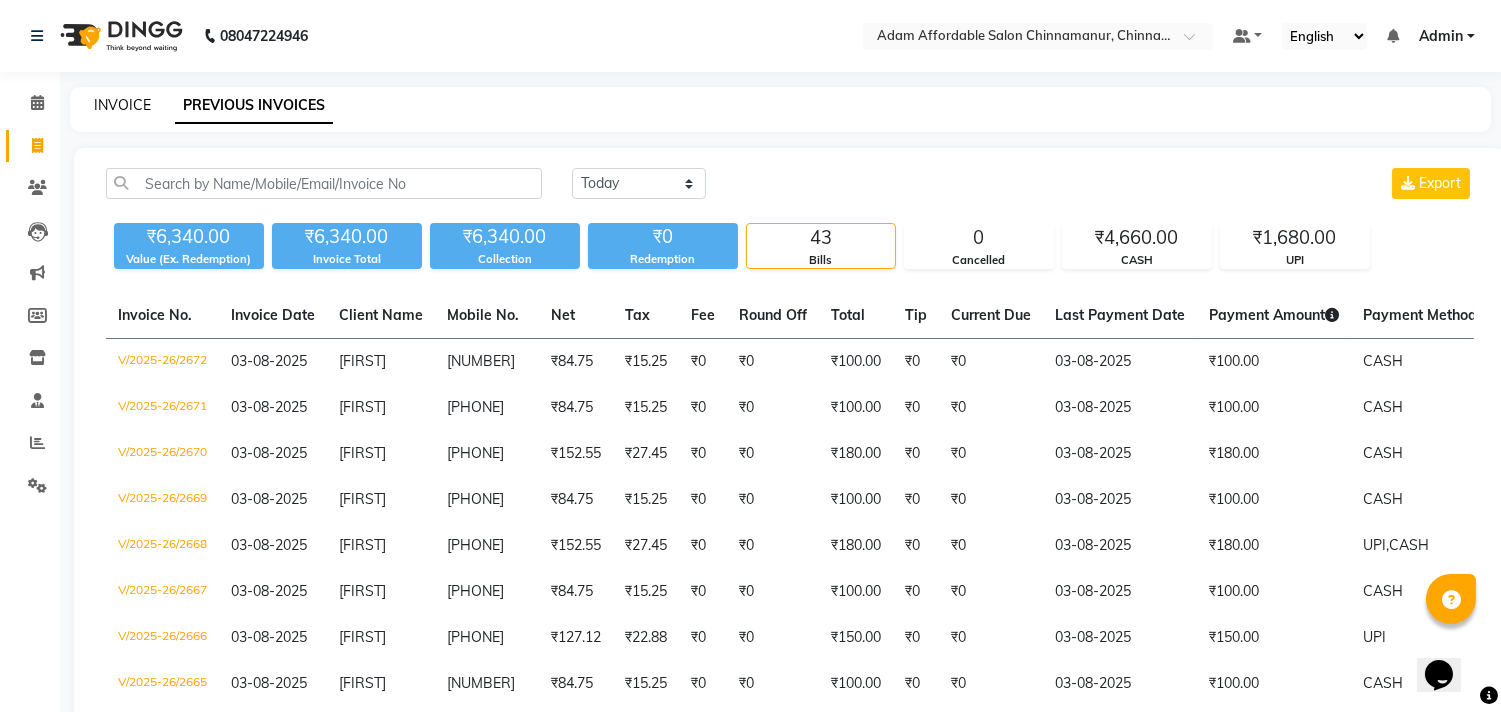 click on "INVOICE" 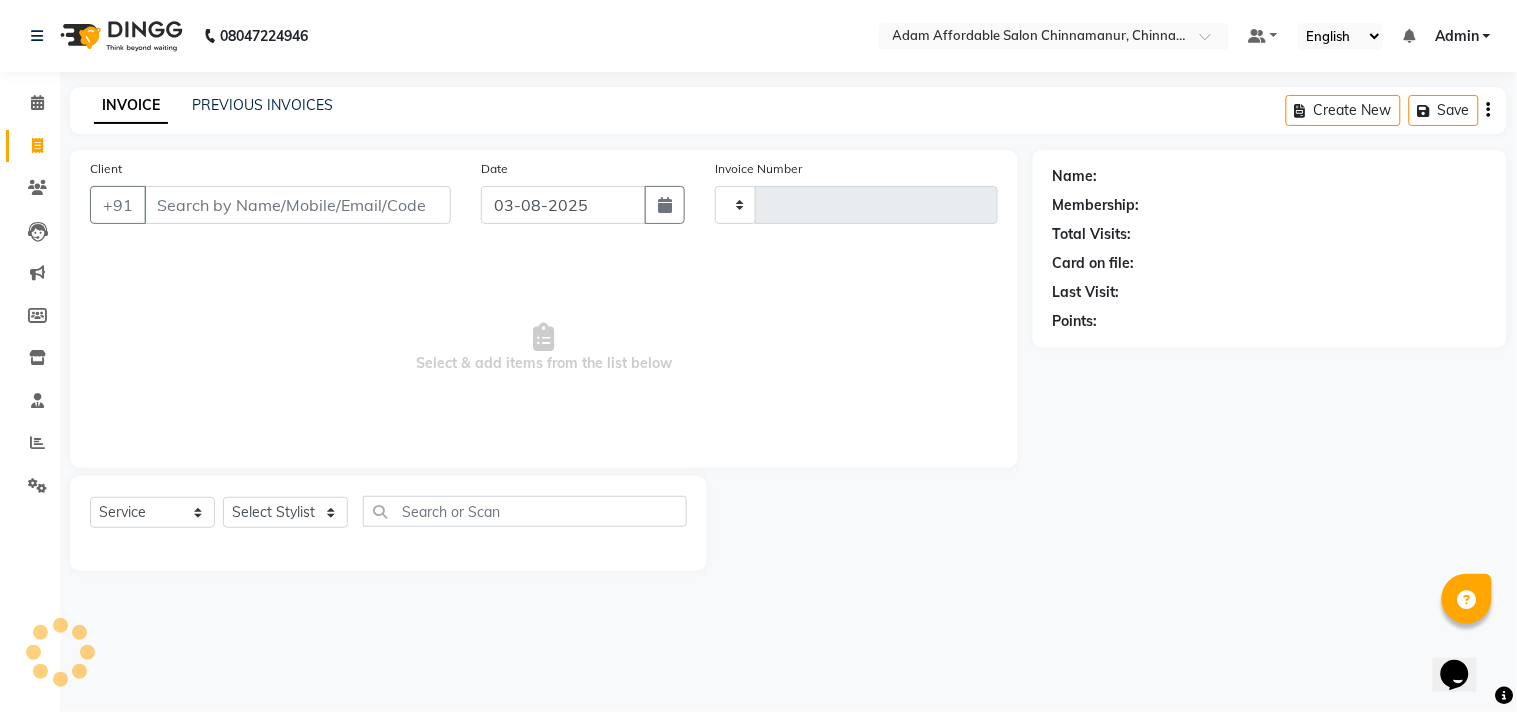 type on "2673" 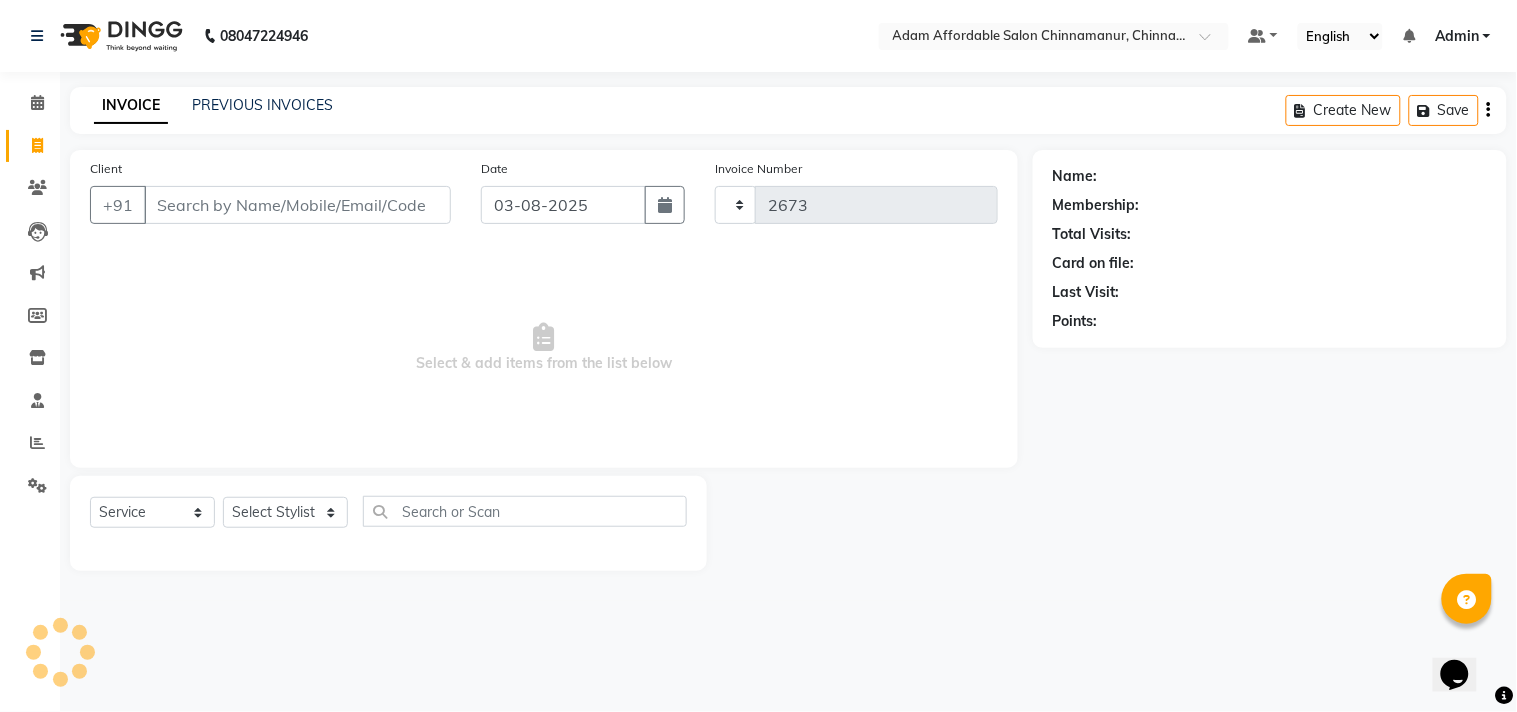 select on "8329" 